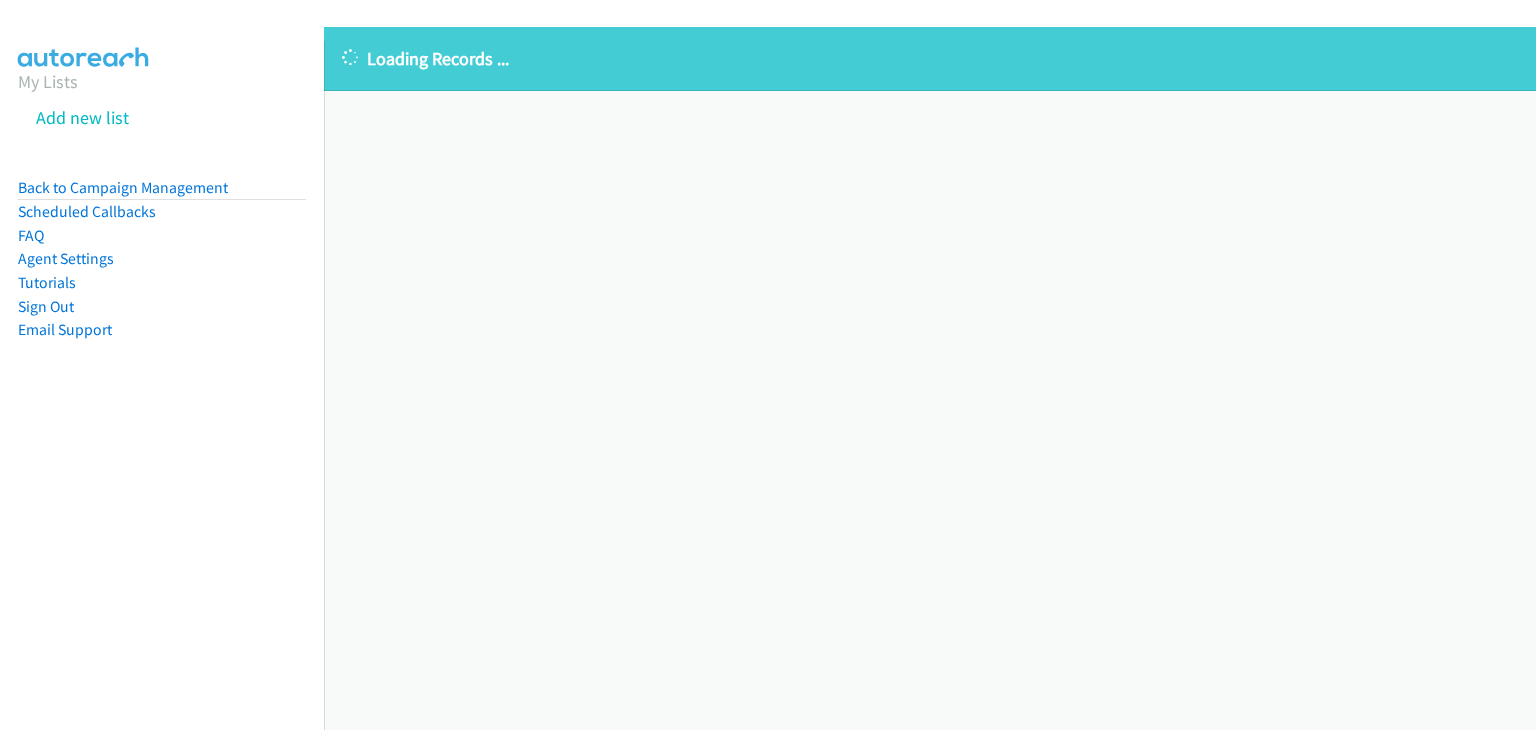 scroll, scrollTop: 0, scrollLeft: 0, axis: both 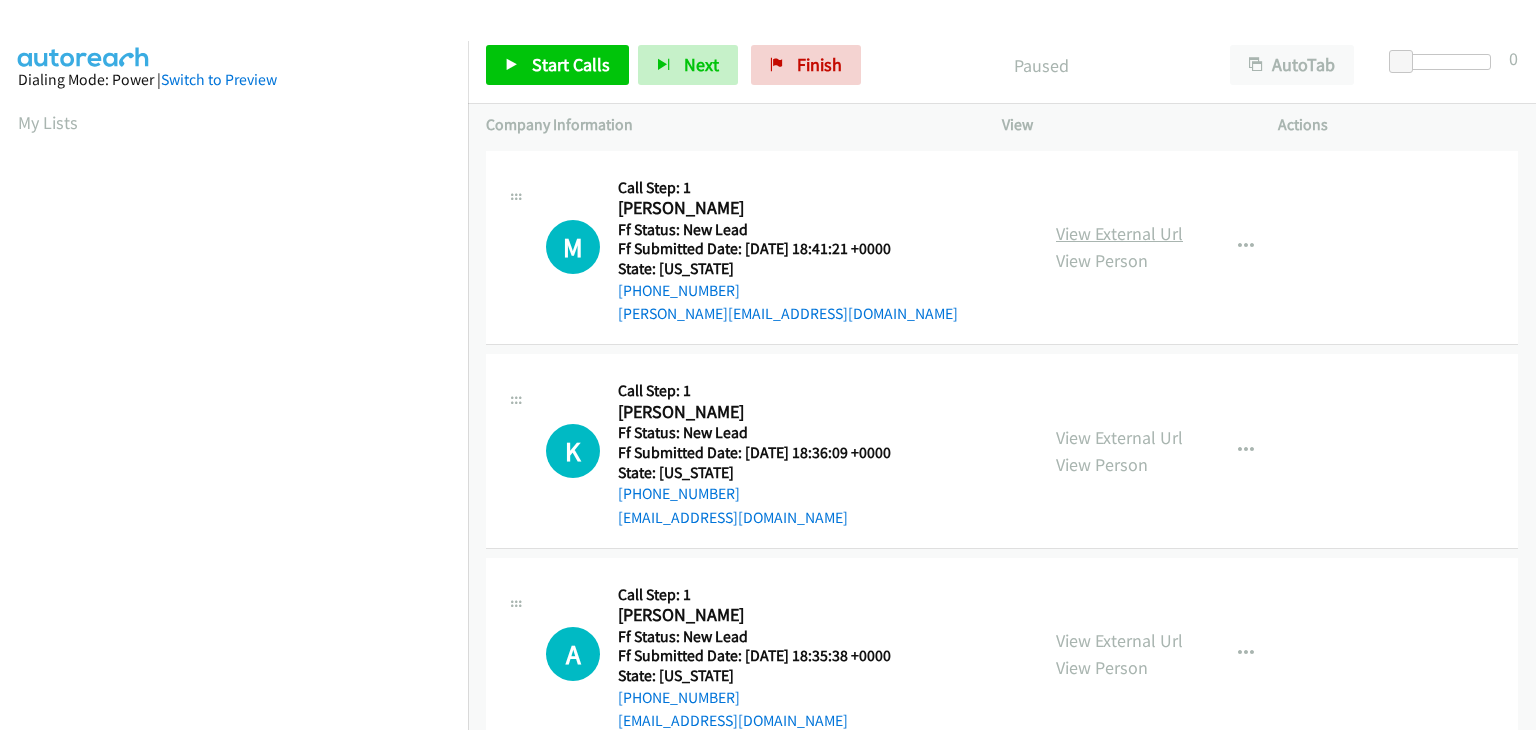 click on "View External Url" at bounding box center (1119, 233) 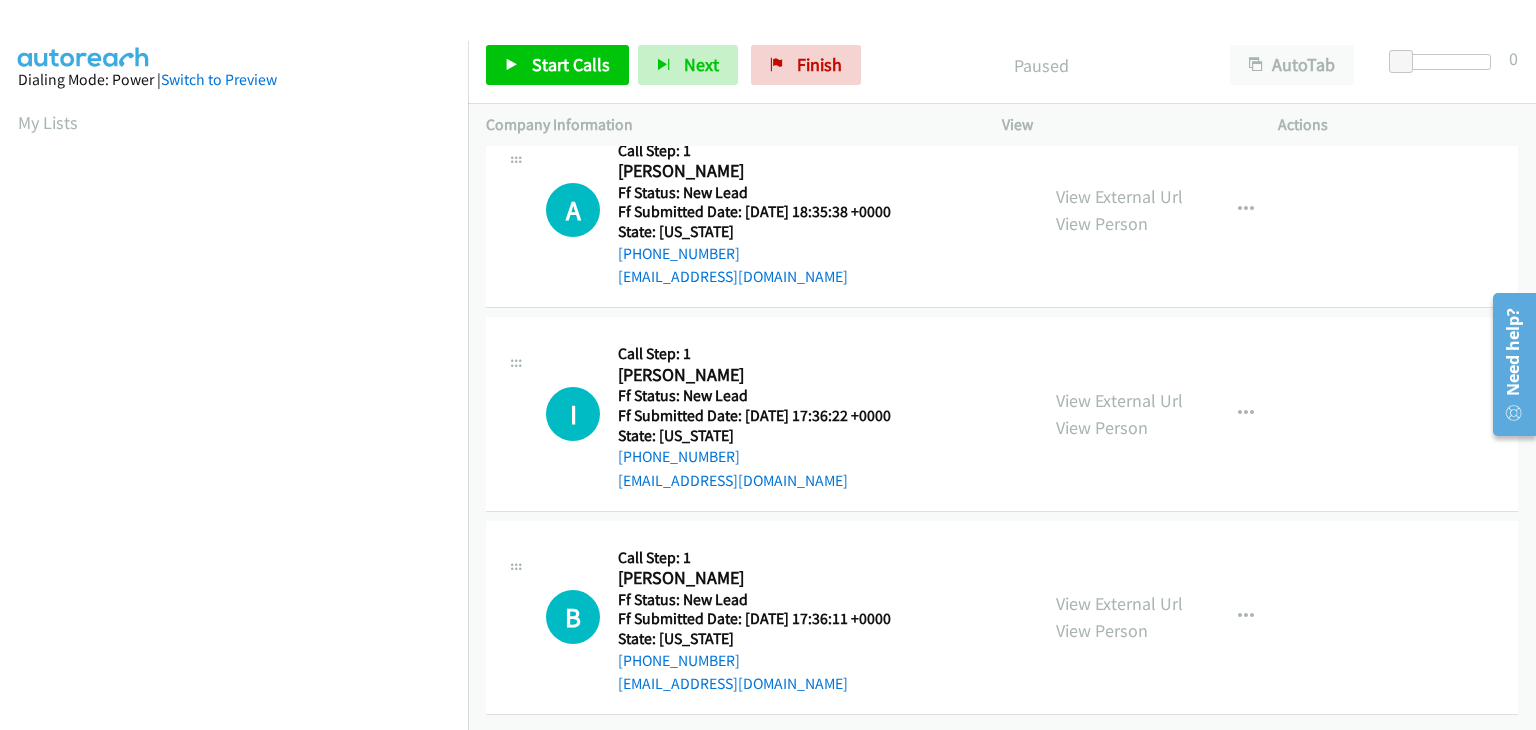 scroll, scrollTop: 0, scrollLeft: 0, axis: both 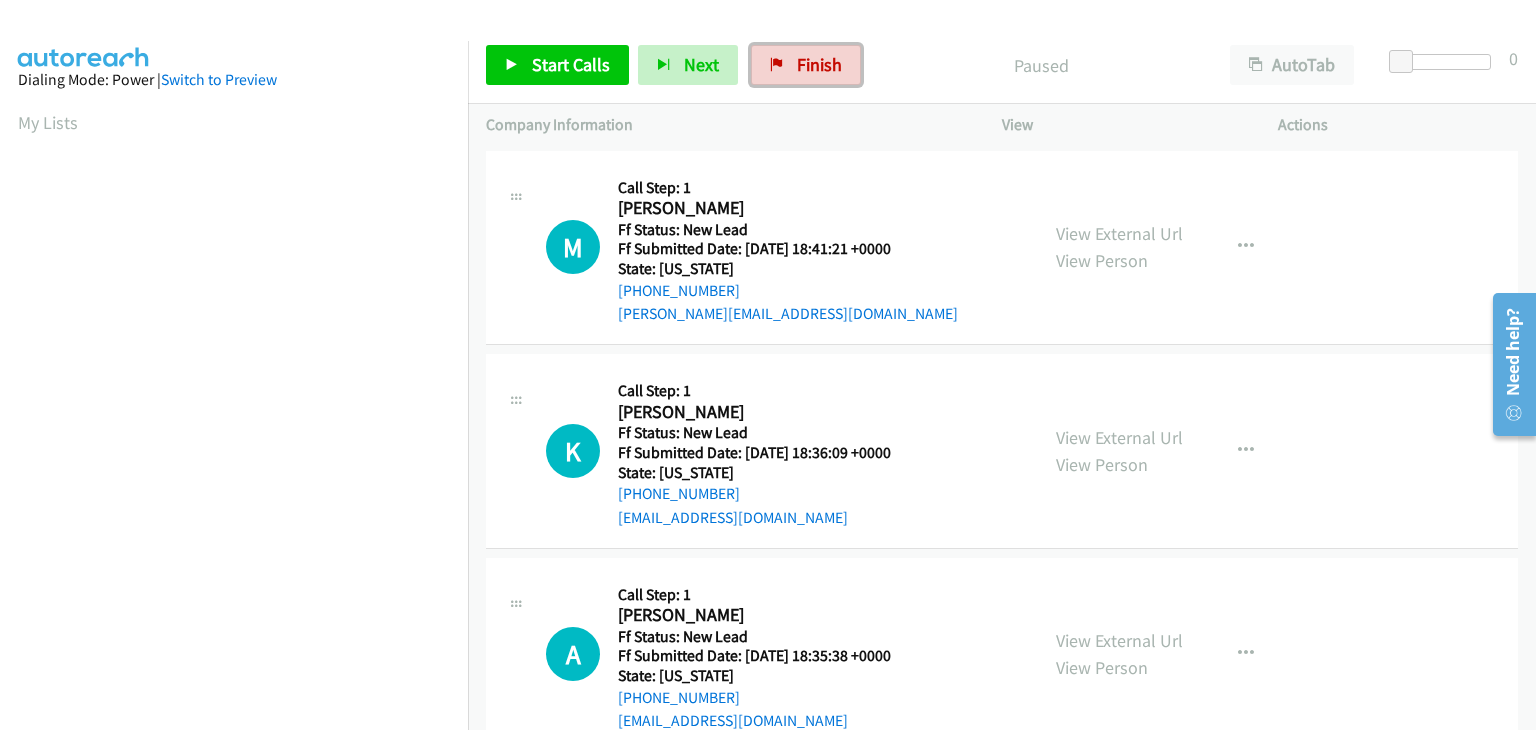 click on "Finish" at bounding box center [806, 65] 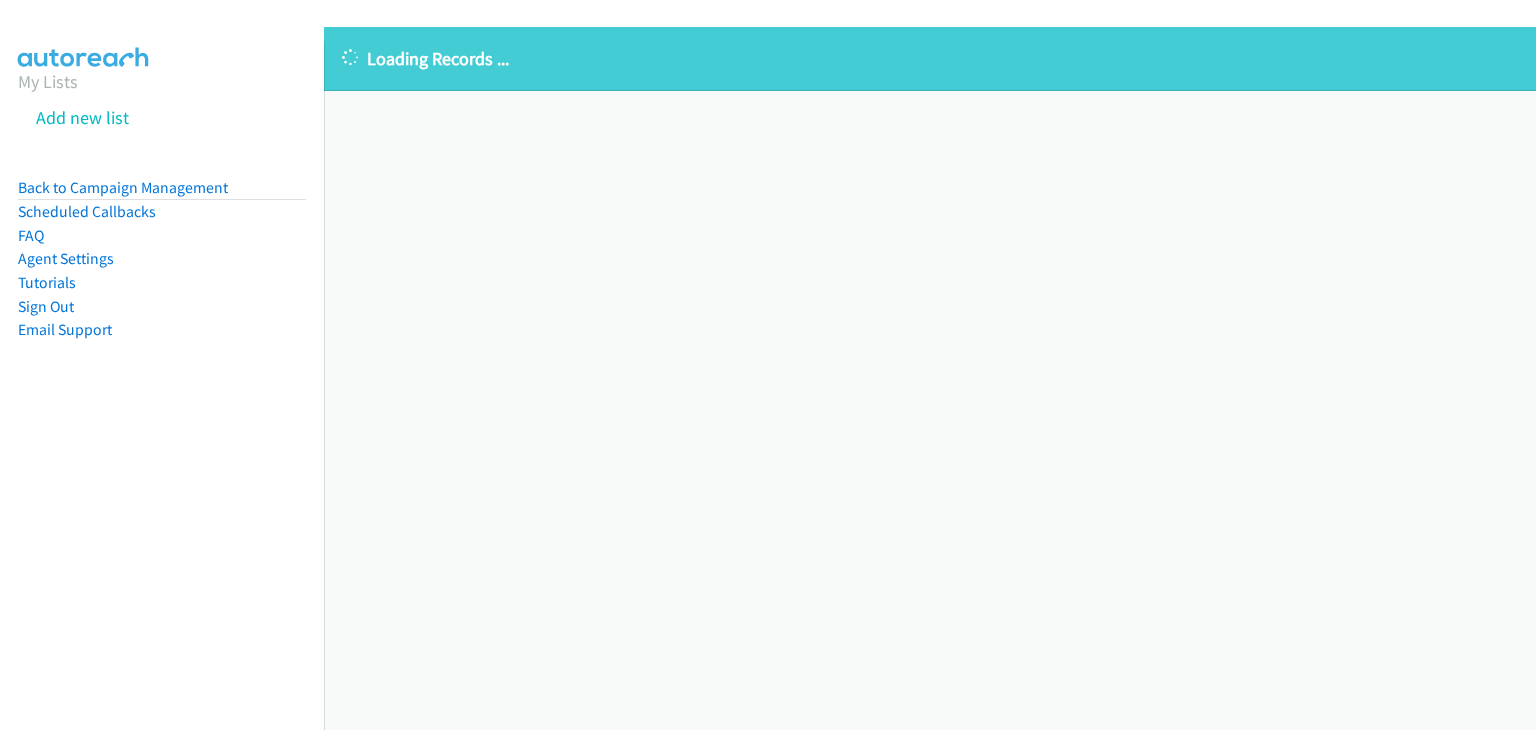 scroll, scrollTop: 0, scrollLeft: 0, axis: both 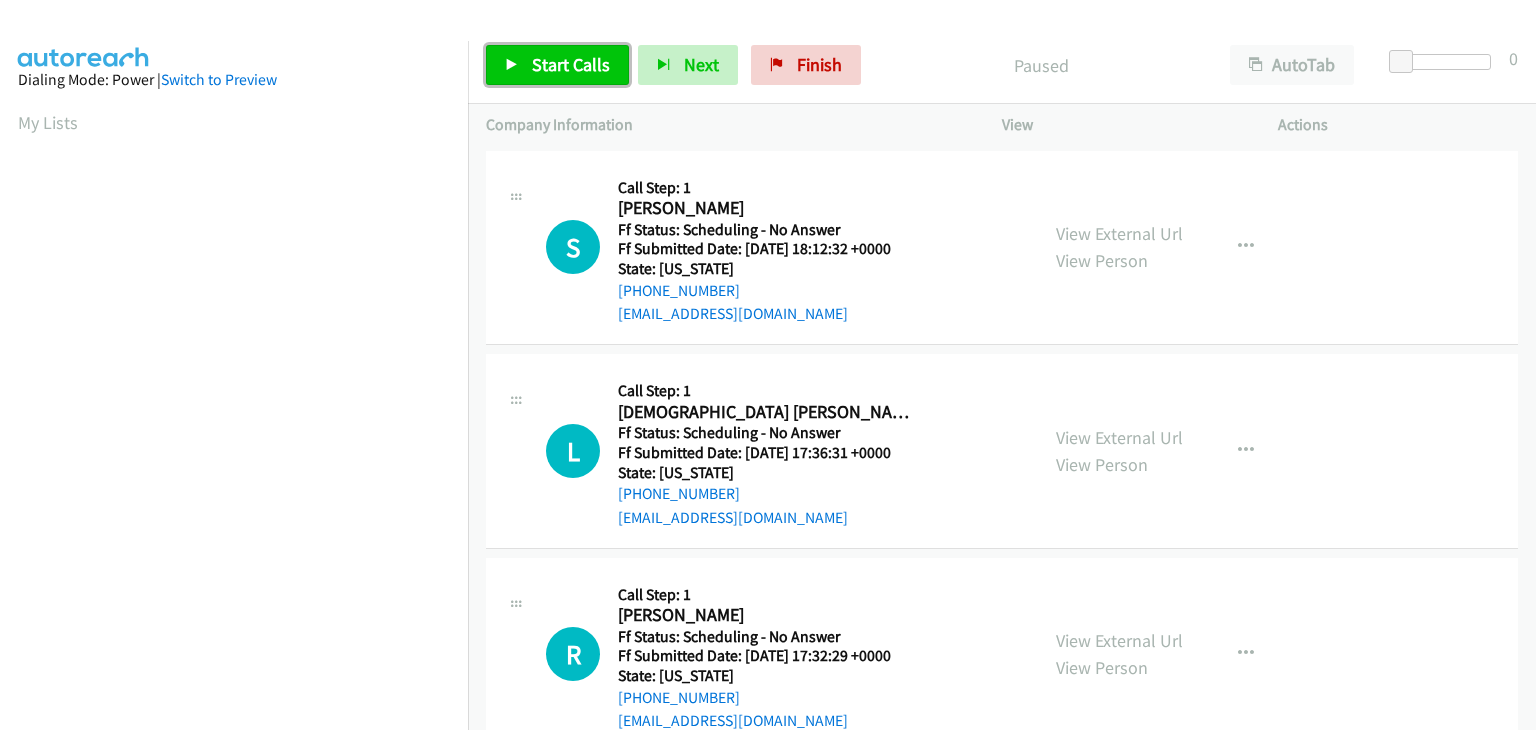 click on "Start Calls" at bounding box center (571, 64) 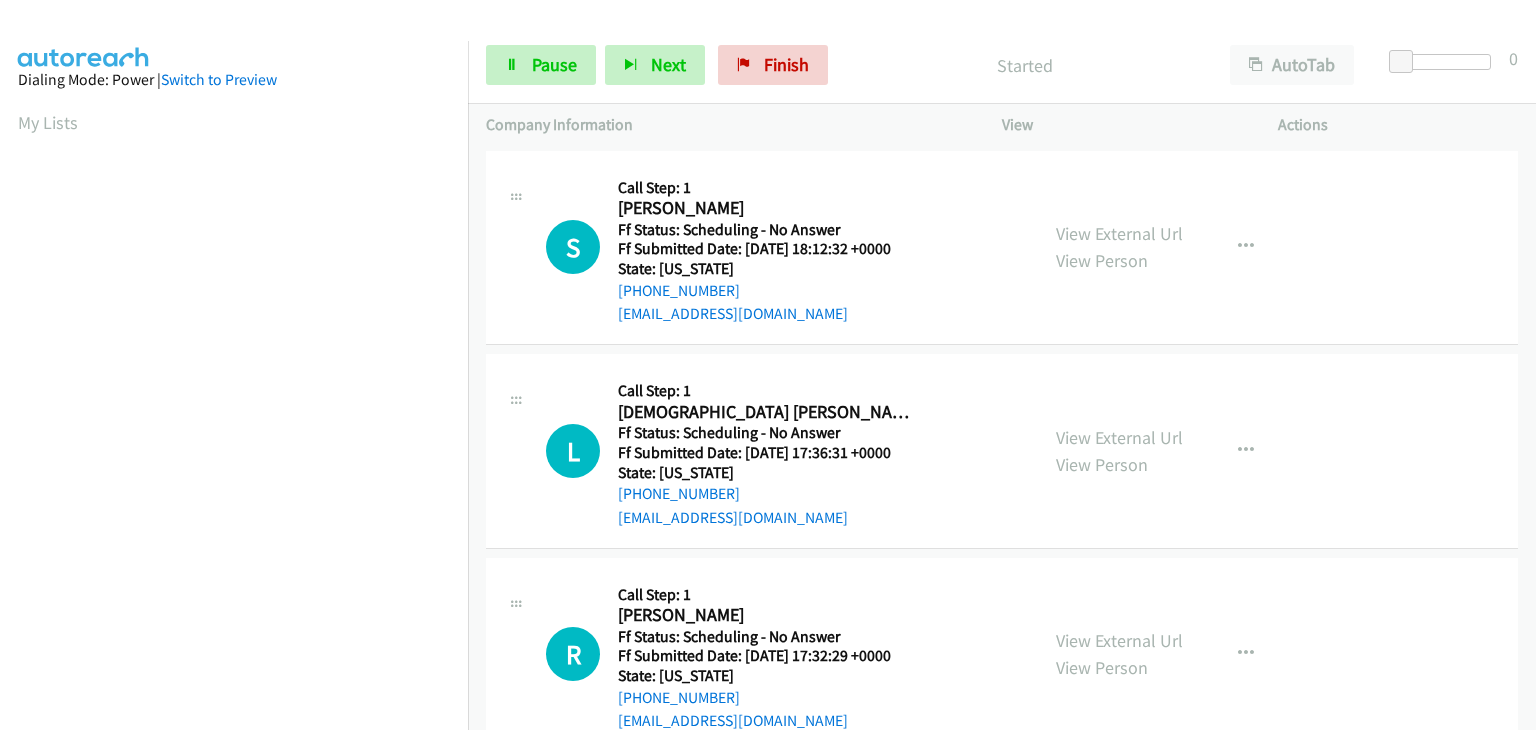click on "View External Url
View Person
View External Url
Email
Schedule/Manage Callback
Skip Call
Add to do not call list" at bounding box center [1185, 248] 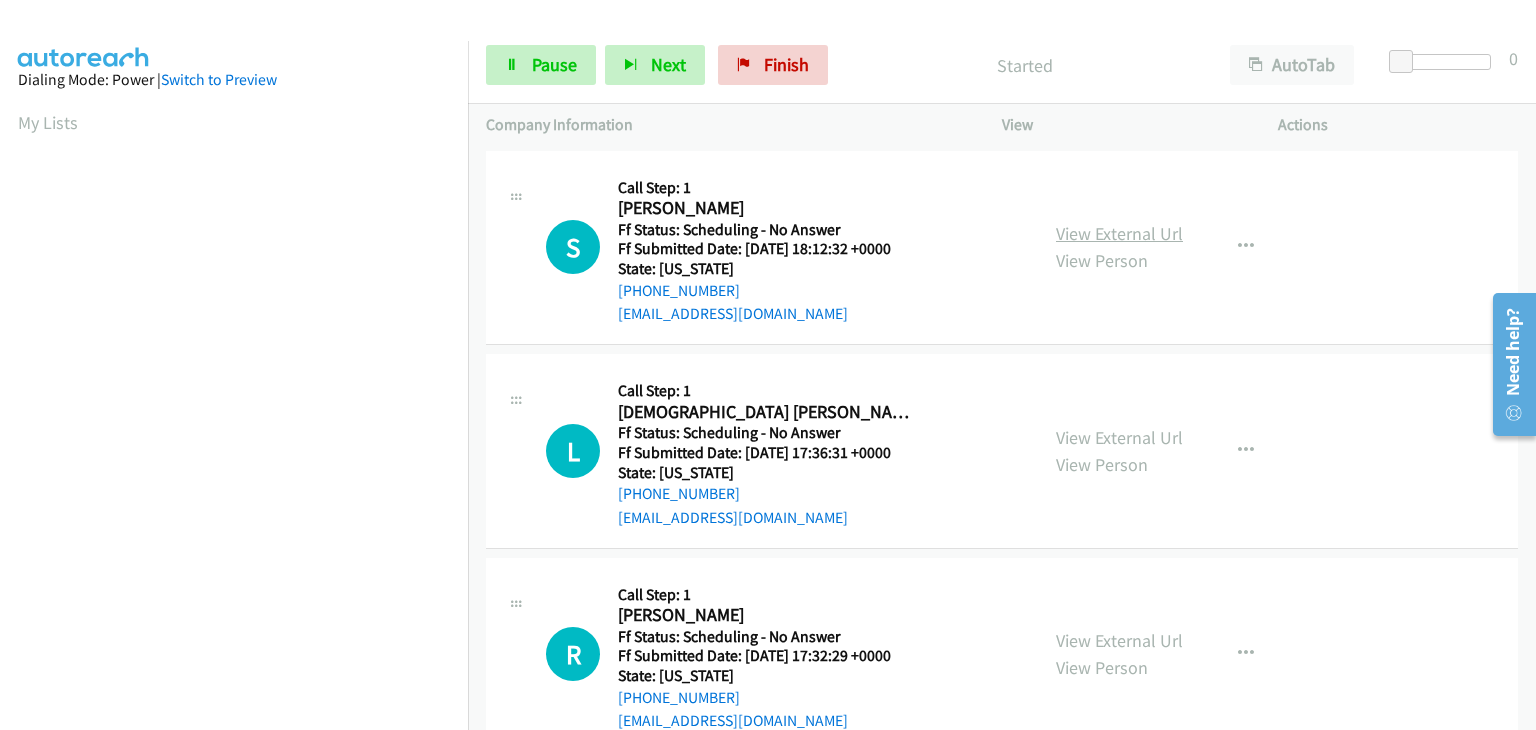 click on "View External Url" at bounding box center (1119, 233) 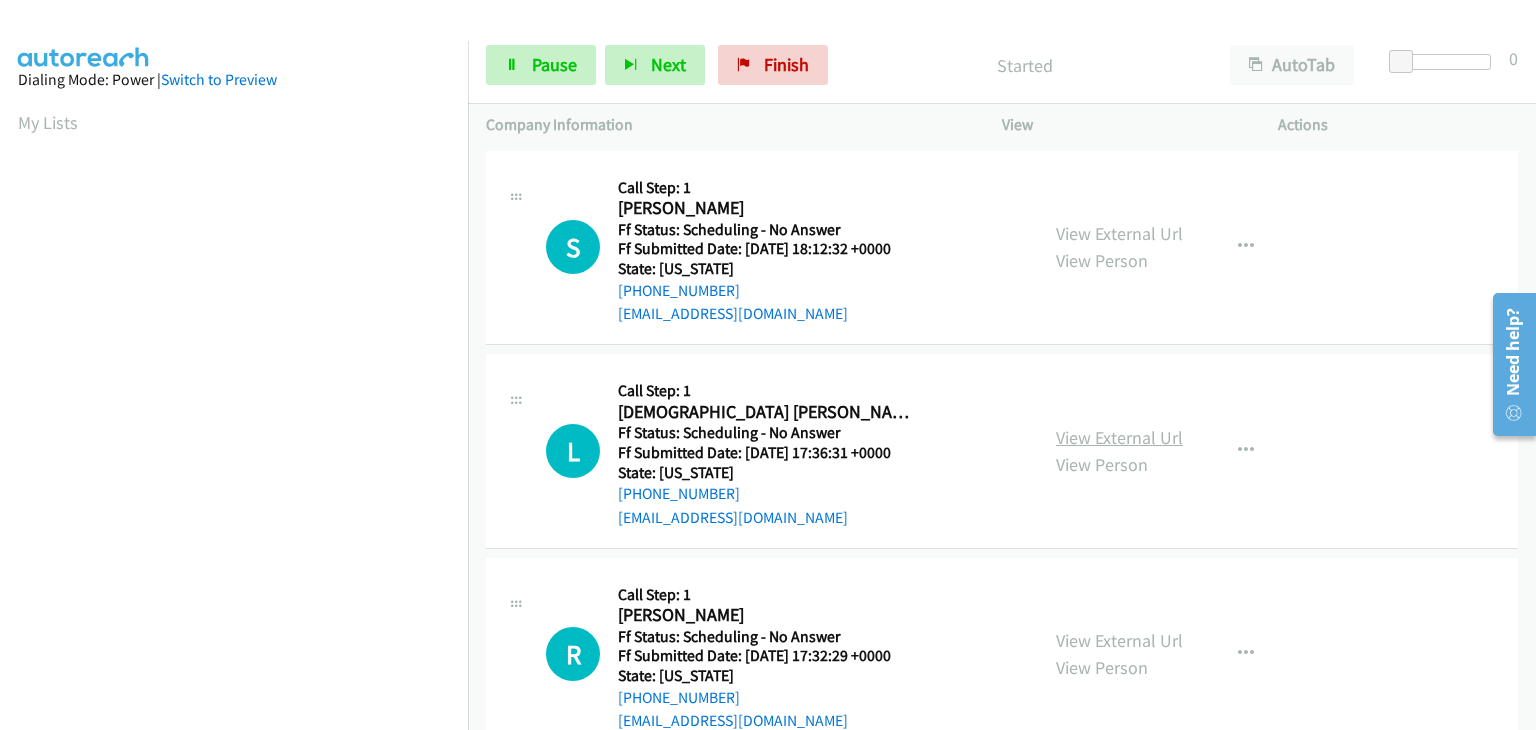 click on "View External Url" at bounding box center [1119, 437] 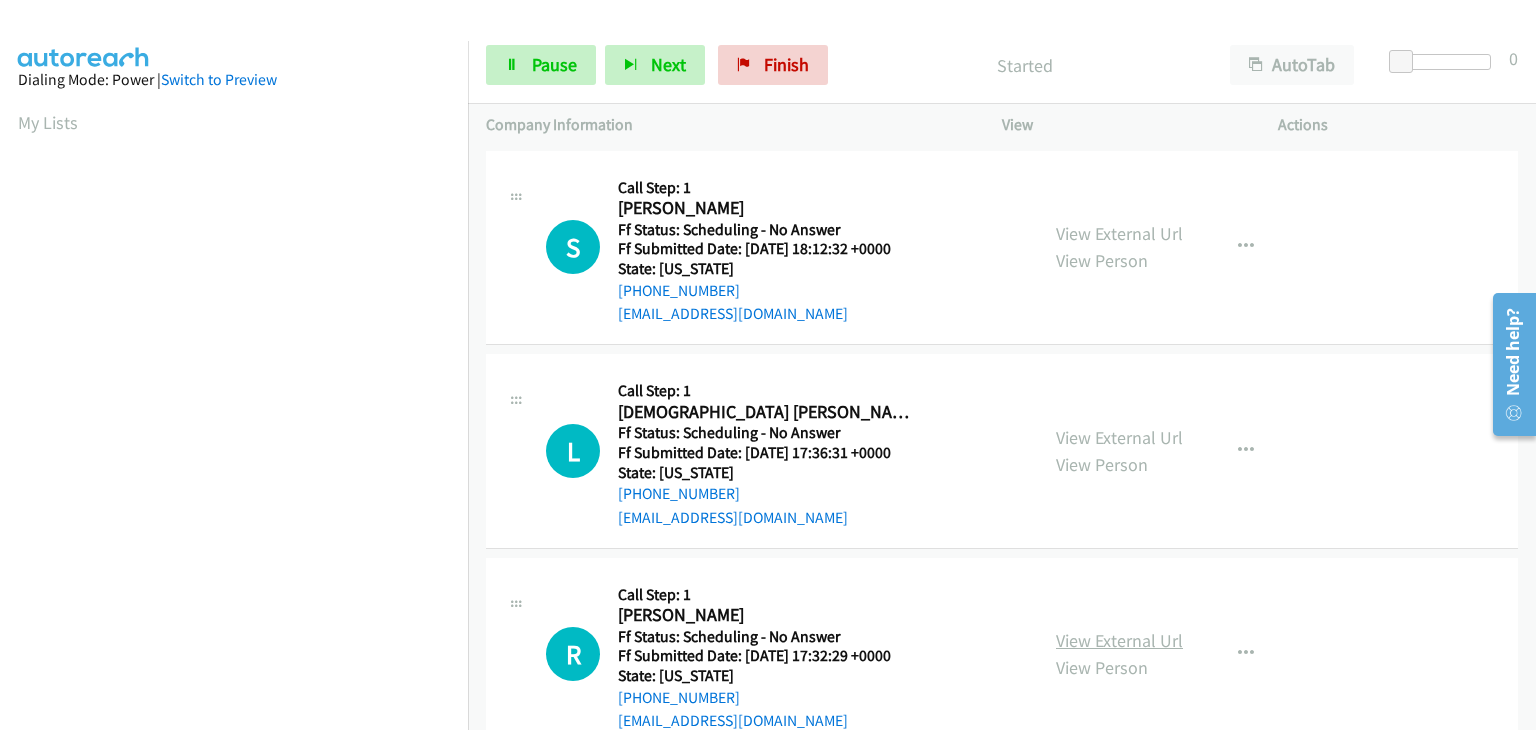 click on "View External Url" at bounding box center [1119, 640] 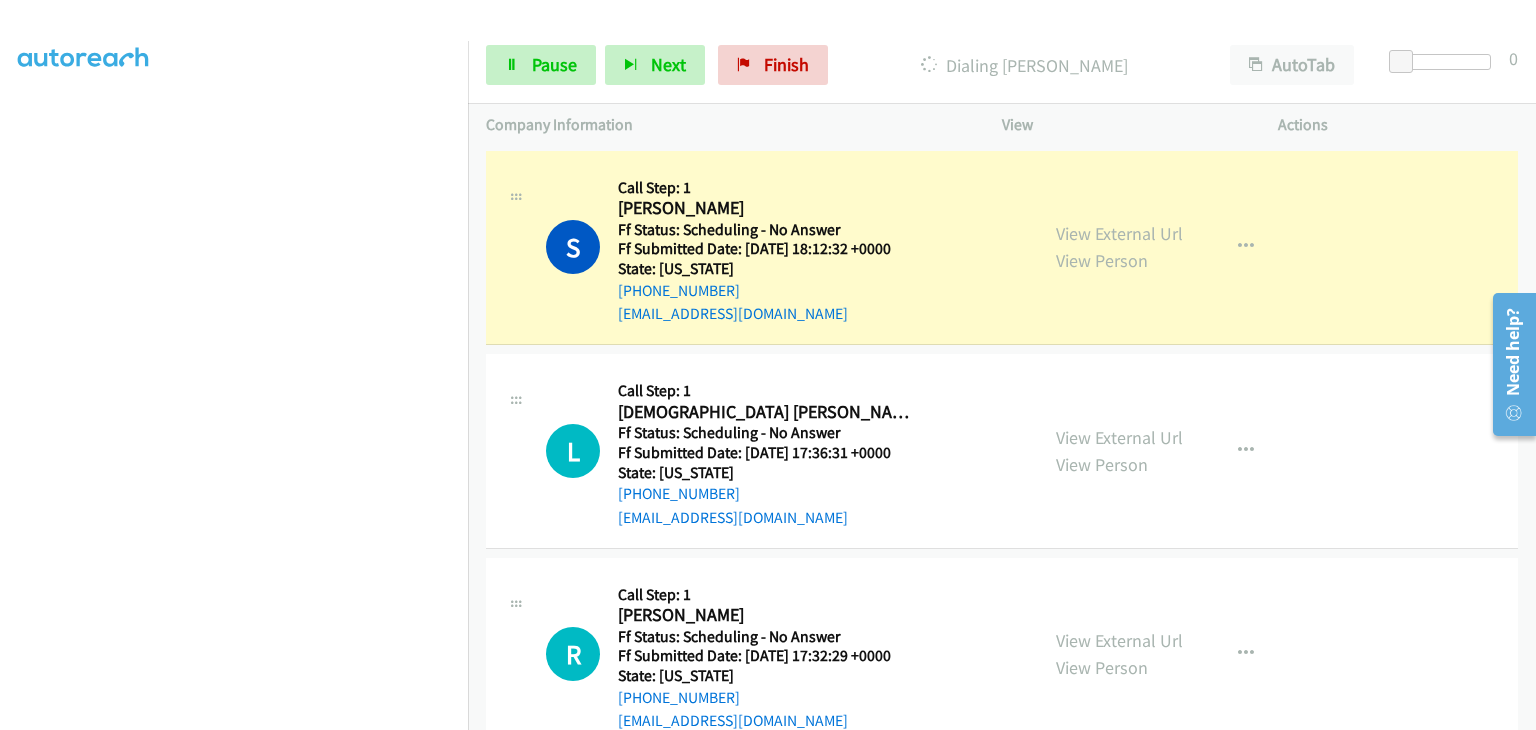 scroll, scrollTop: 392, scrollLeft: 0, axis: vertical 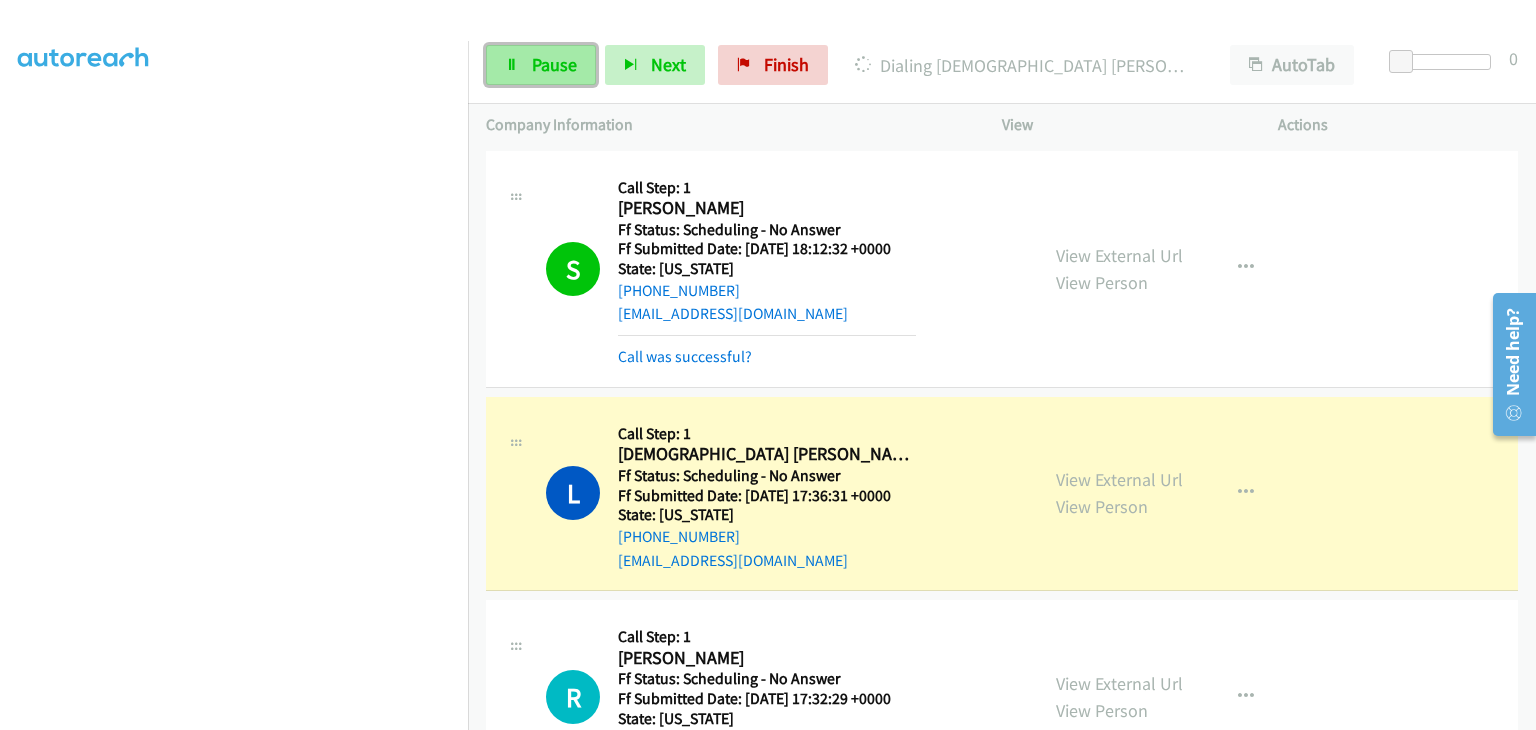 click on "Pause" at bounding box center [541, 65] 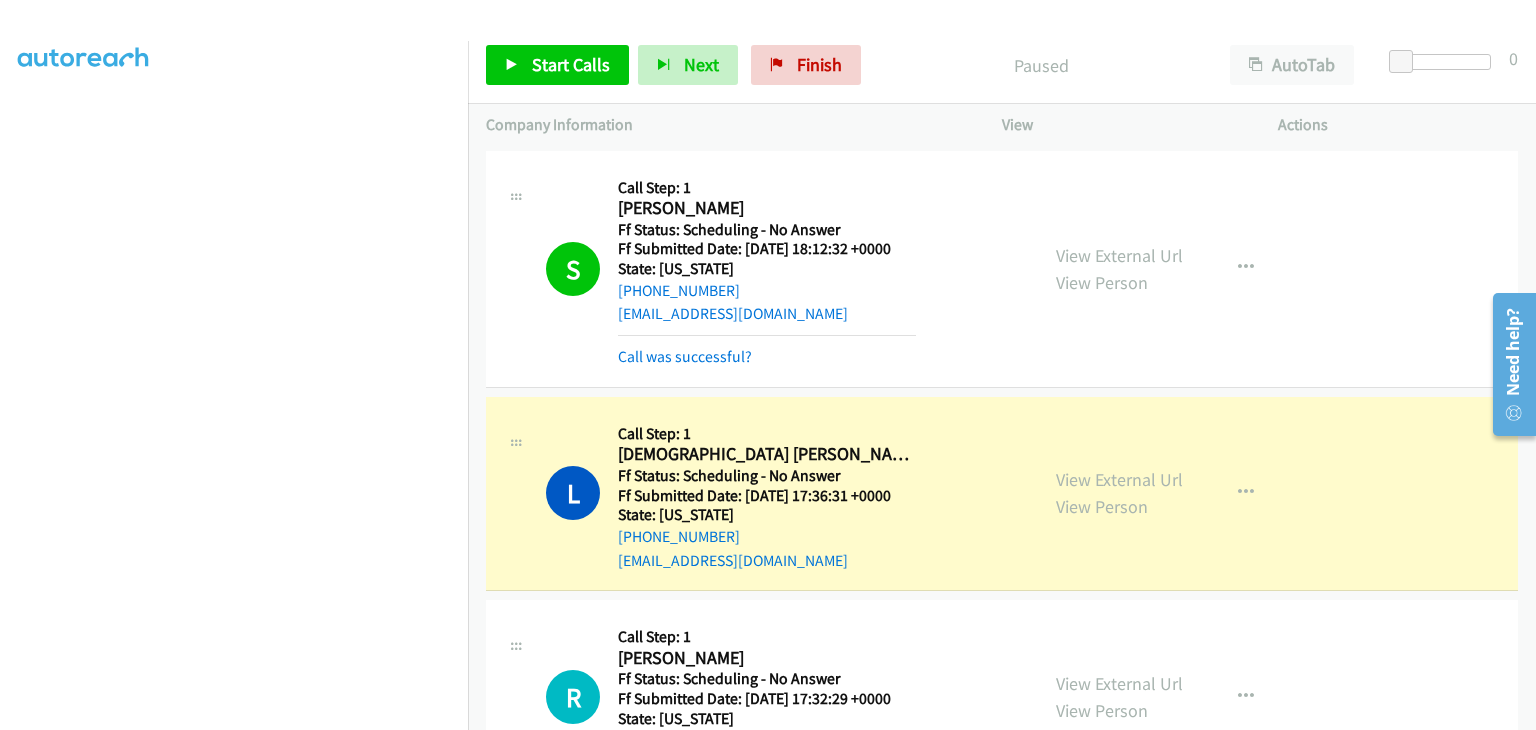 scroll, scrollTop: 392, scrollLeft: 0, axis: vertical 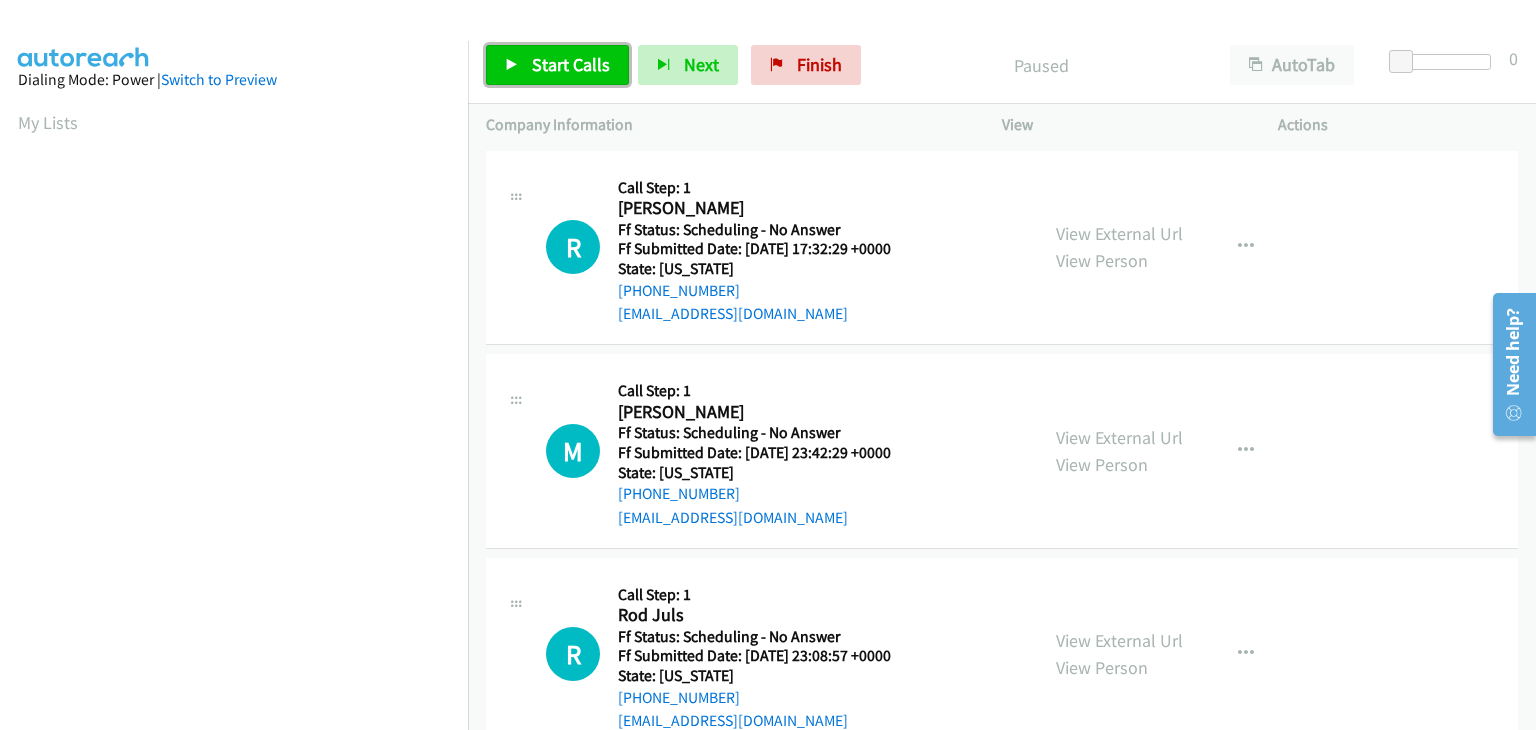 click on "Start Calls" at bounding box center [571, 64] 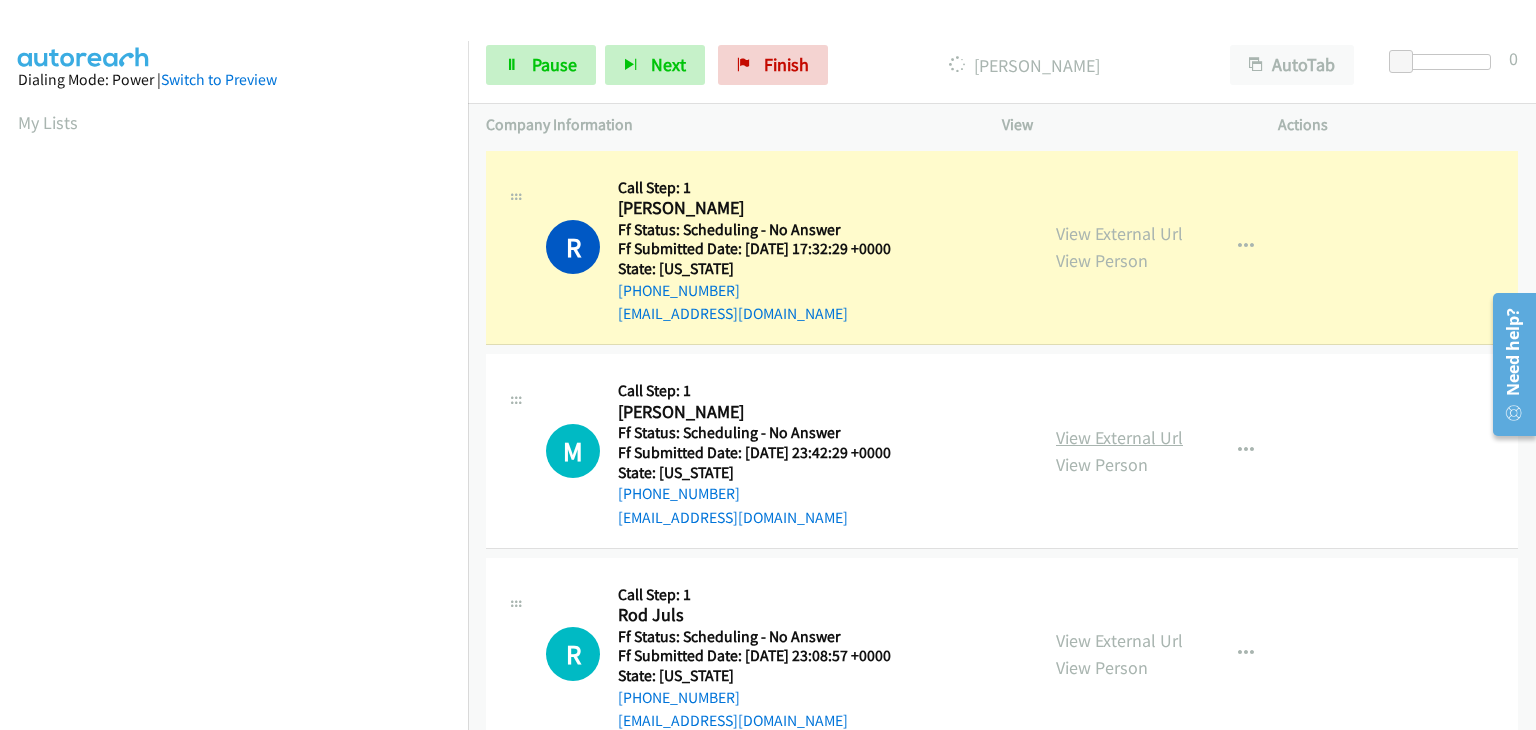 click on "View External Url" at bounding box center [1119, 437] 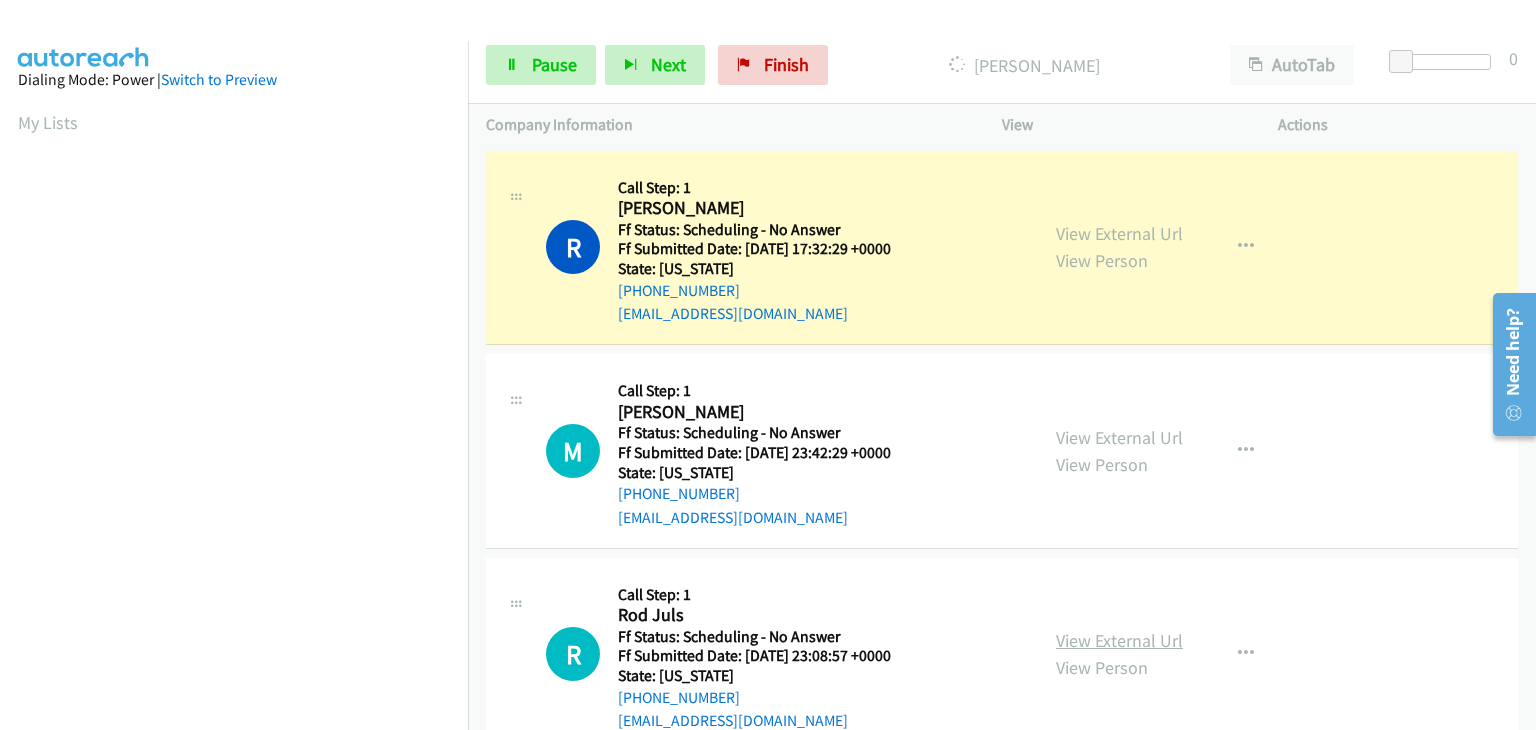 click on "View External Url" at bounding box center [1119, 640] 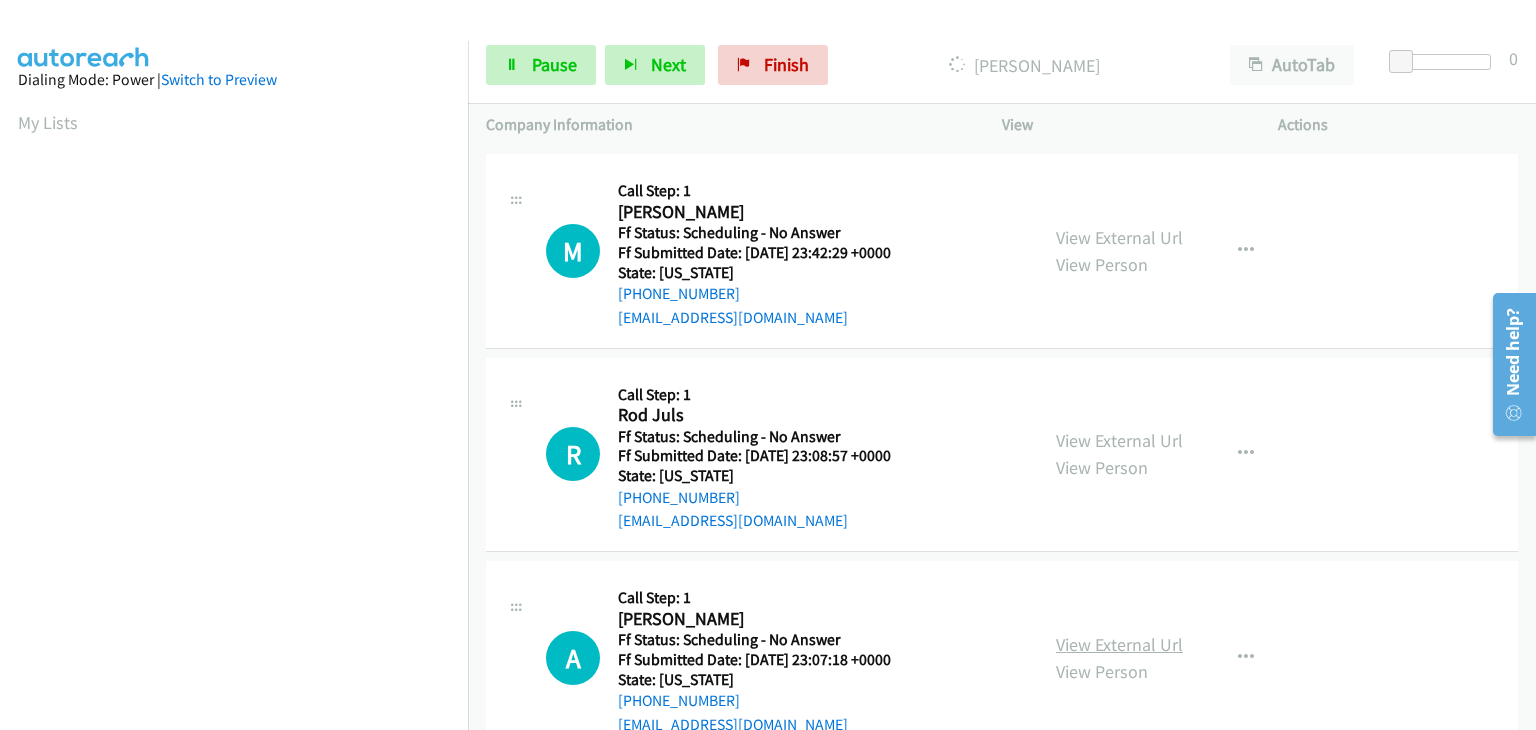 scroll, scrollTop: 300, scrollLeft: 0, axis: vertical 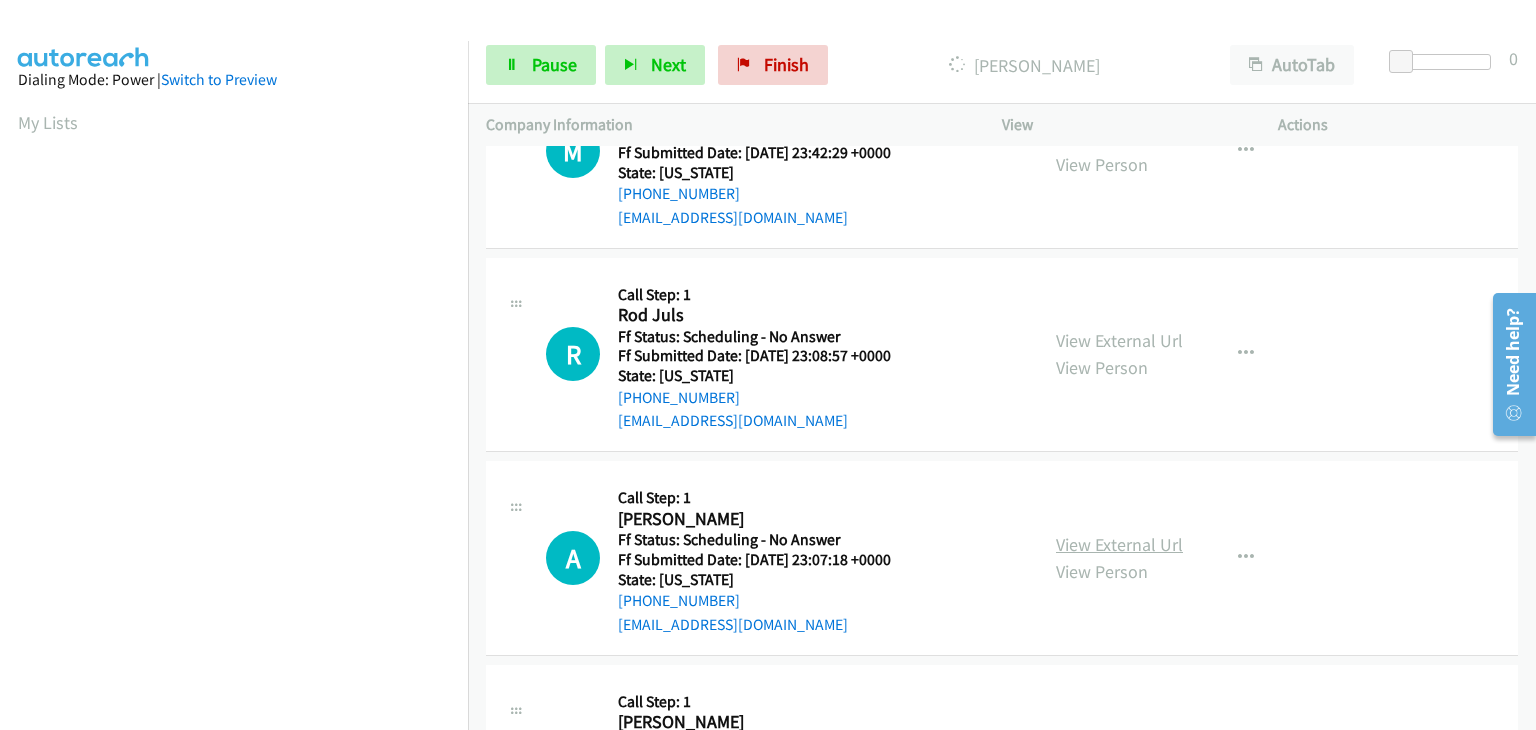 click on "View External Url" at bounding box center [1119, 544] 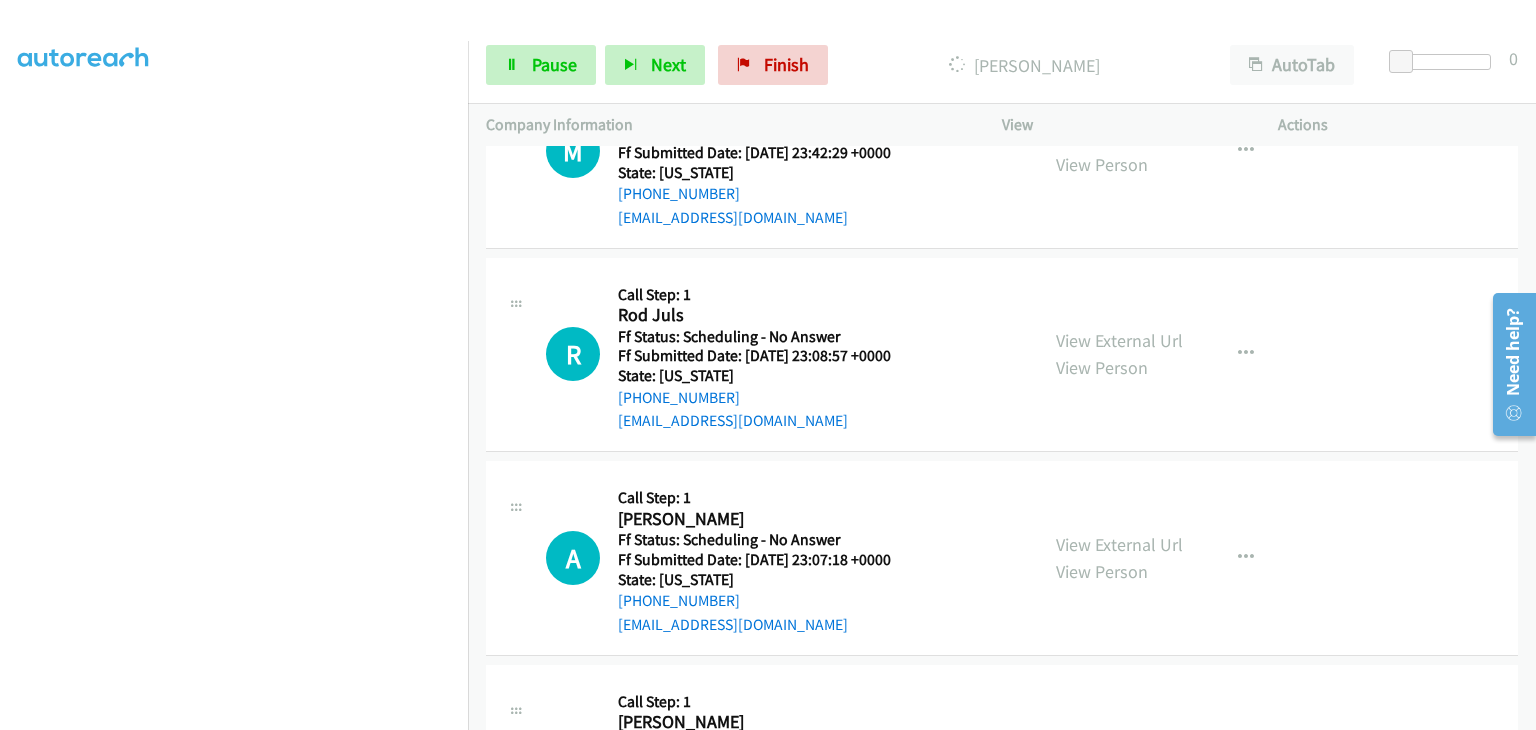 scroll, scrollTop: 392, scrollLeft: 0, axis: vertical 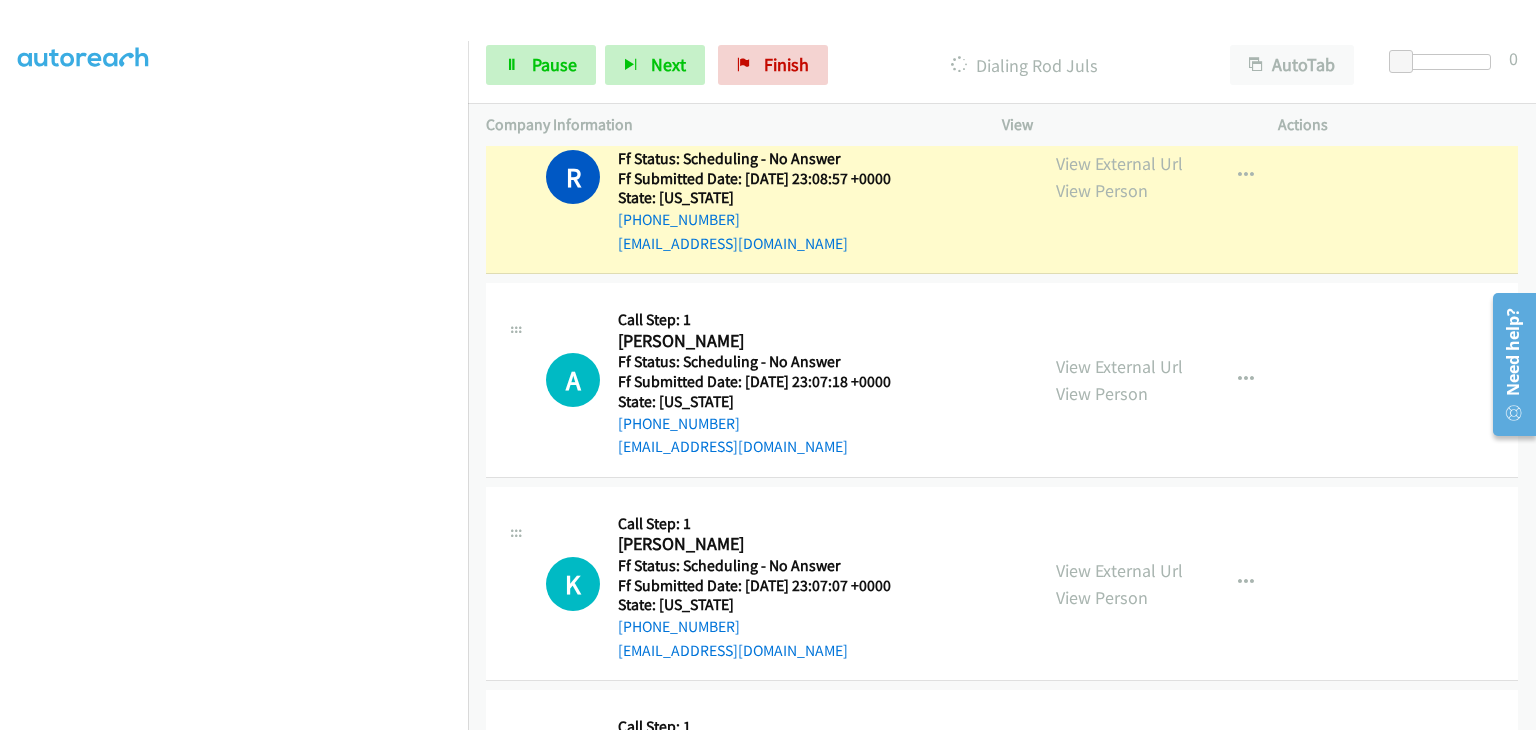 click on "View External Url
View Person
View External Url
Email
Schedule/Manage Callback
Skip Call
Add to do not call list" at bounding box center (1185, 584) 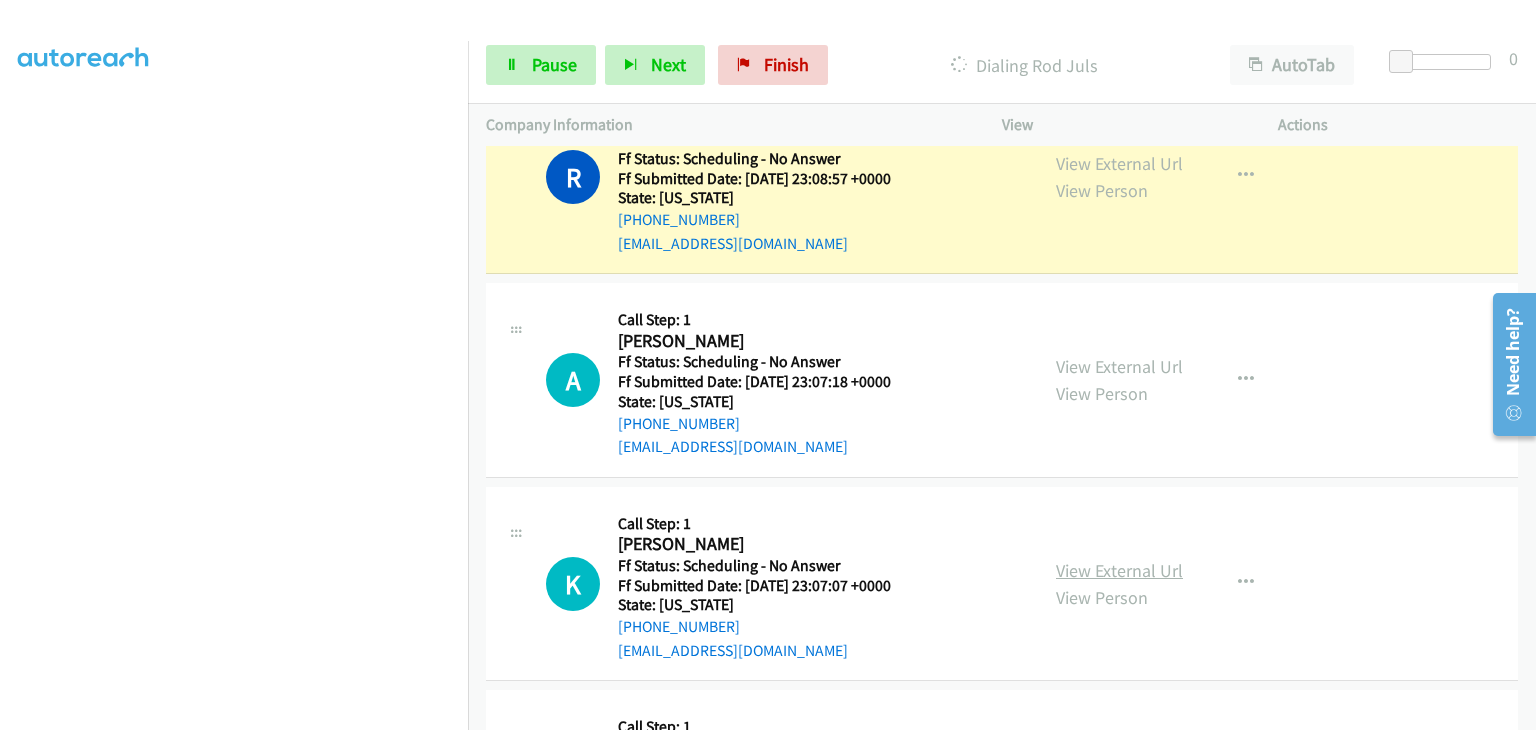 click on "View External Url" at bounding box center (1119, 570) 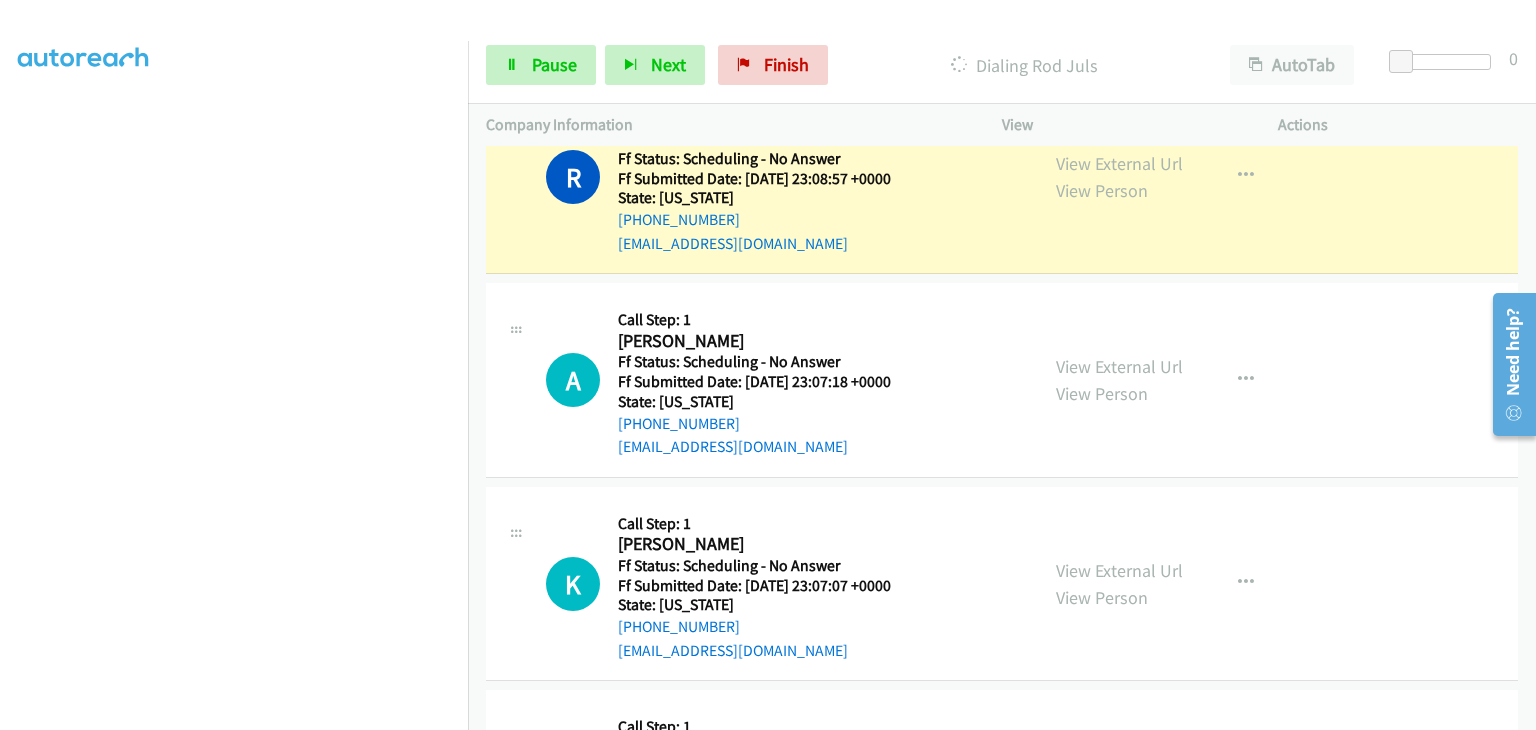 scroll, scrollTop: 392, scrollLeft: 0, axis: vertical 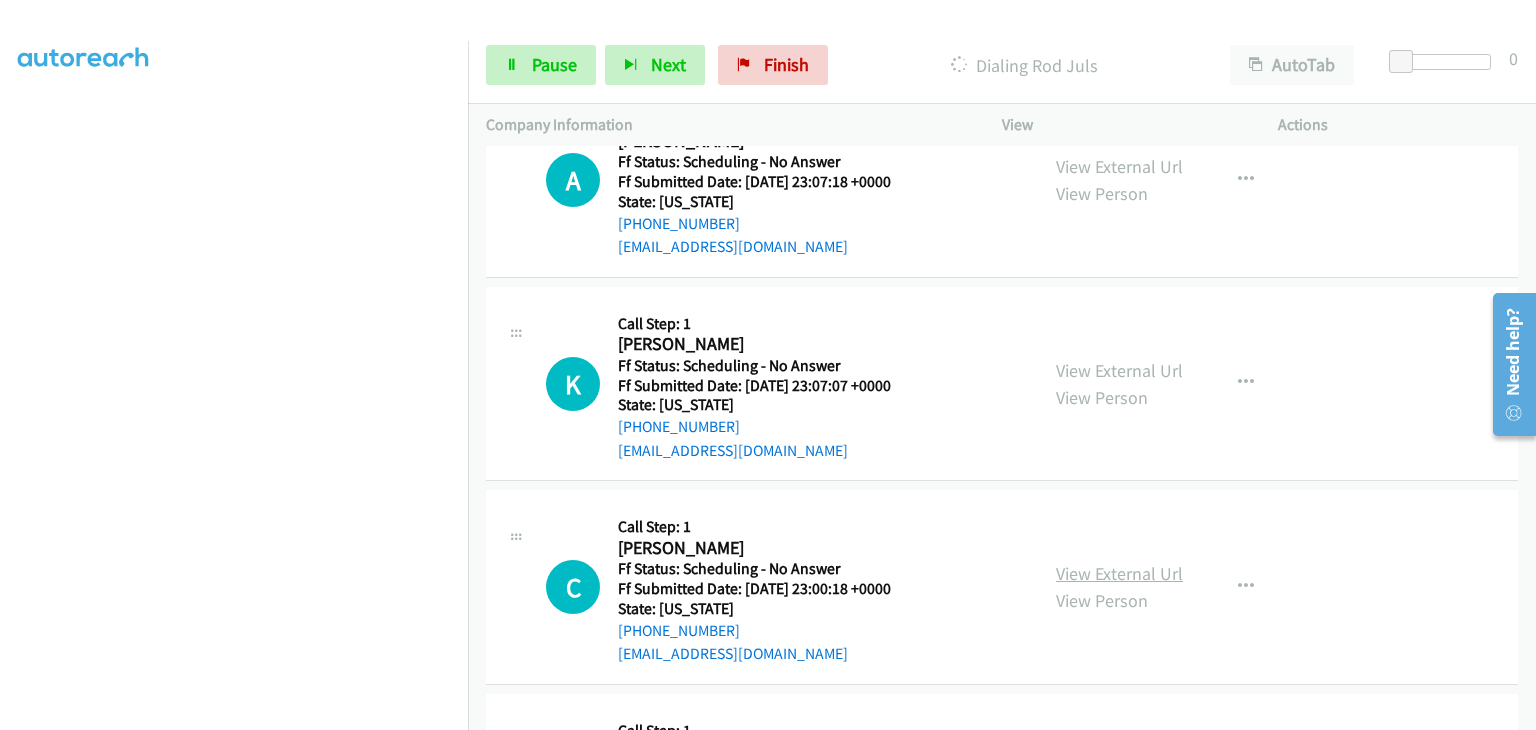 click on "View External Url" at bounding box center [1119, 573] 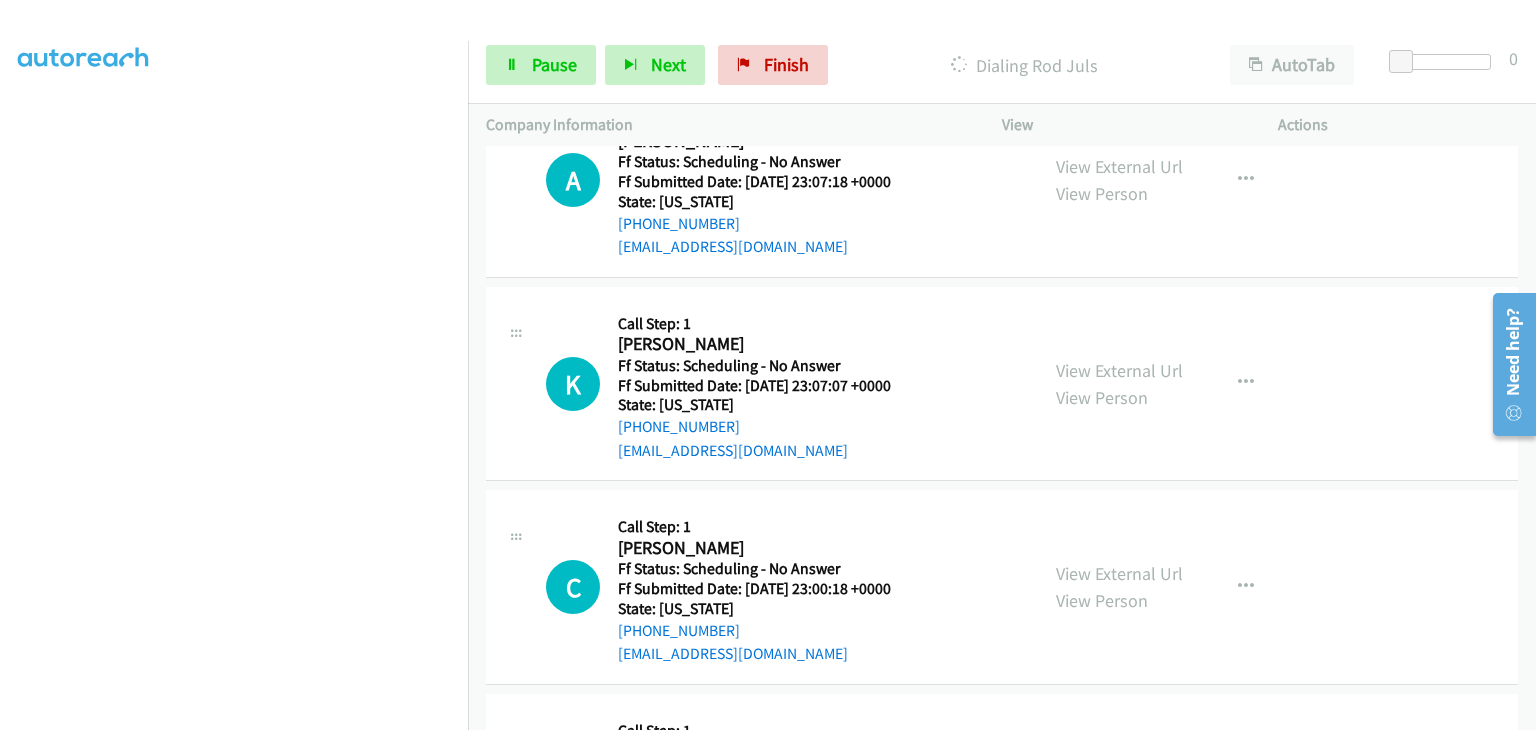 scroll, scrollTop: 805, scrollLeft: 0, axis: vertical 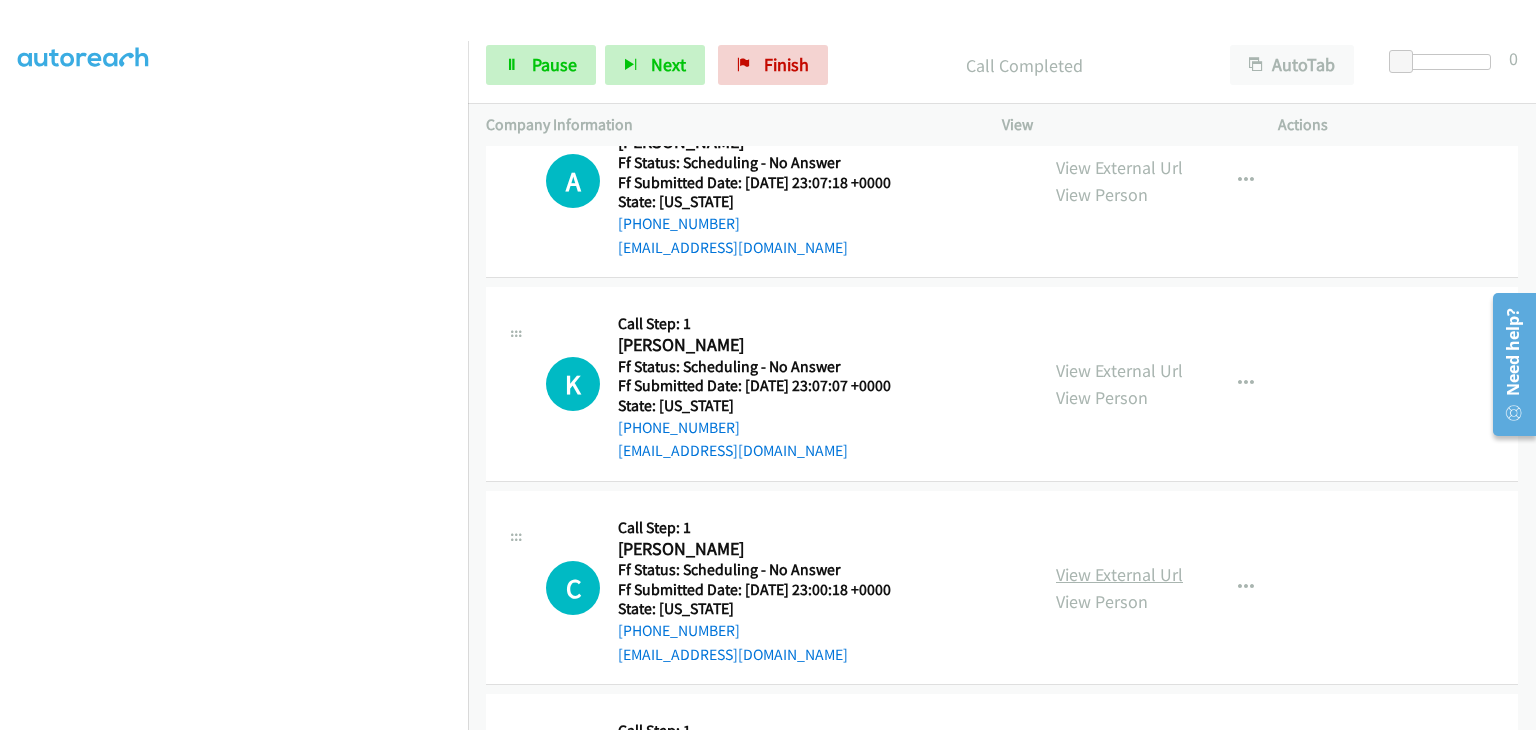click on "View External Url" at bounding box center (1119, 574) 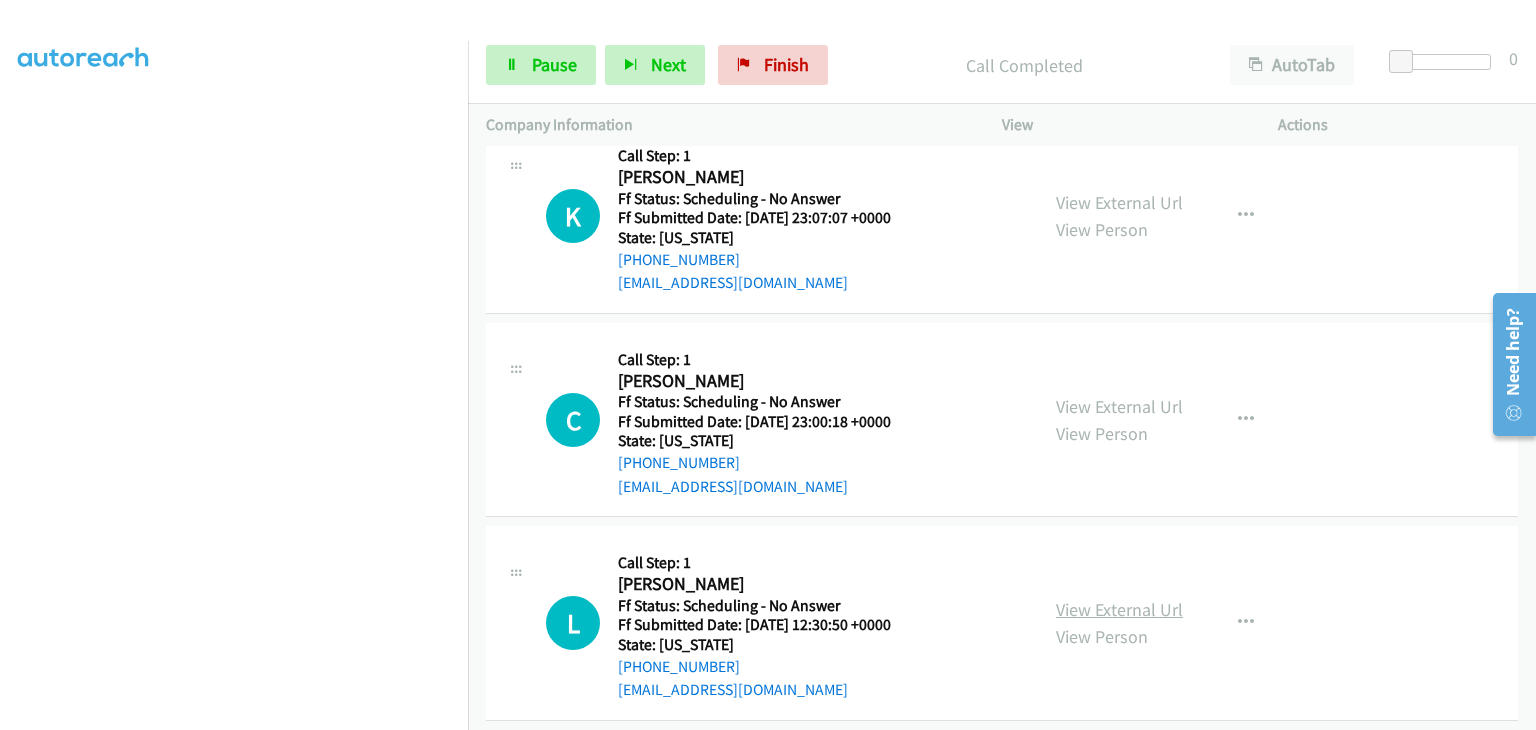 scroll, scrollTop: 1005, scrollLeft: 0, axis: vertical 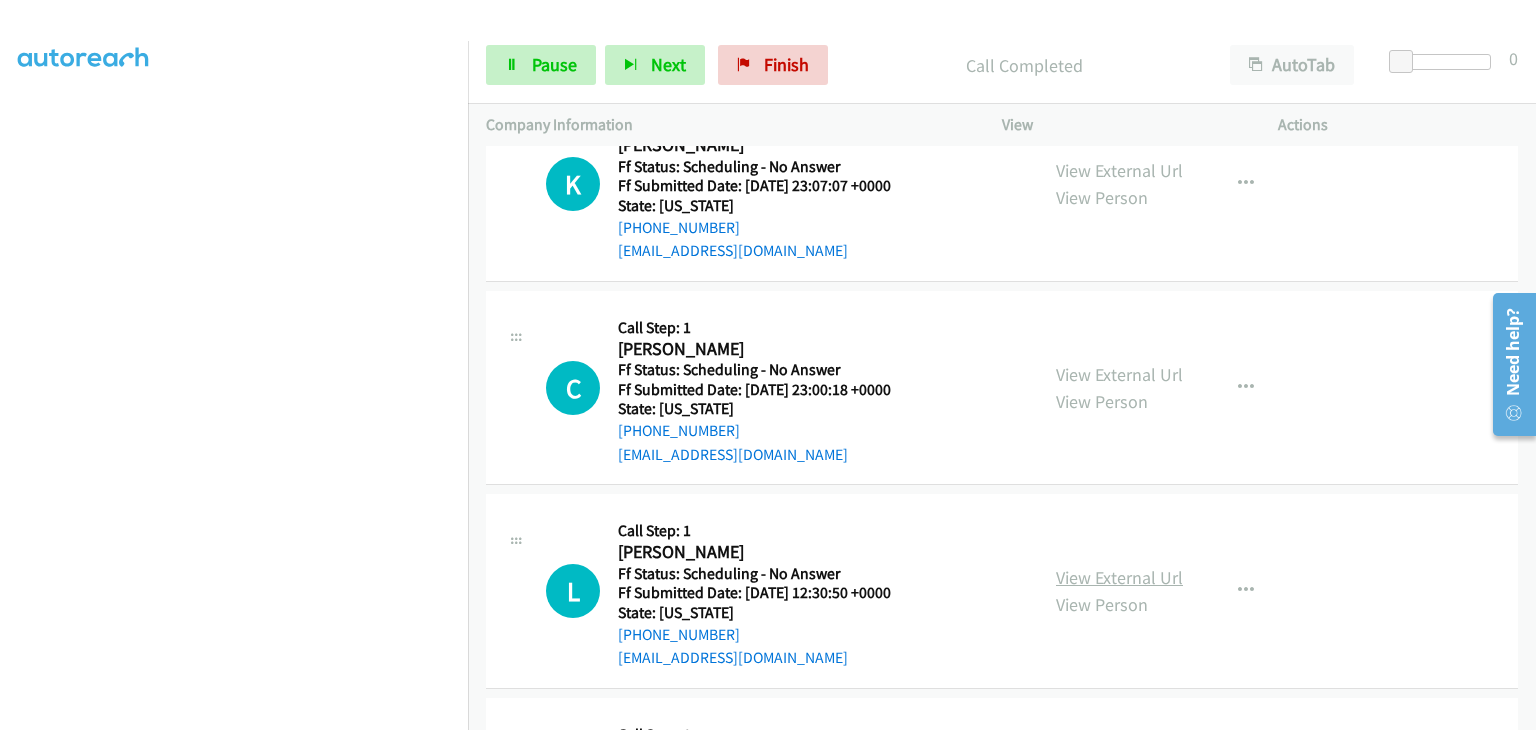 click on "View External Url" at bounding box center [1119, 577] 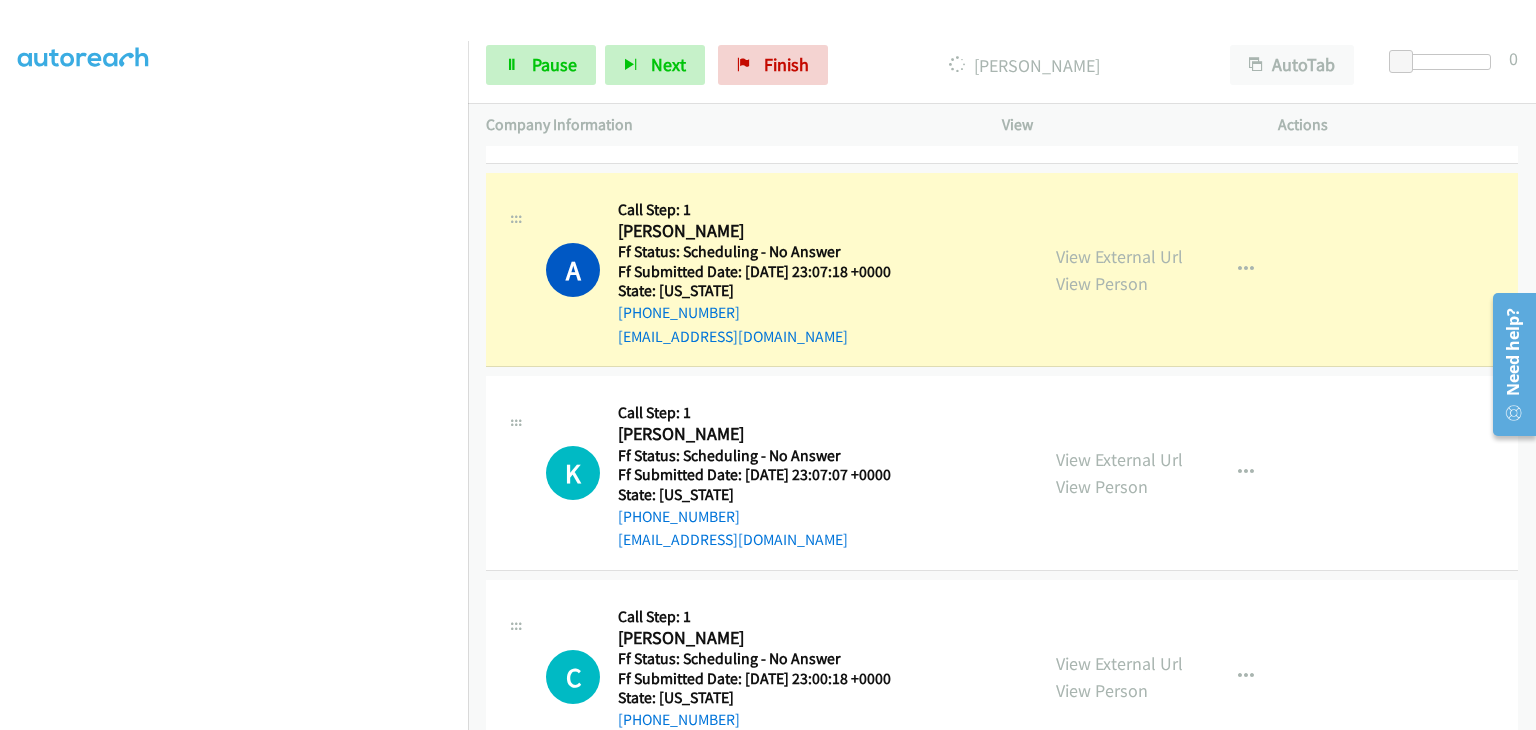 scroll, scrollTop: 705, scrollLeft: 0, axis: vertical 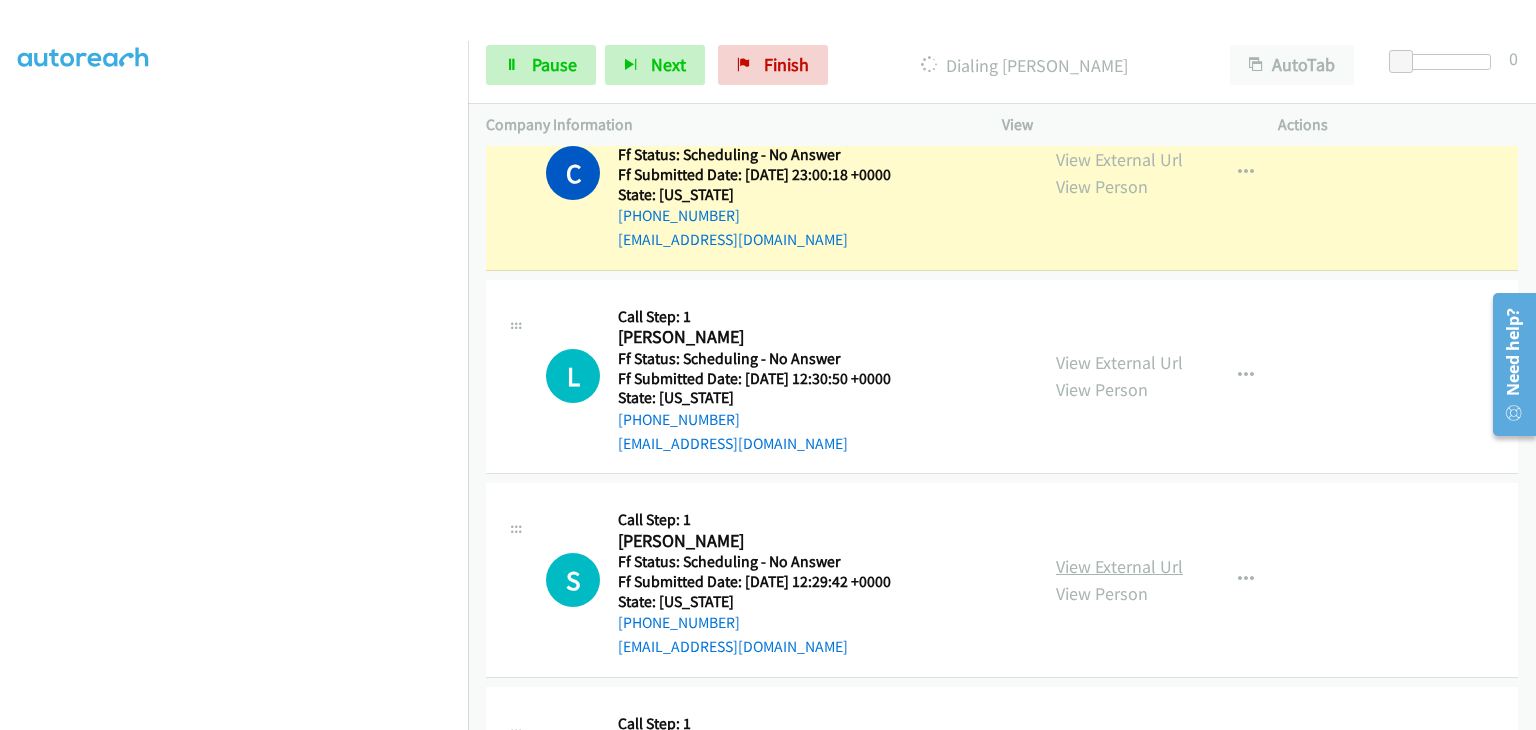 click on "View External Url" at bounding box center [1119, 566] 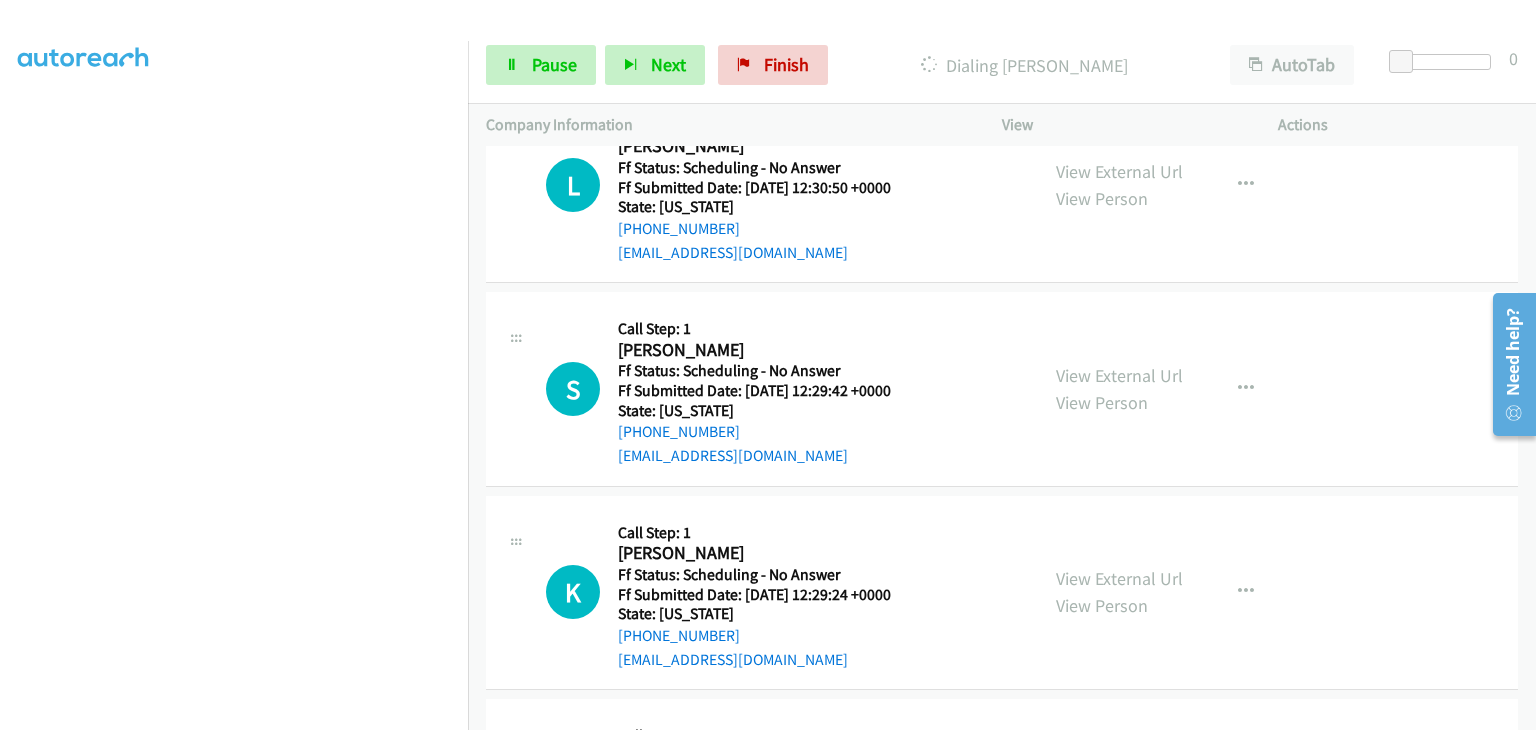 scroll, scrollTop: 1505, scrollLeft: 0, axis: vertical 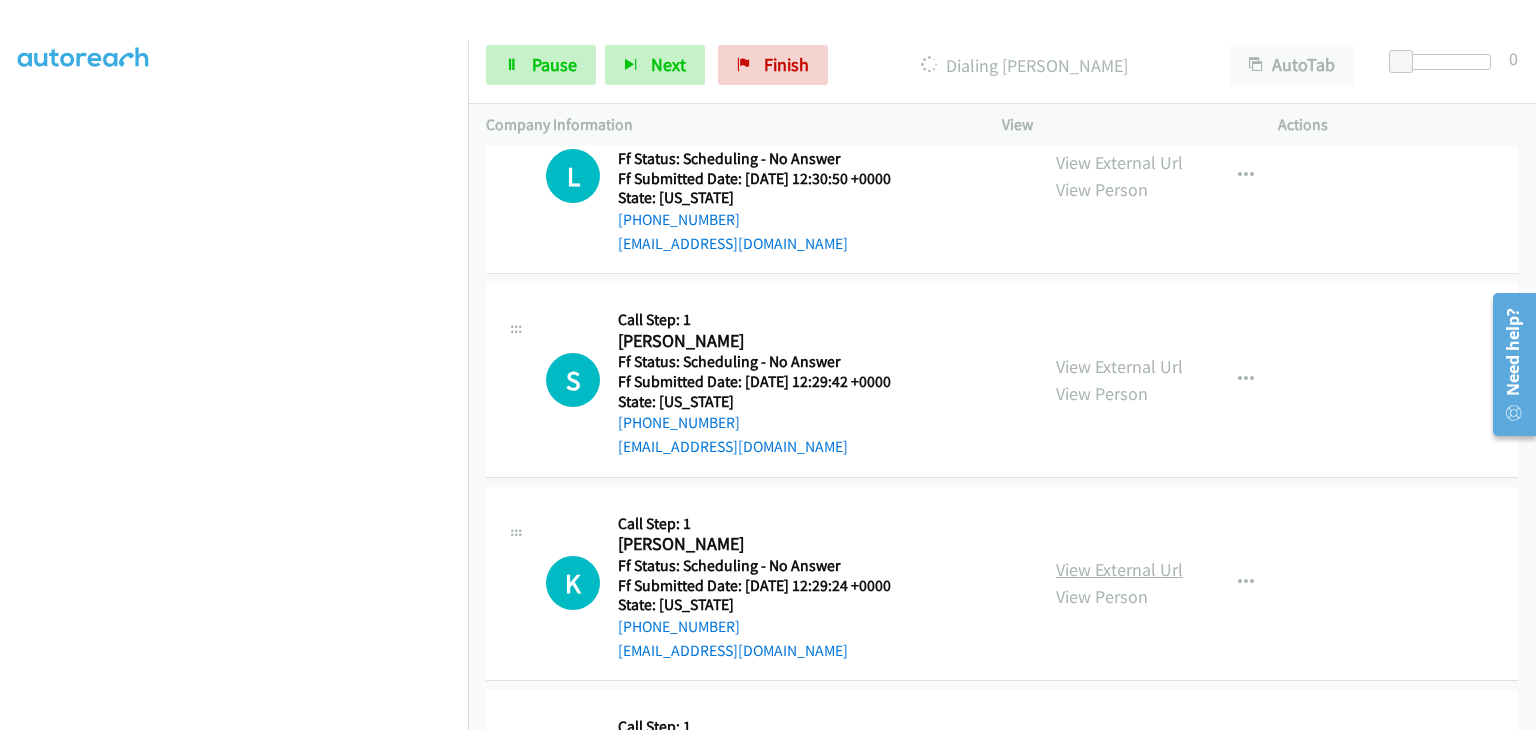 click on "View External Url" at bounding box center (1119, 569) 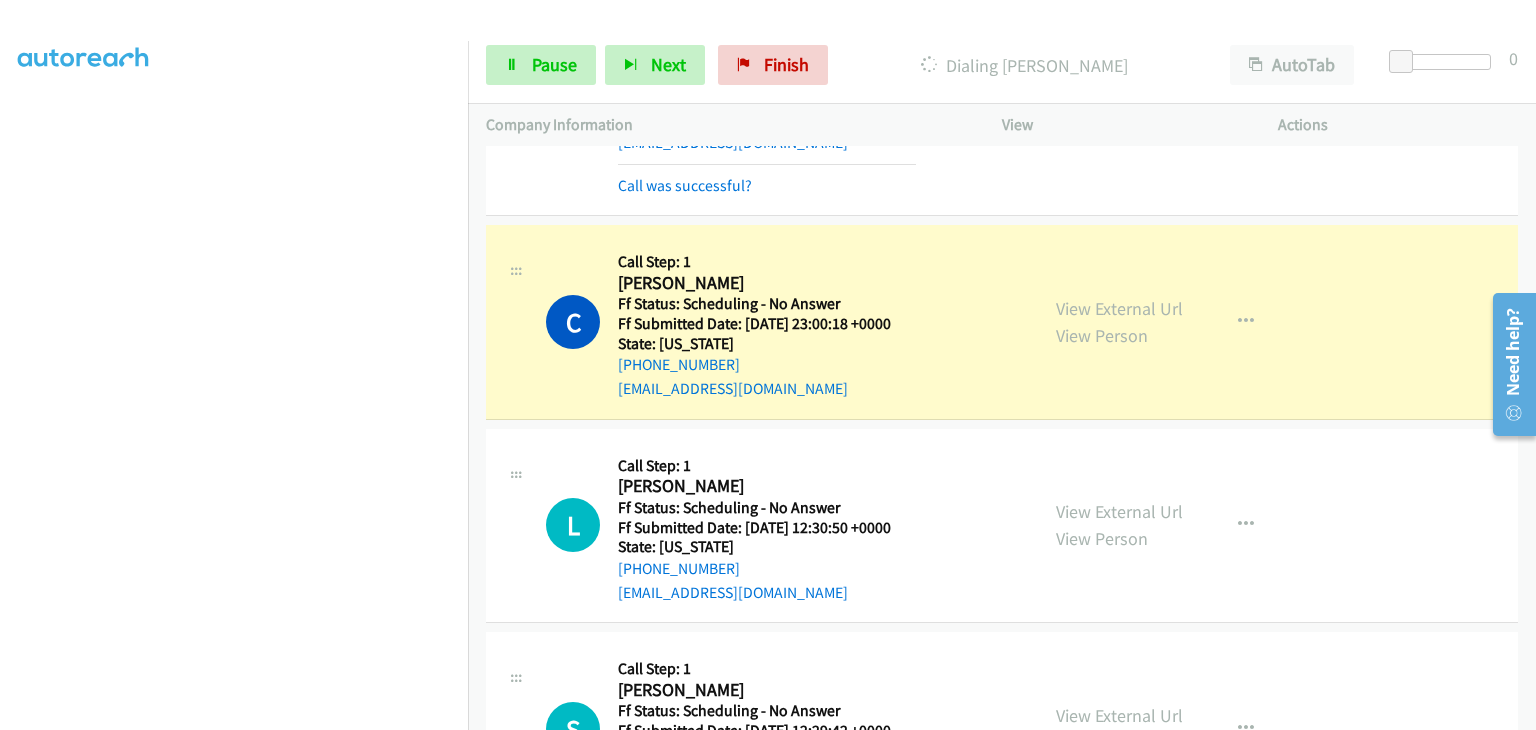scroll, scrollTop: 1205, scrollLeft: 0, axis: vertical 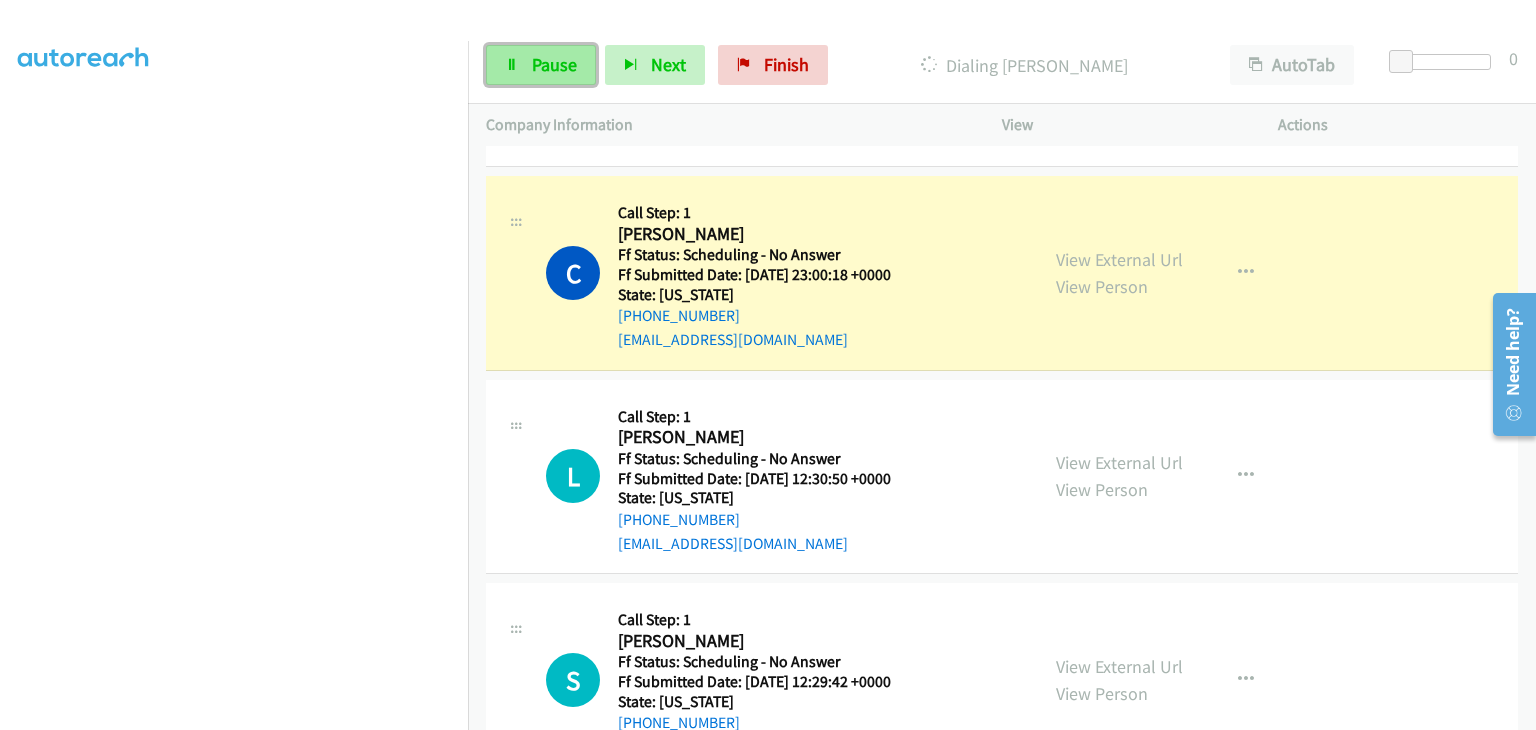 click on "Pause" at bounding box center [541, 65] 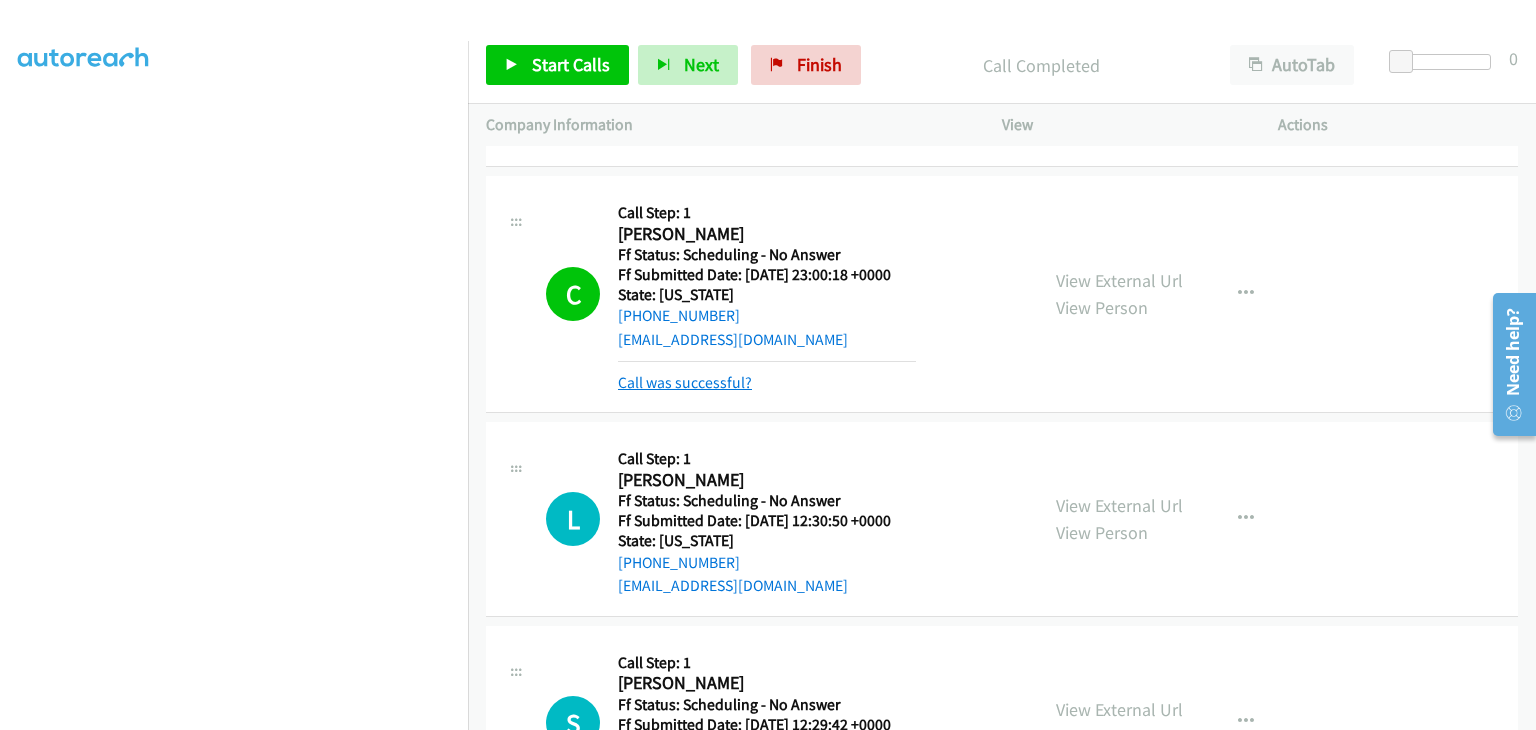 drag, startPoint x: 687, startPoint y: 369, endPoint x: 696, endPoint y: 381, distance: 15 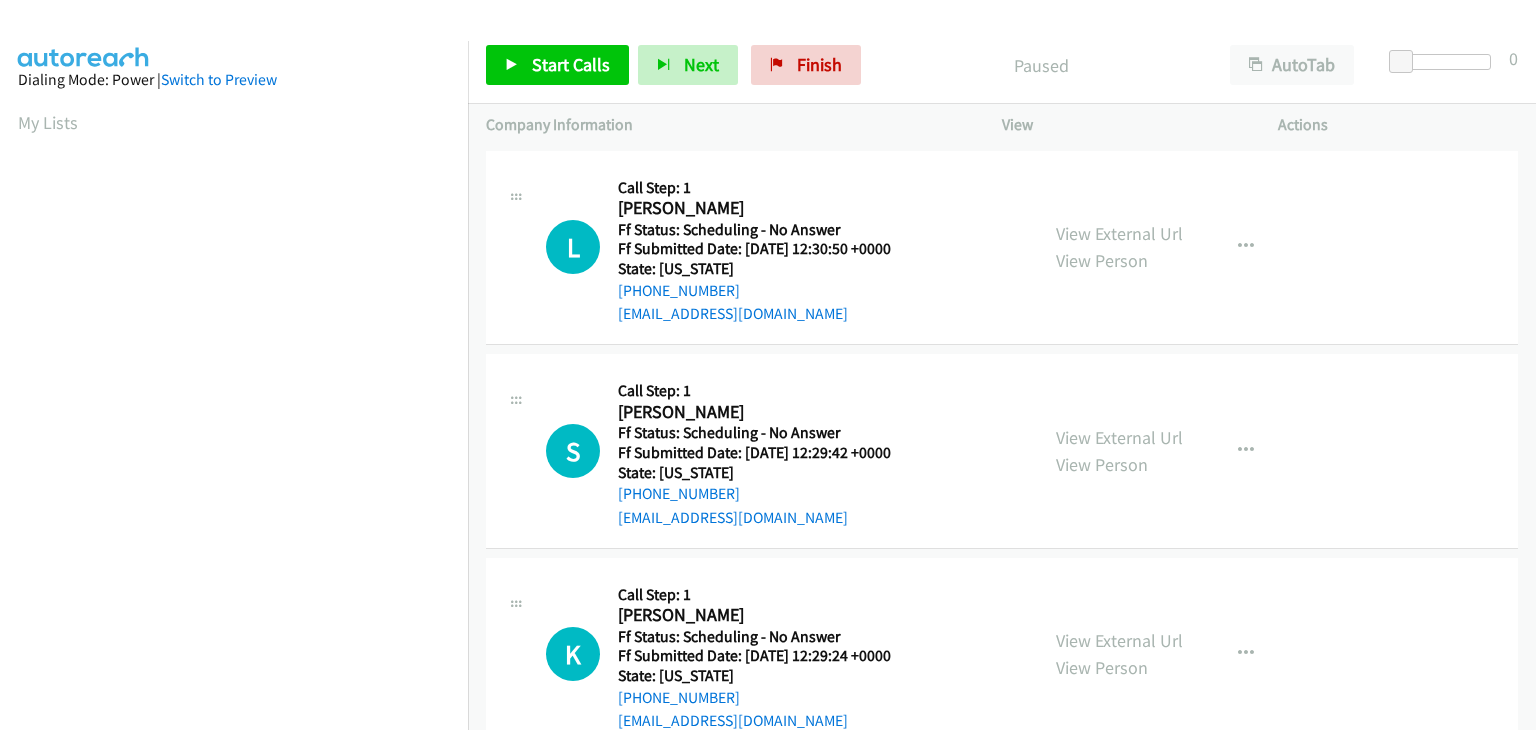 scroll, scrollTop: 0, scrollLeft: 0, axis: both 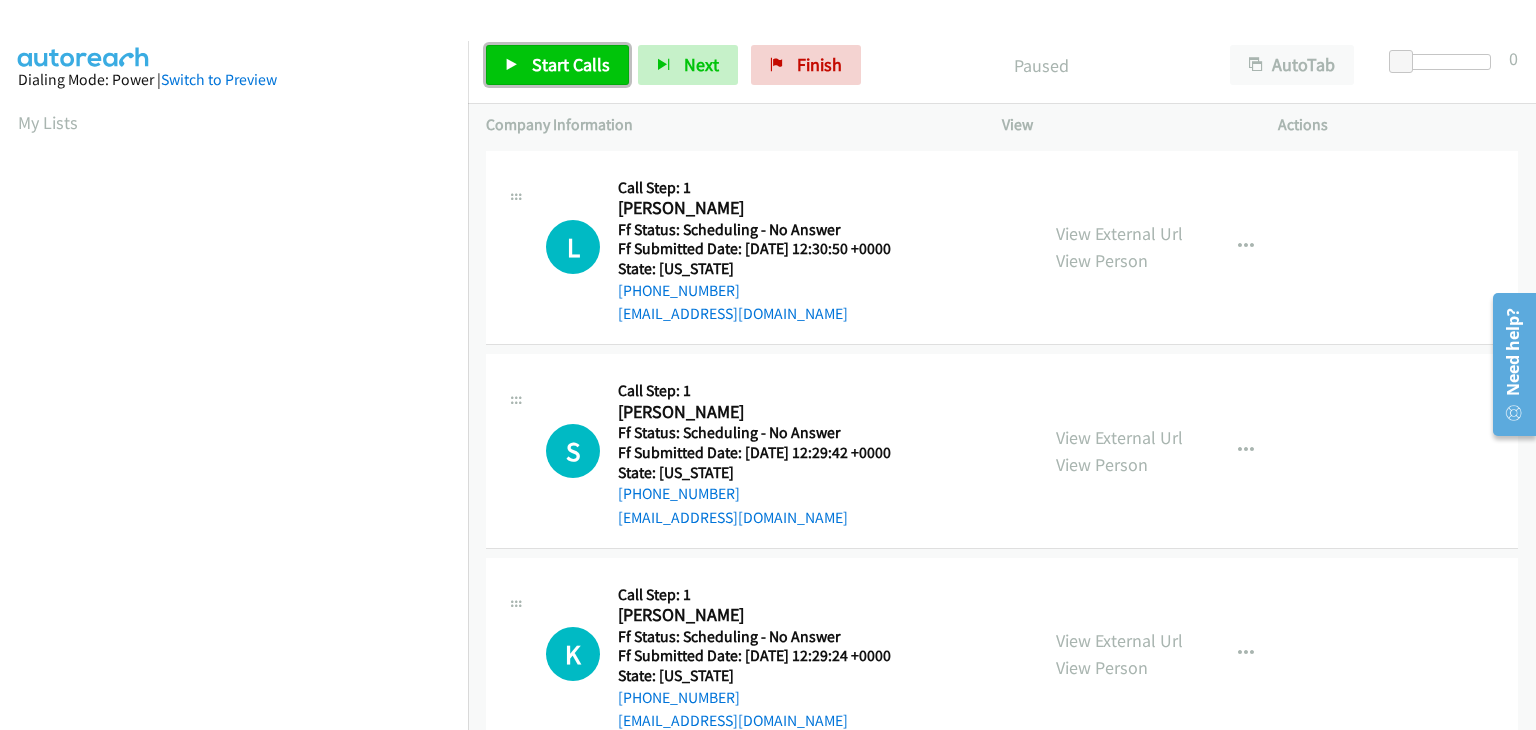 click on "Start Calls" at bounding box center [571, 64] 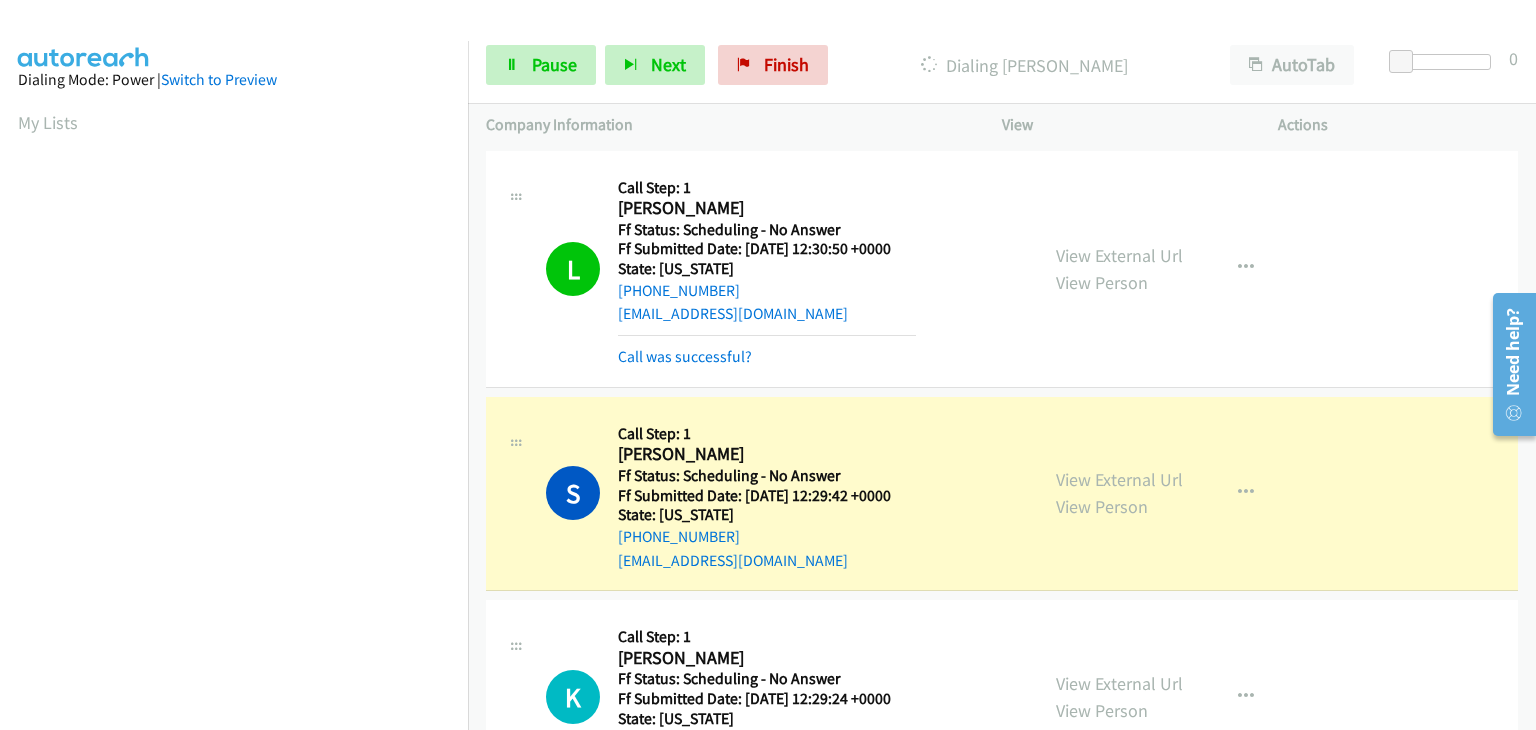 scroll, scrollTop: 392, scrollLeft: 0, axis: vertical 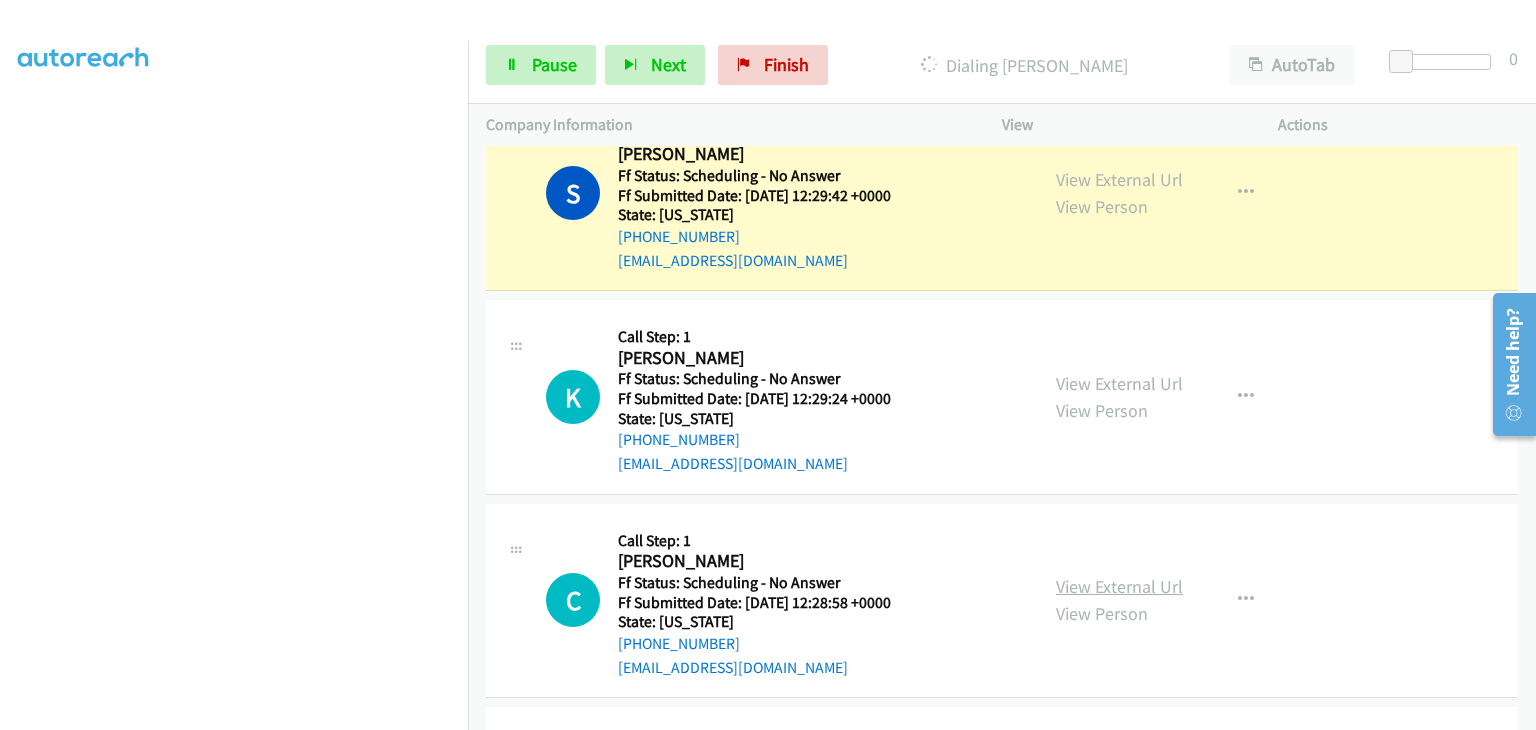 click on "View External Url" at bounding box center (1119, 586) 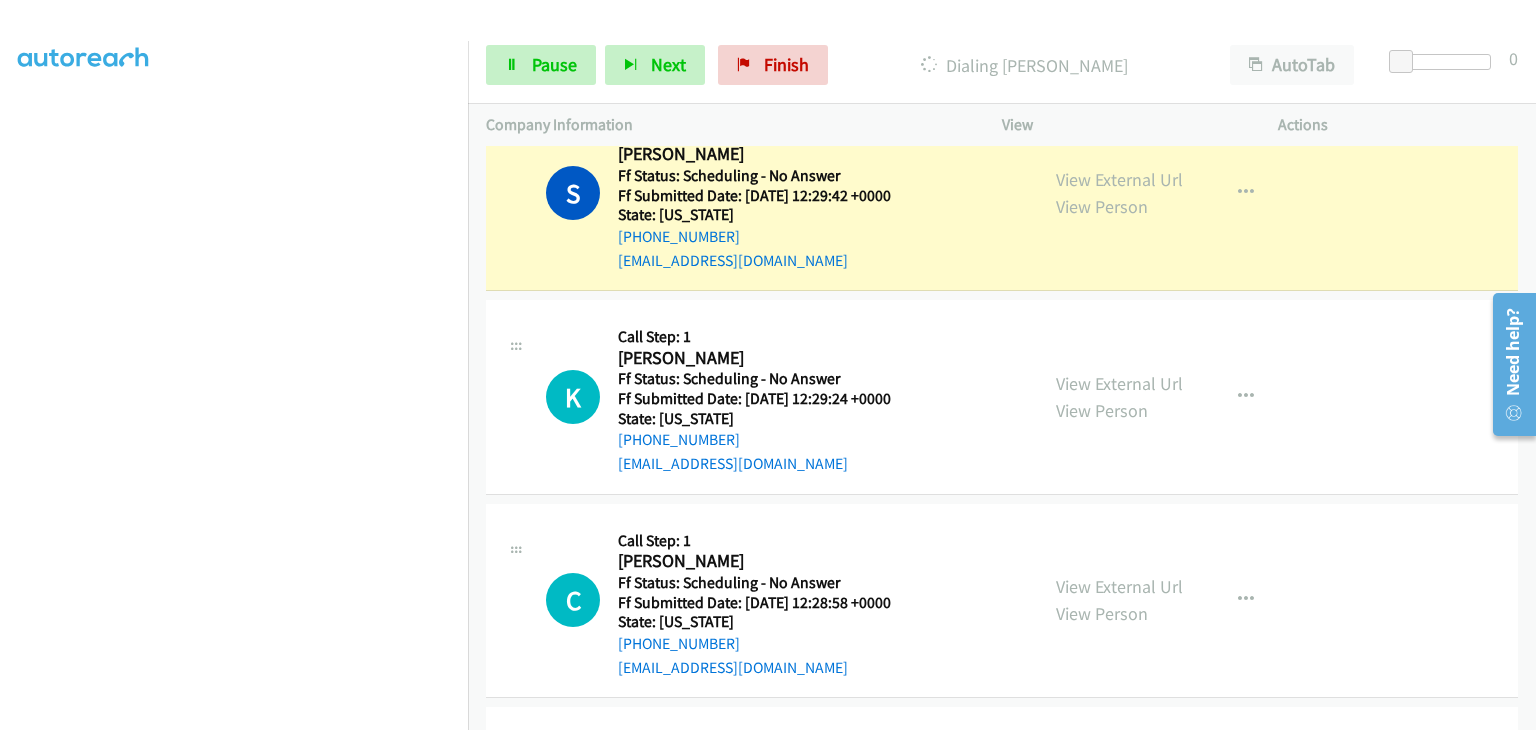 scroll, scrollTop: 392, scrollLeft: 0, axis: vertical 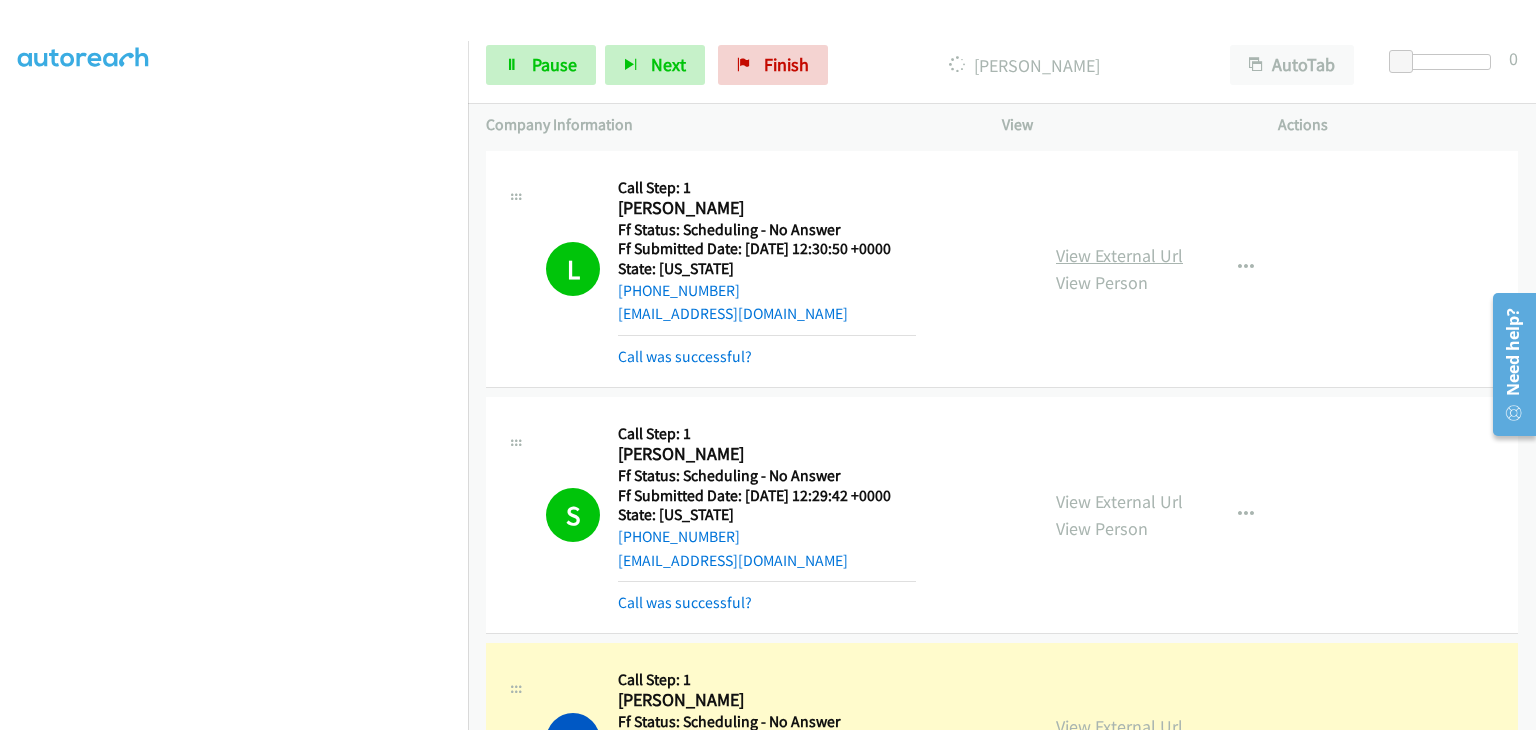 click on "View External Url" at bounding box center (1119, 255) 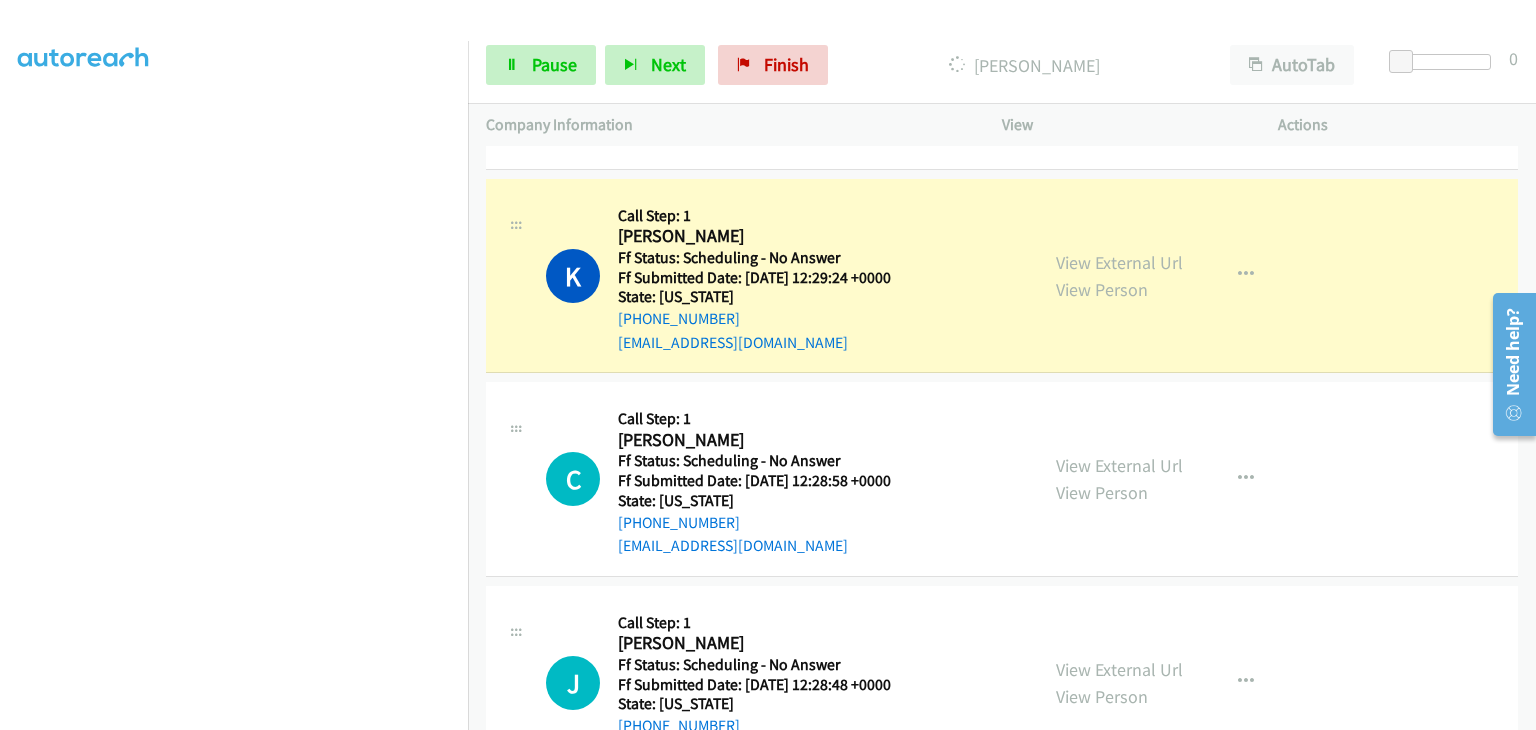 scroll, scrollTop: 500, scrollLeft: 0, axis: vertical 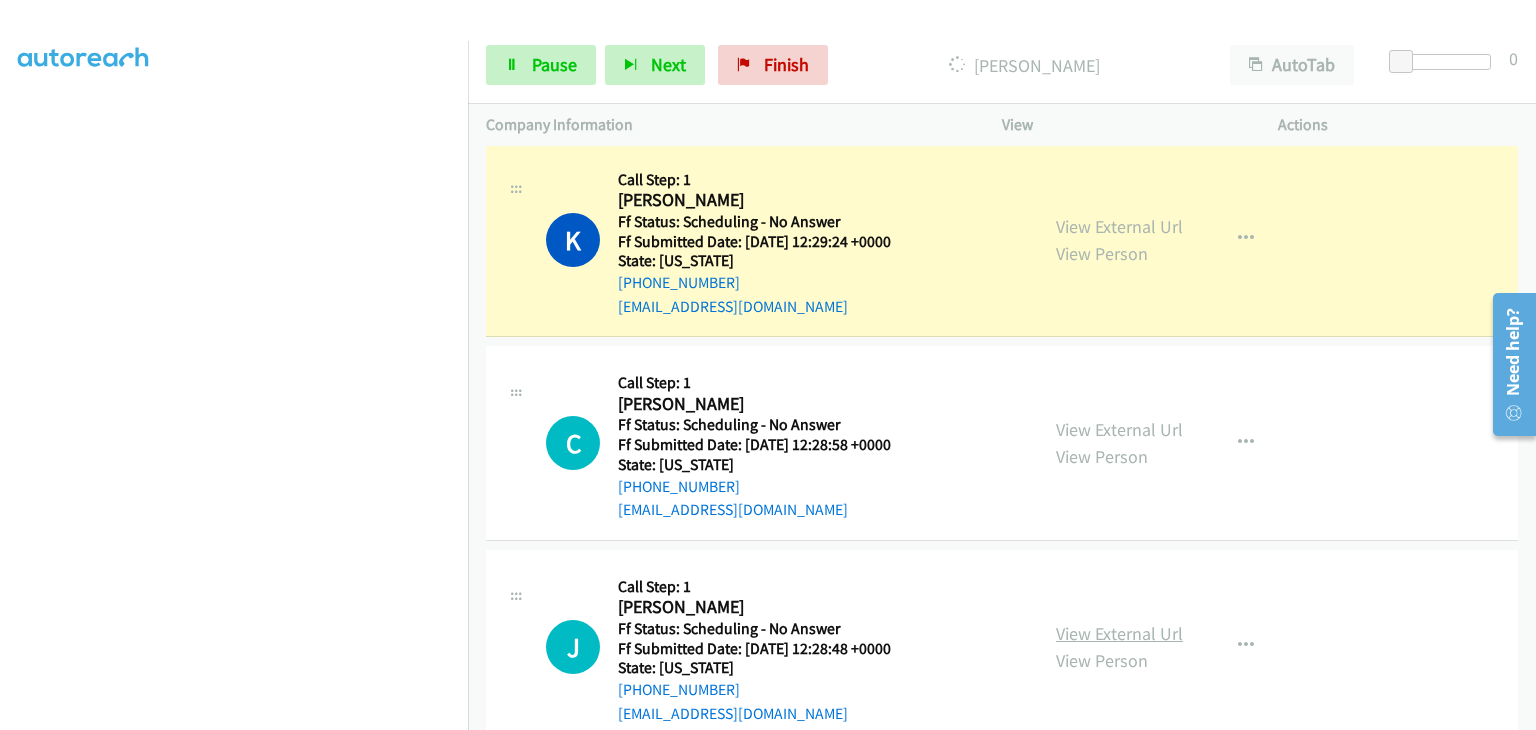 click on "View External Url" at bounding box center [1119, 633] 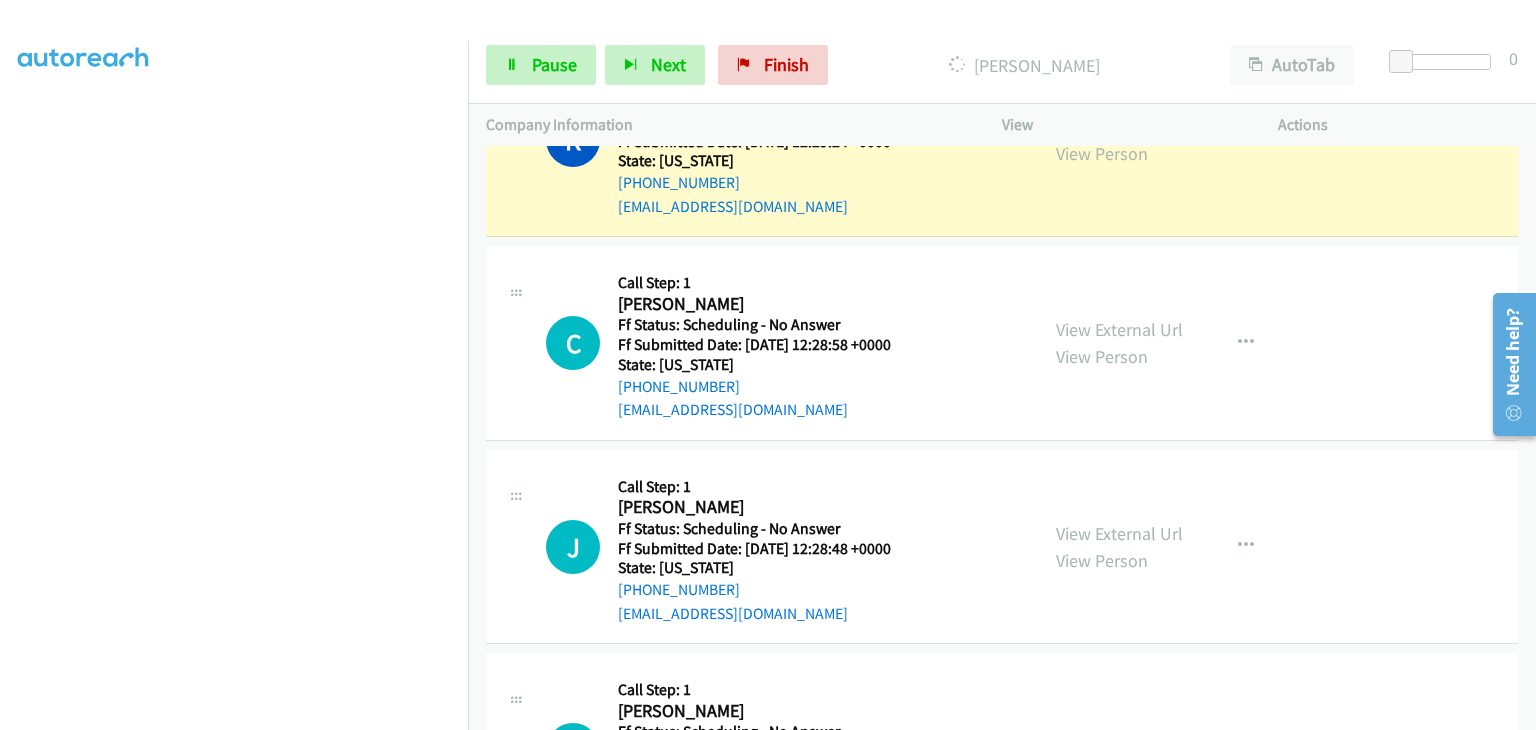scroll, scrollTop: 700, scrollLeft: 0, axis: vertical 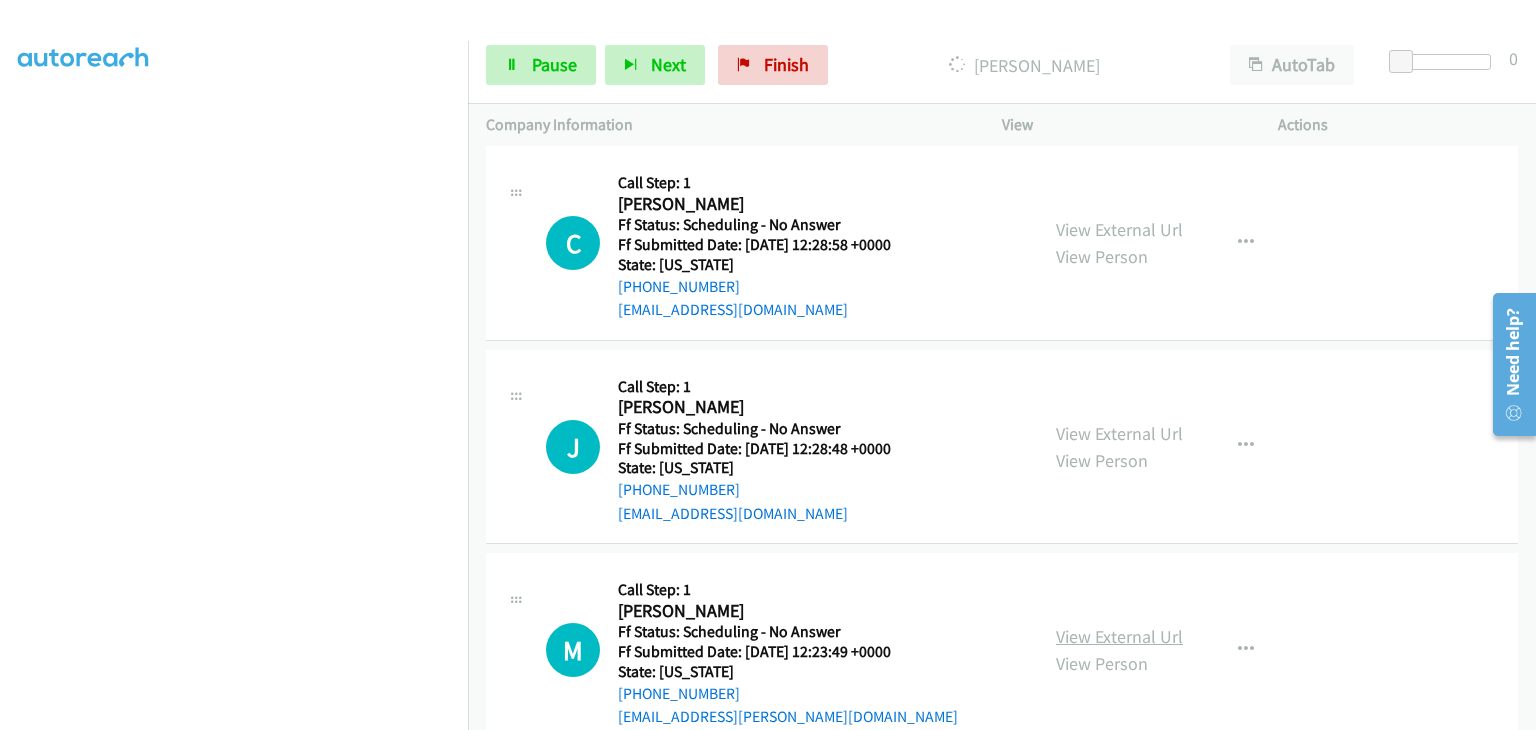 click on "View External Url" at bounding box center [1119, 636] 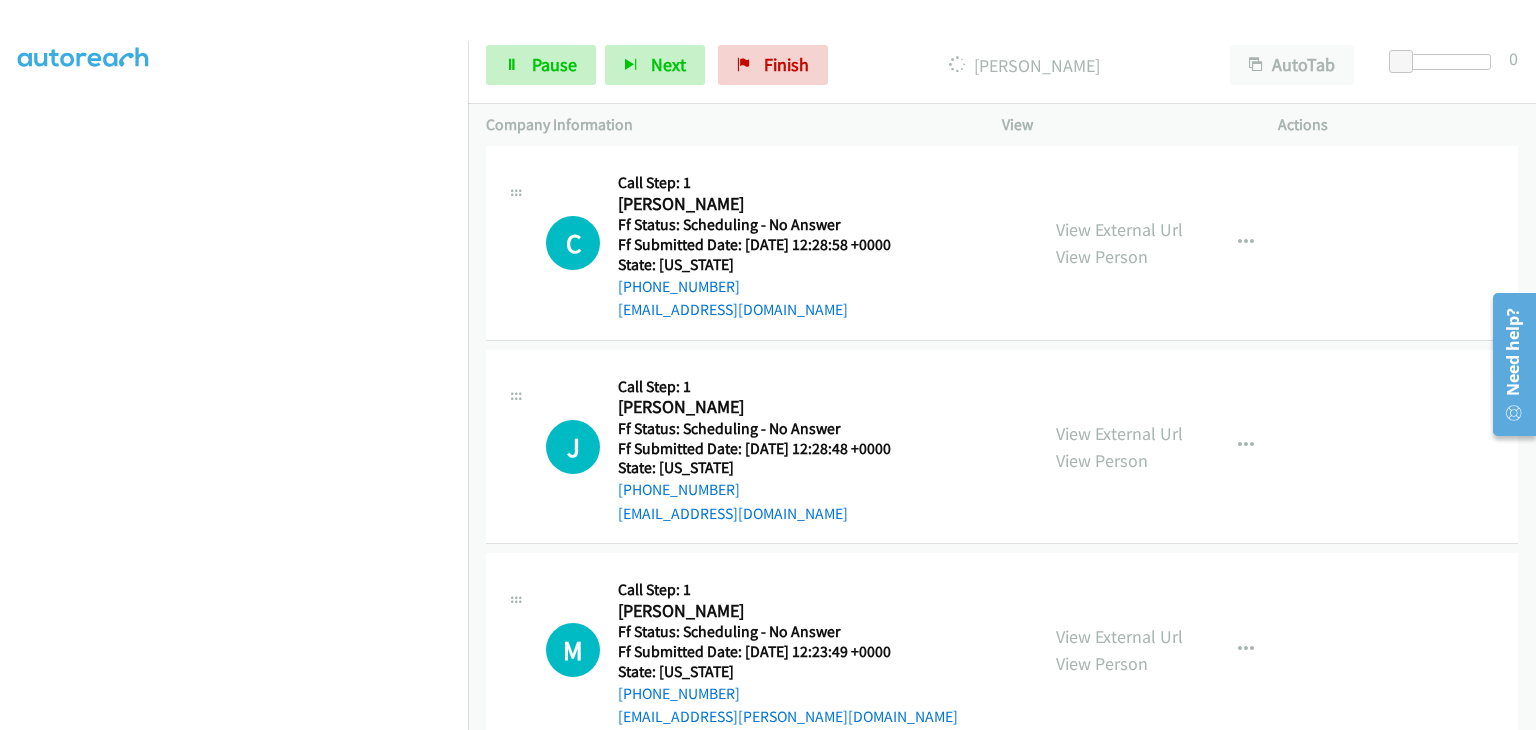 scroll, scrollTop: 392, scrollLeft: 0, axis: vertical 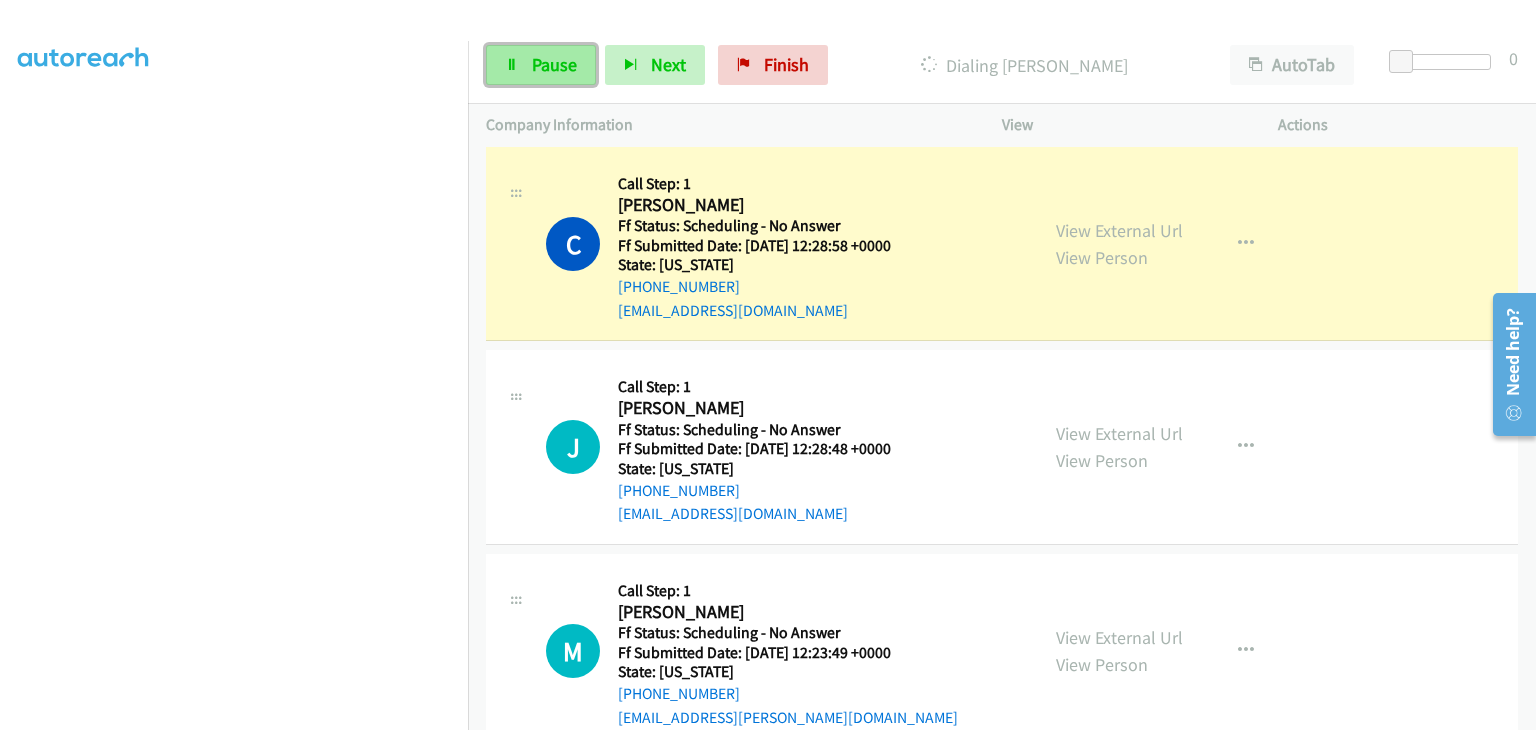 click on "Pause" at bounding box center [541, 65] 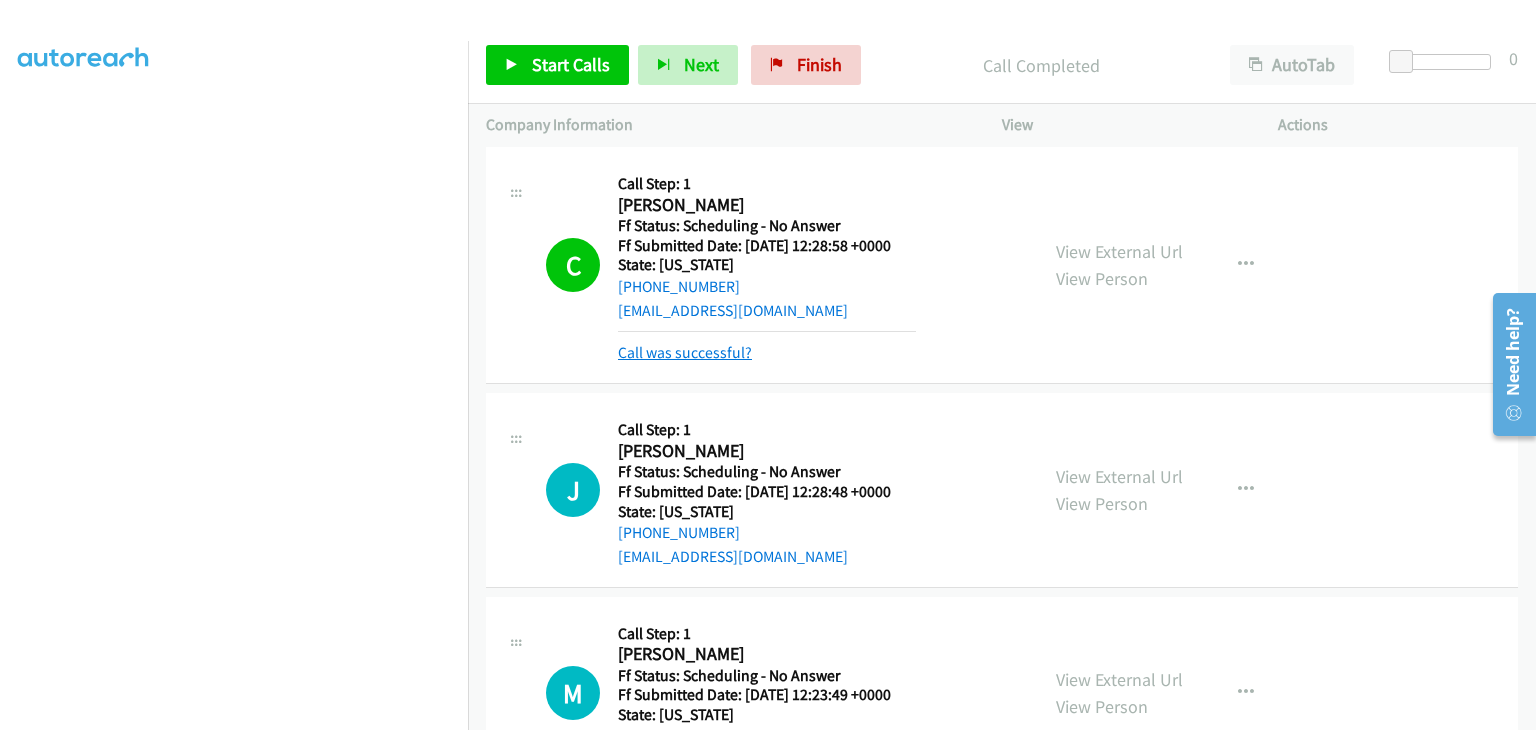 click on "Call was successful?" at bounding box center [685, 352] 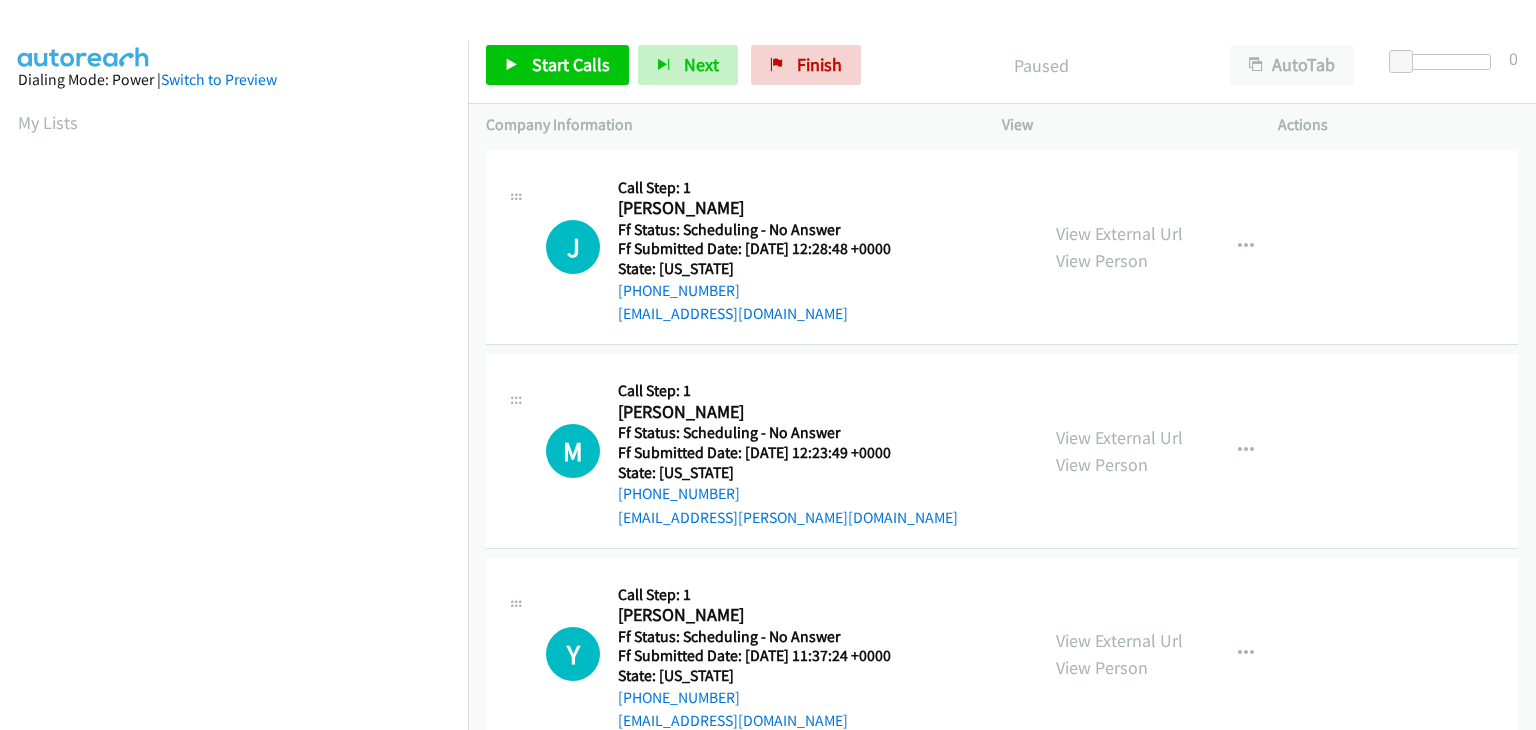 scroll, scrollTop: 0, scrollLeft: 0, axis: both 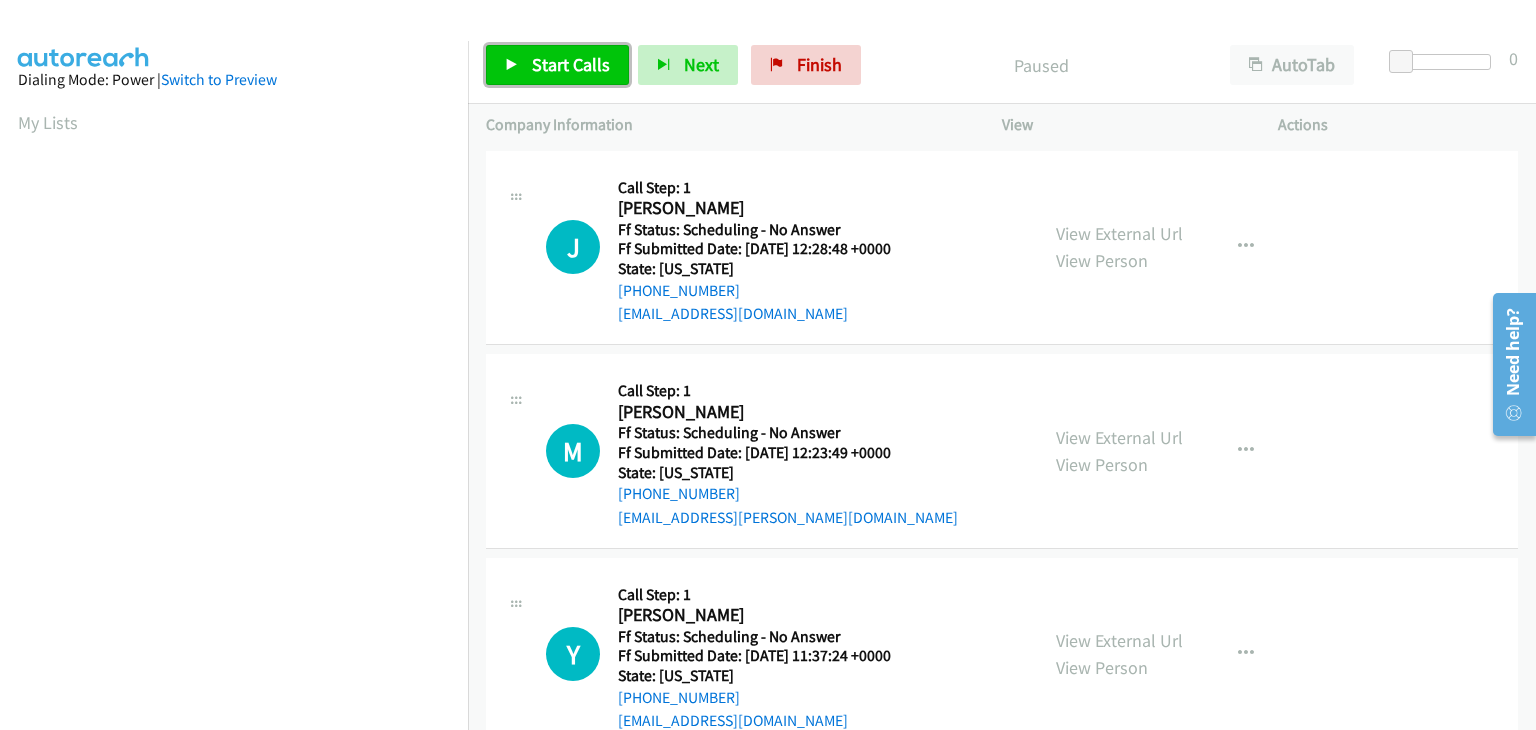 click on "Start Calls" at bounding box center (571, 64) 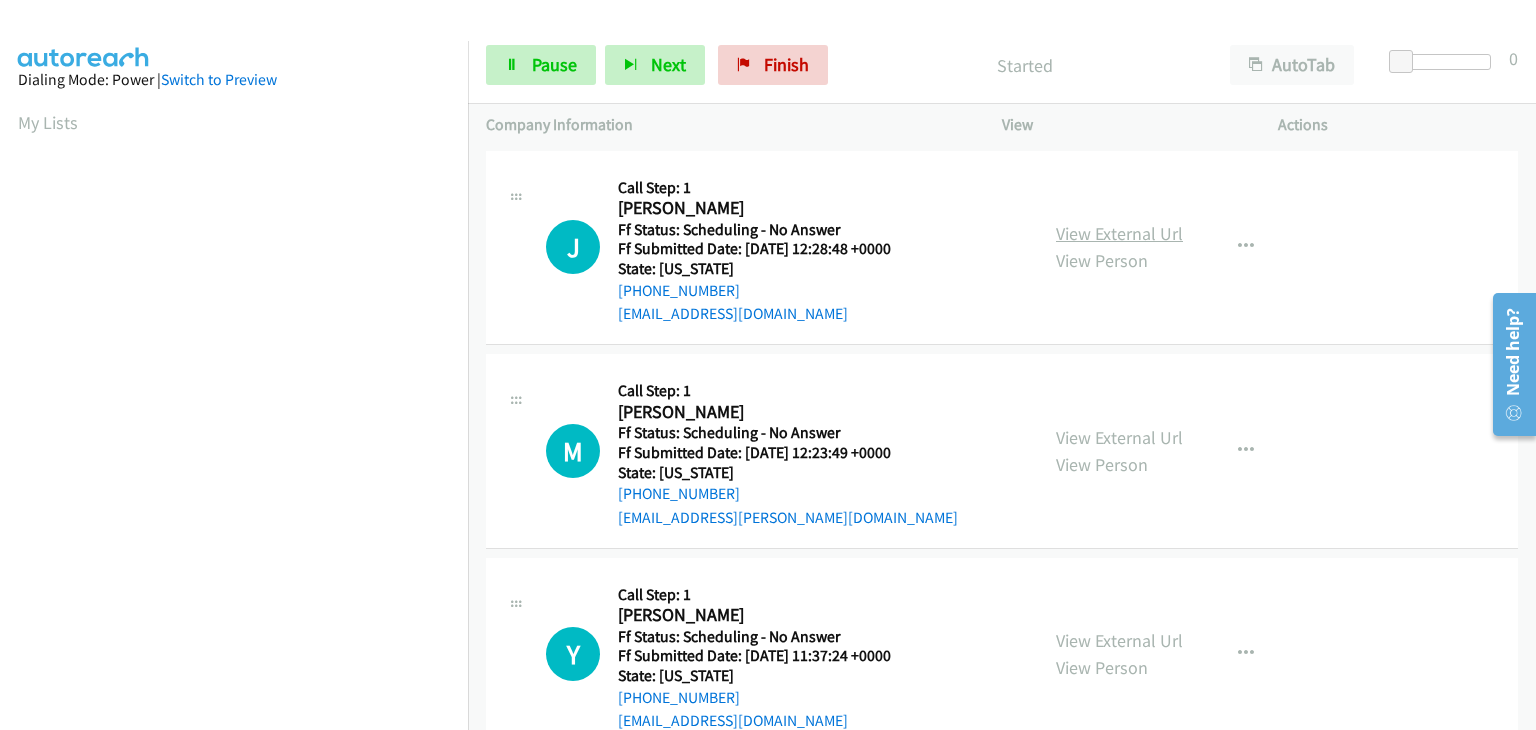 click on "View External Url" at bounding box center [1119, 233] 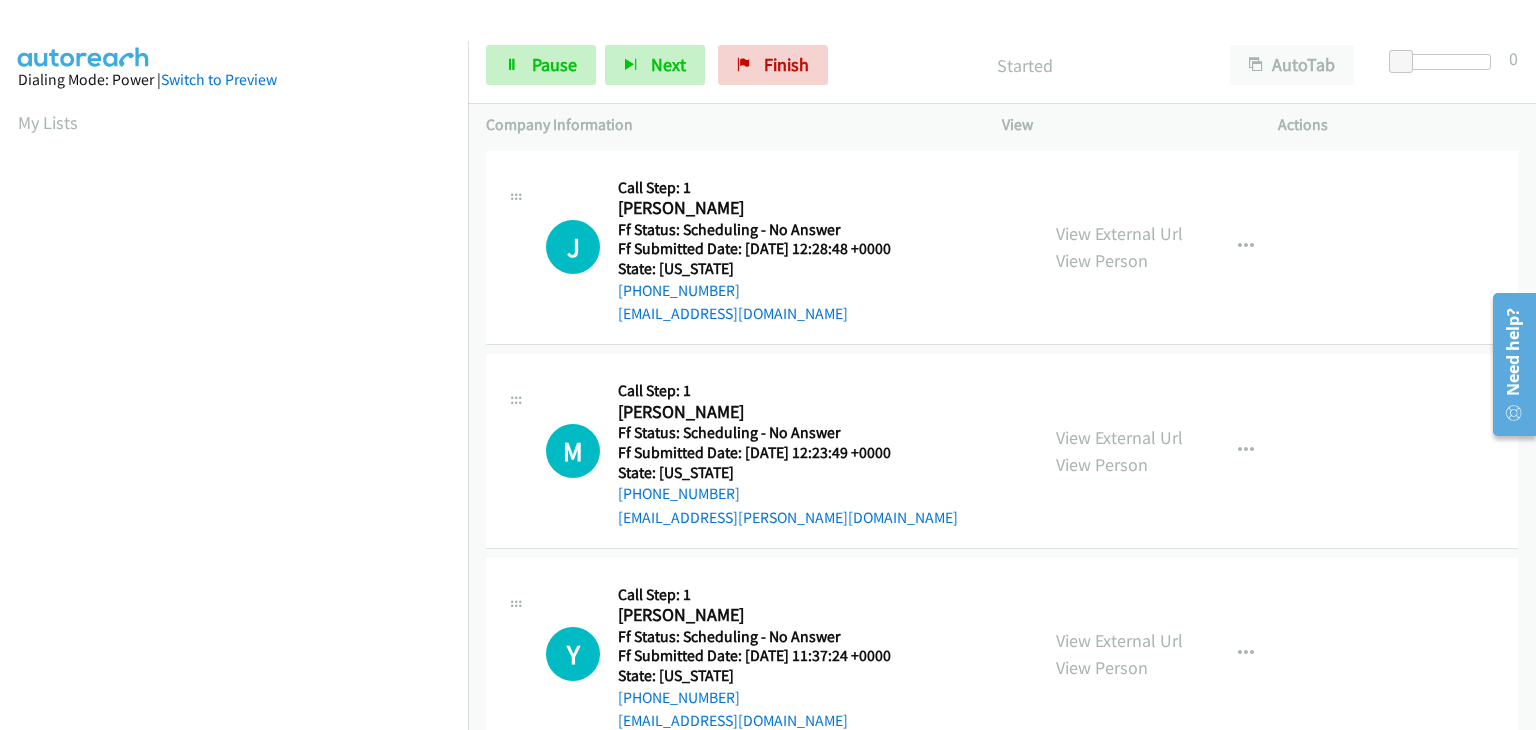 click on "View External Url
View Person
View External Url
Email
Schedule/Manage Callback
Skip Call
Add to do not call list" at bounding box center (1185, 451) 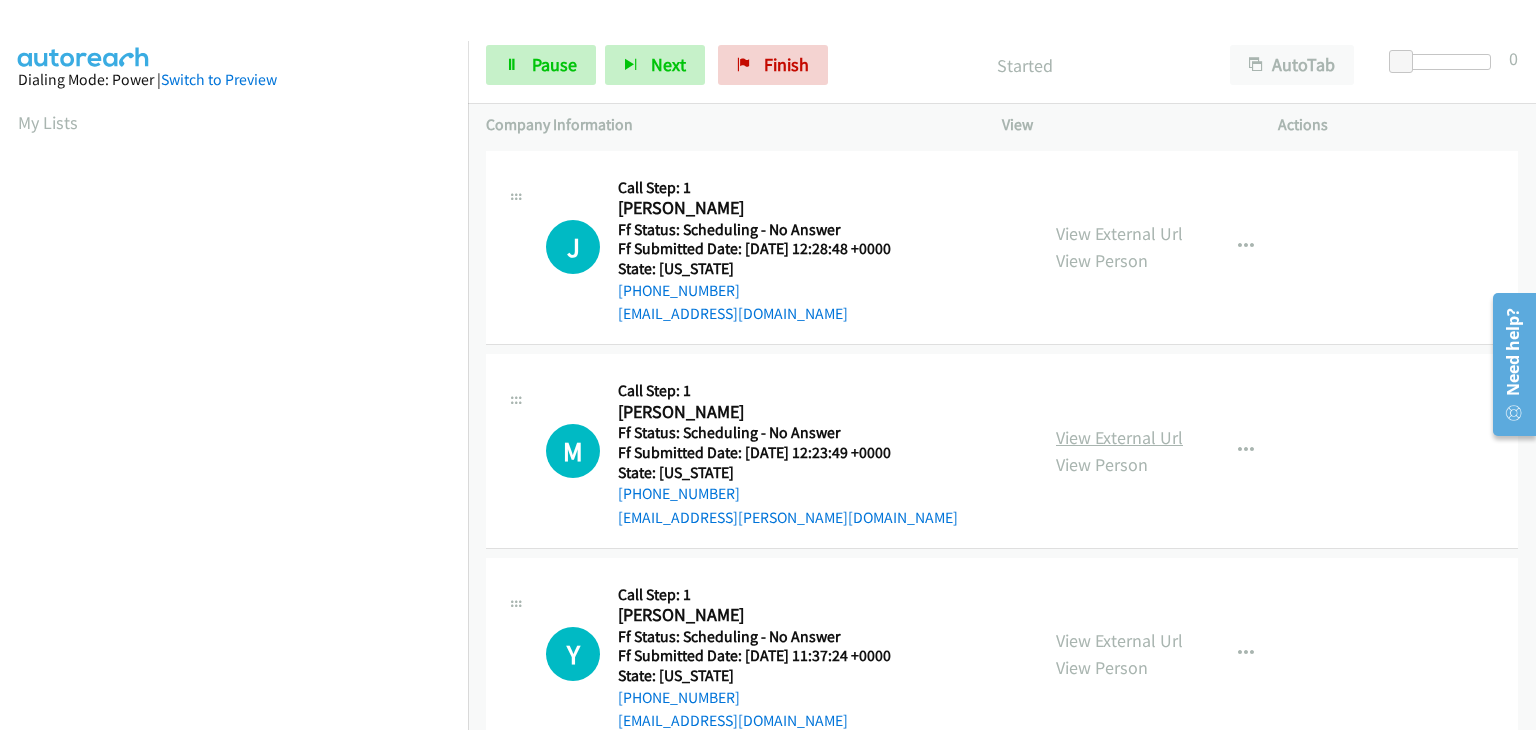click on "View External Url" at bounding box center [1119, 437] 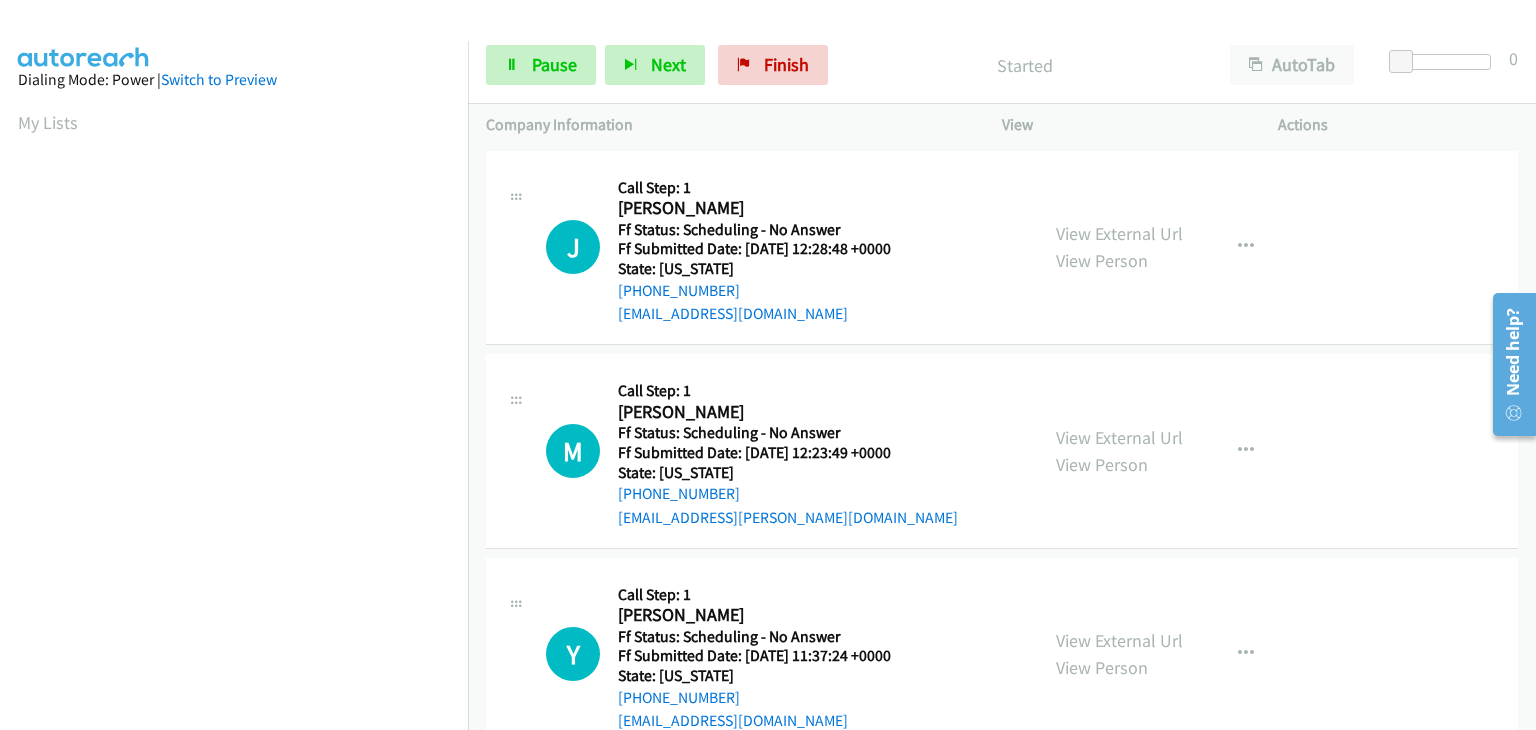 click on "View External Url
View Person" at bounding box center [1119, 654] 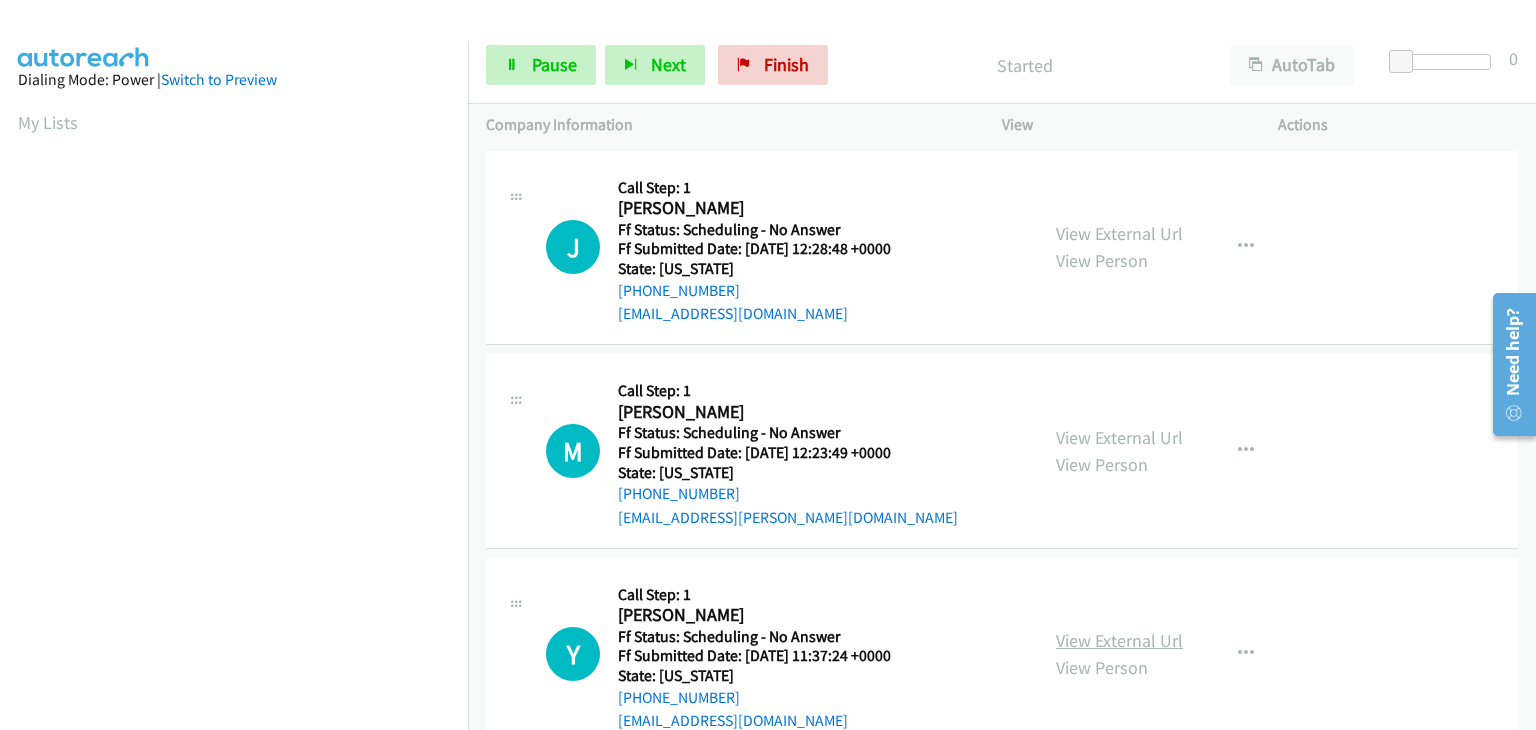 click on "View External Url" at bounding box center [1119, 640] 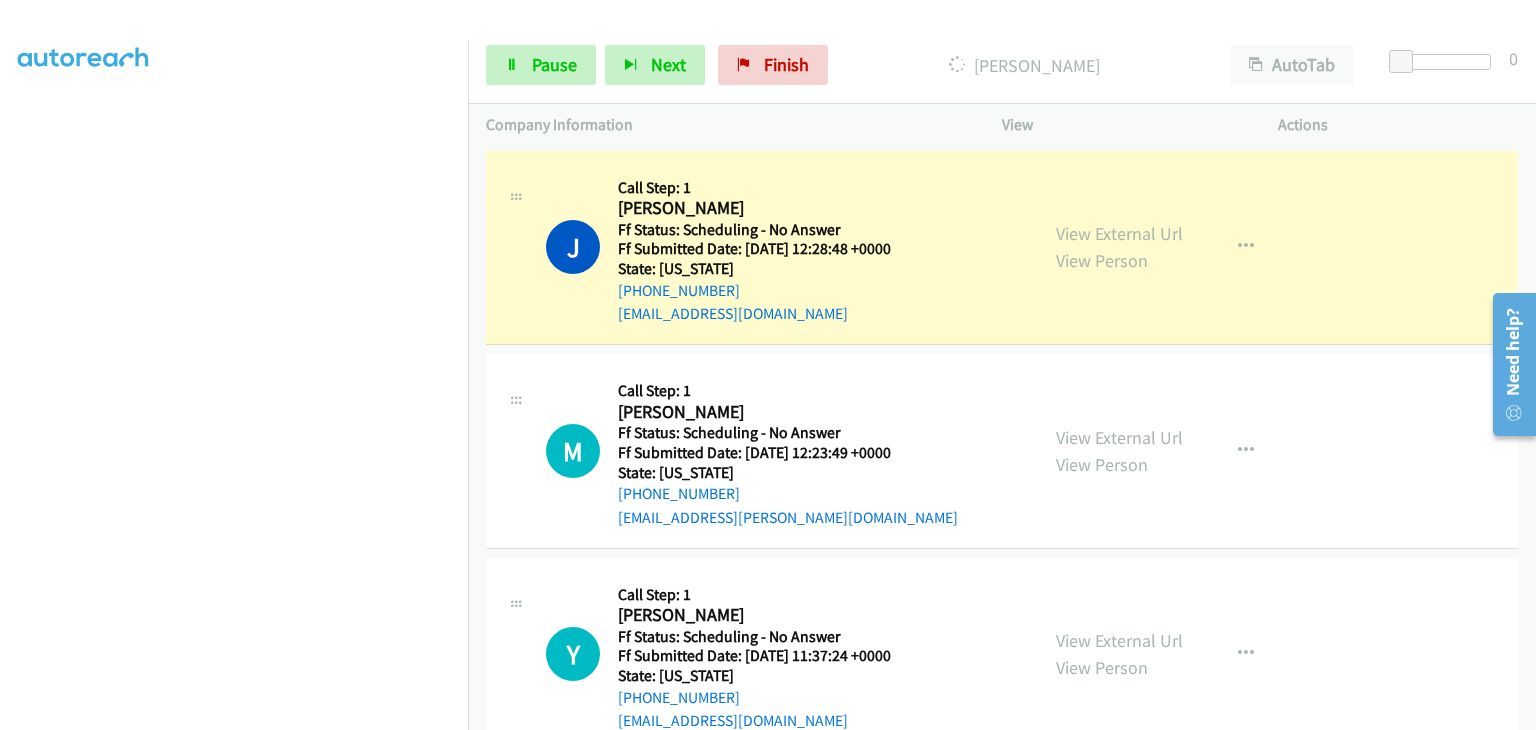 scroll, scrollTop: 392, scrollLeft: 0, axis: vertical 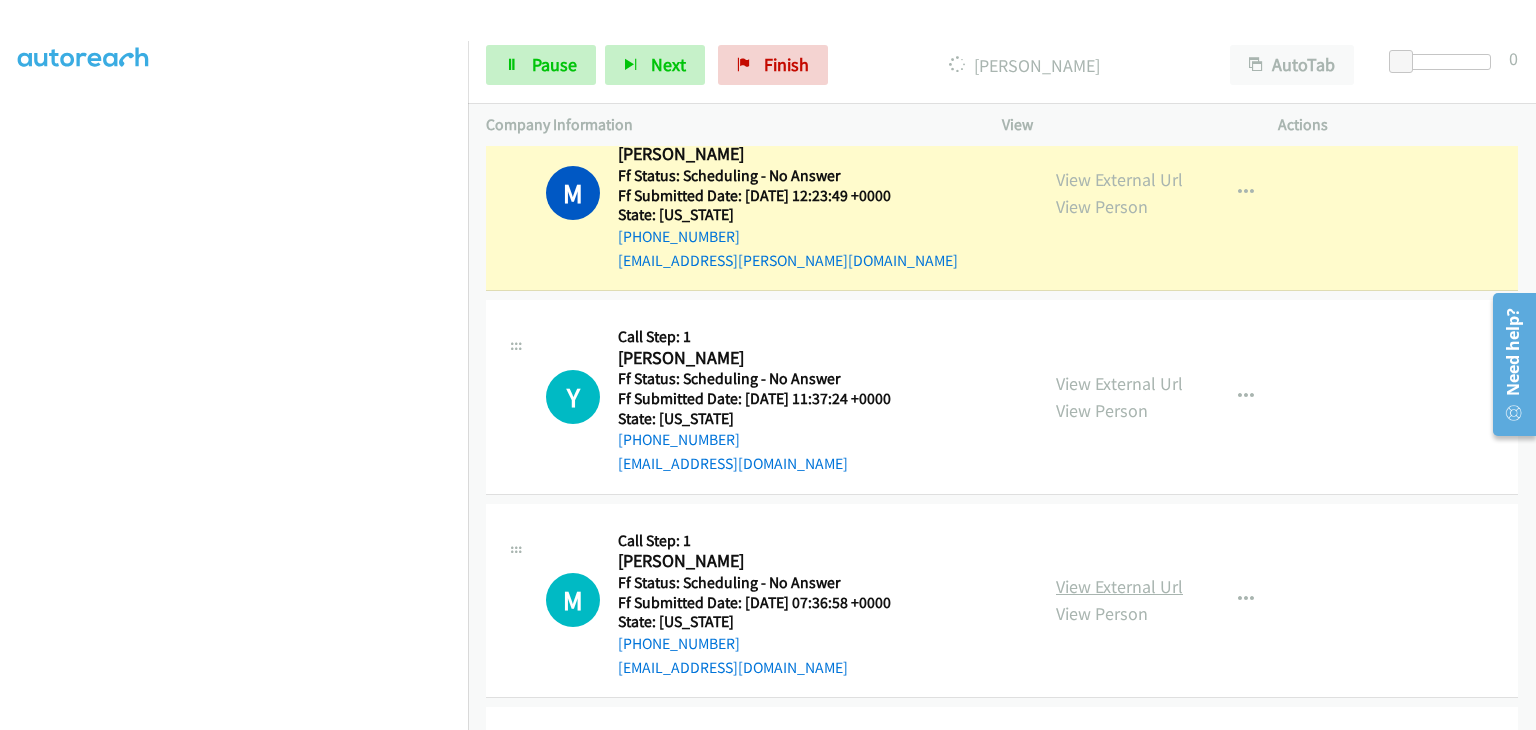 click on "View External Url" at bounding box center (1119, 586) 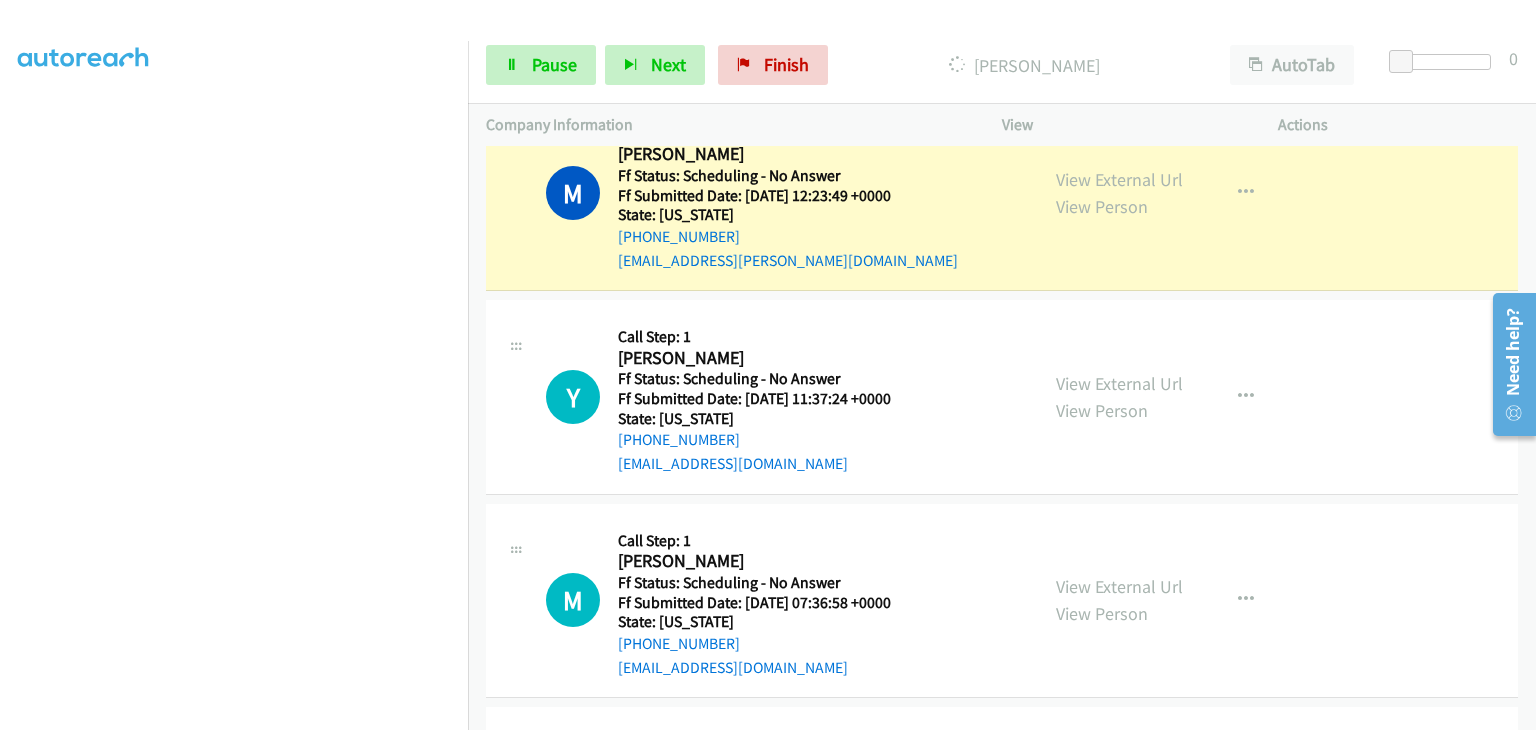 scroll, scrollTop: 392, scrollLeft: 0, axis: vertical 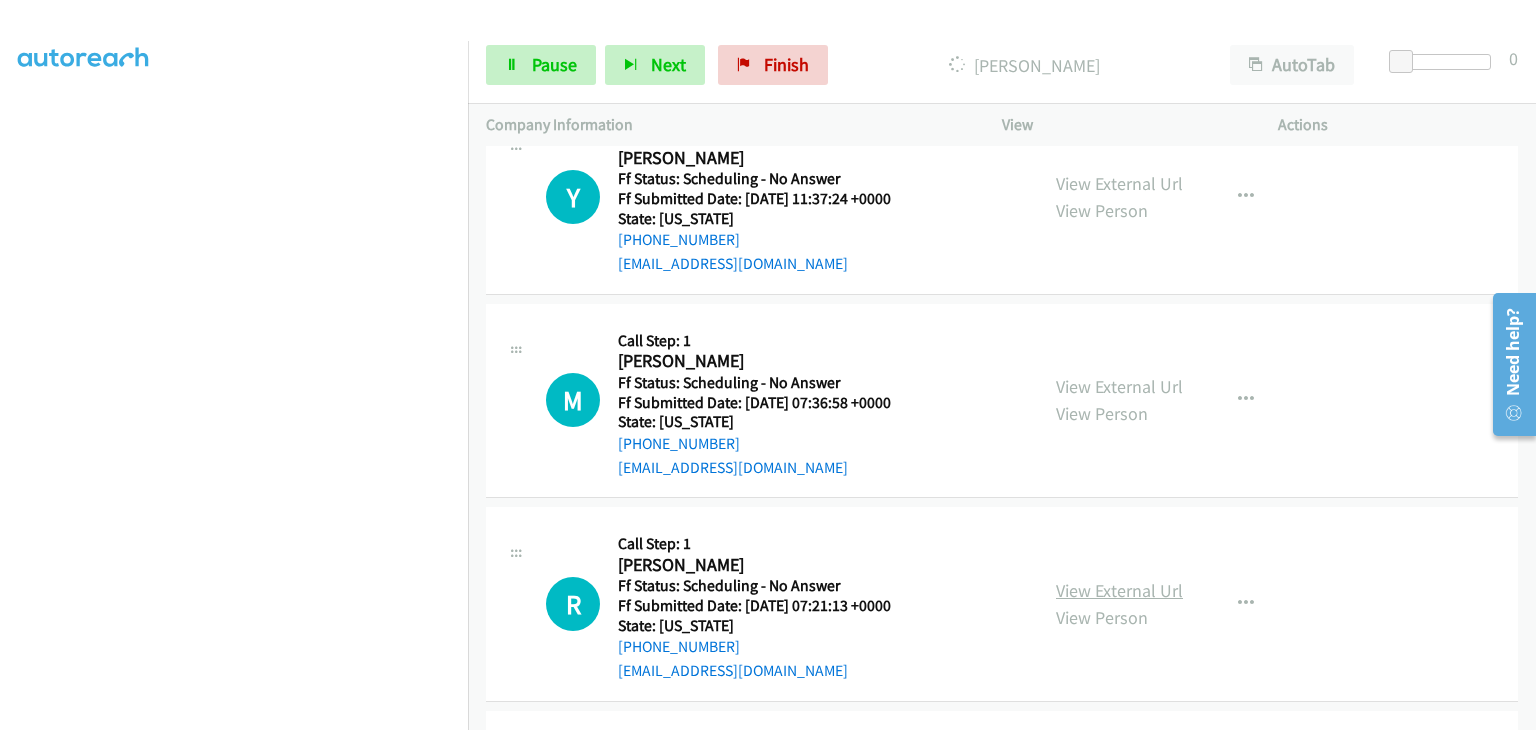 click on "View External Url" at bounding box center (1119, 590) 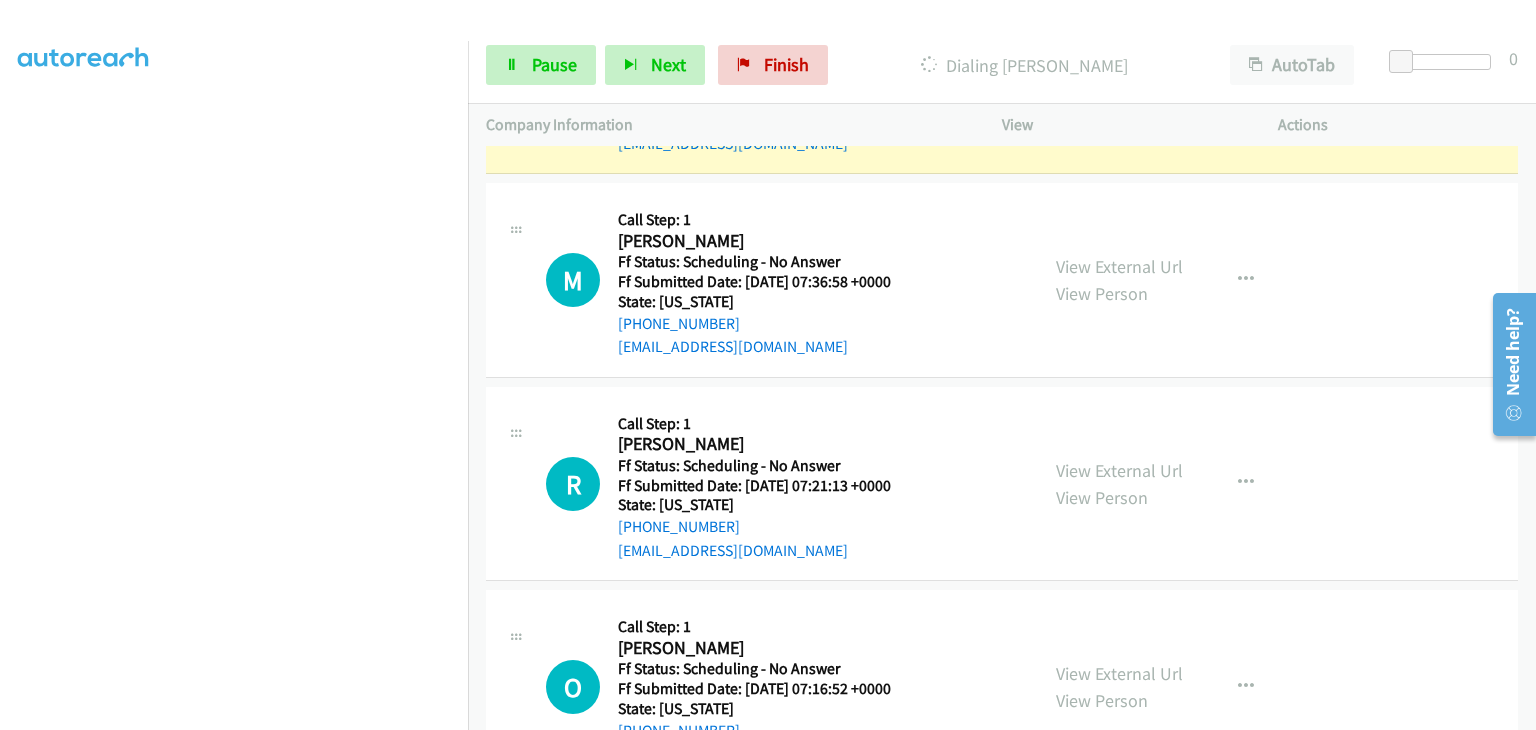 scroll, scrollTop: 743, scrollLeft: 0, axis: vertical 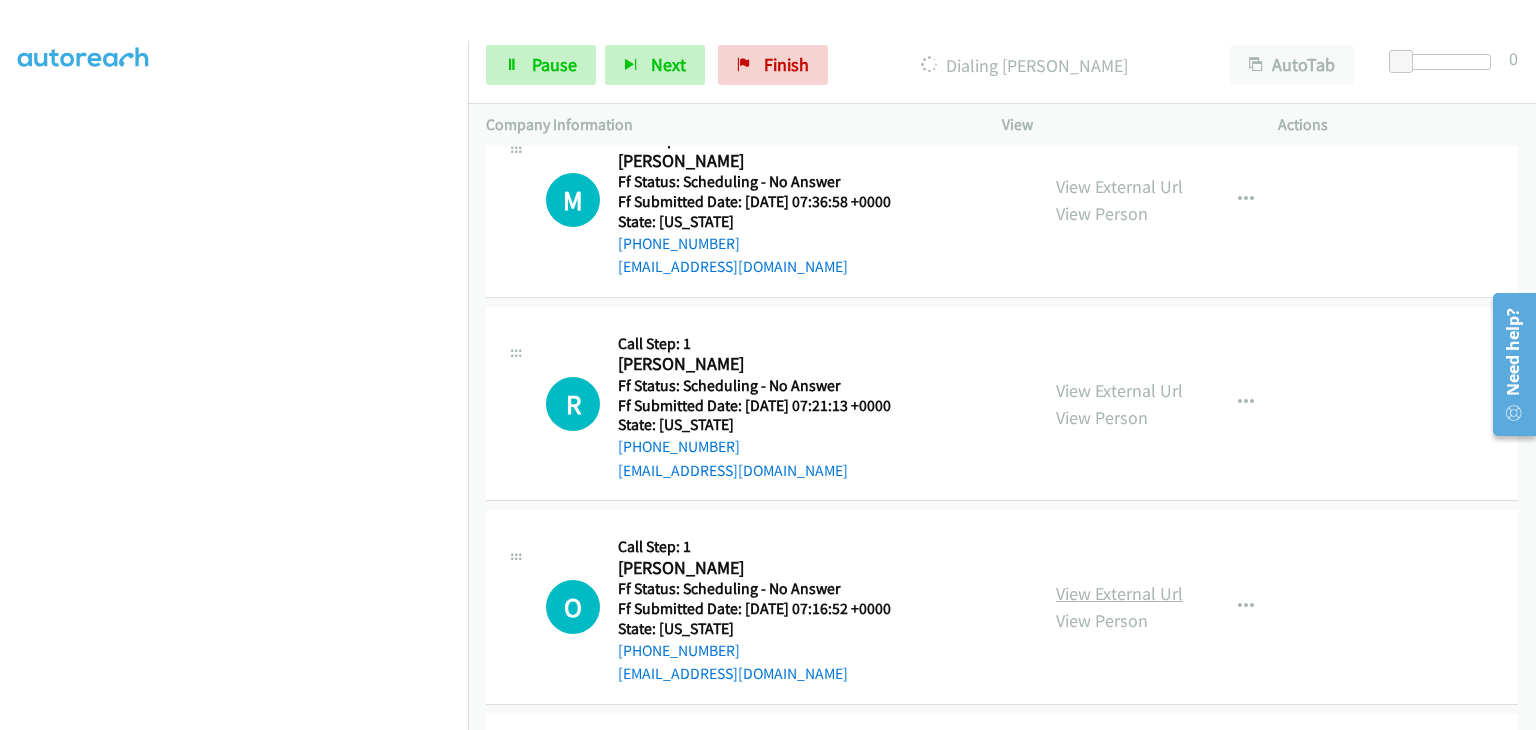 click on "View External Url" at bounding box center (1119, 593) 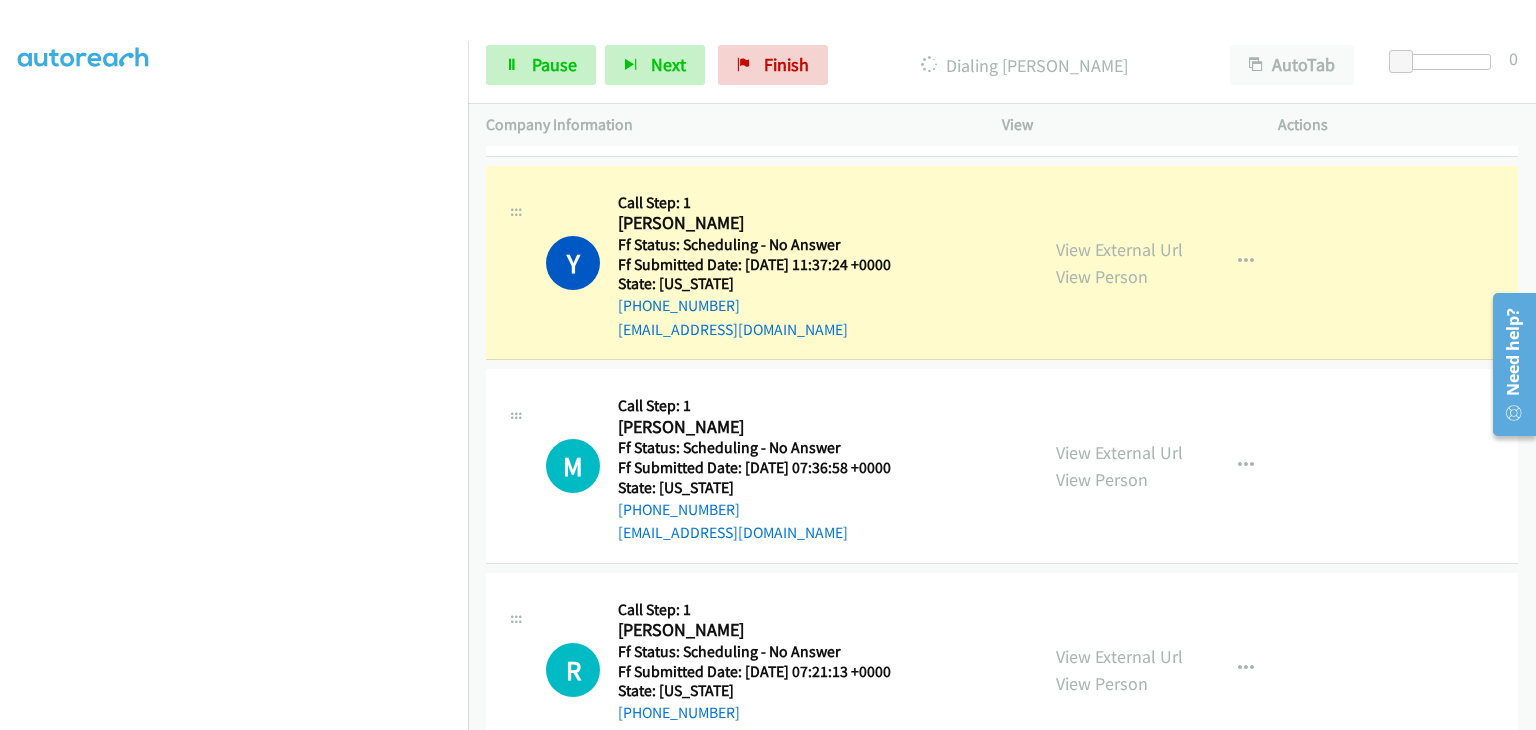 scroll, scrollTop: 443, scrollLeft: 0, axis: vertical 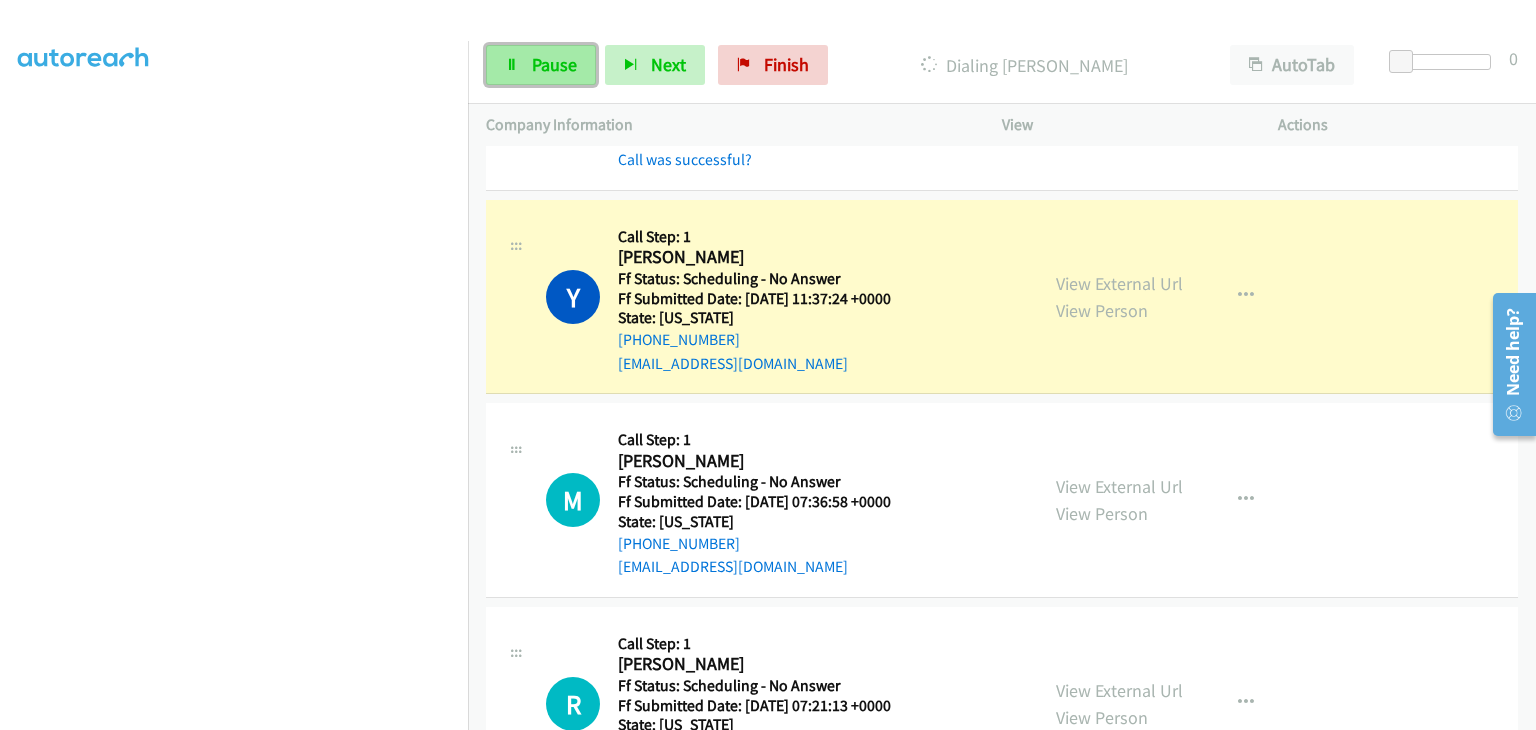 click on "Pause" at bounding box center (541, 65) 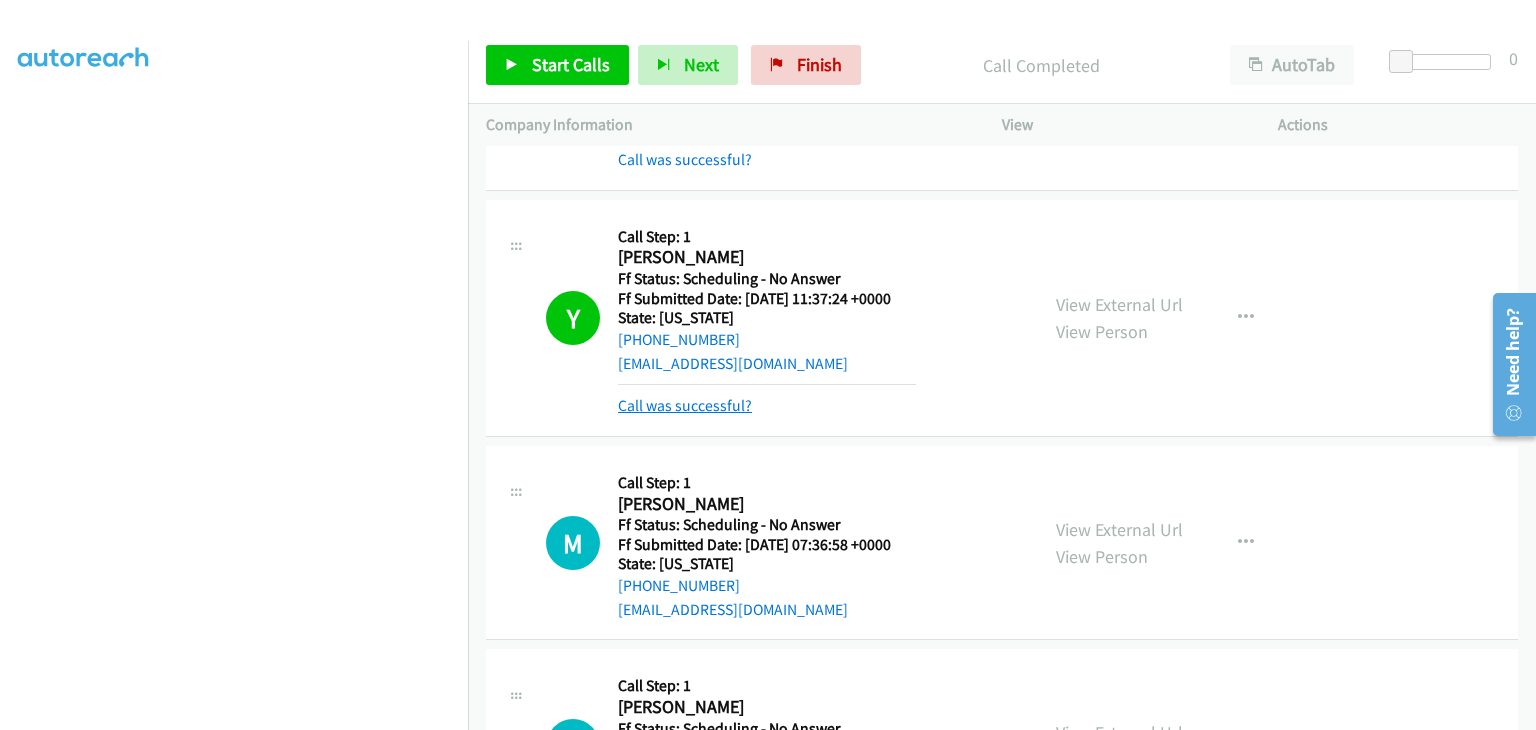 click on "Call was successful?" at bounding box center (685, 405) 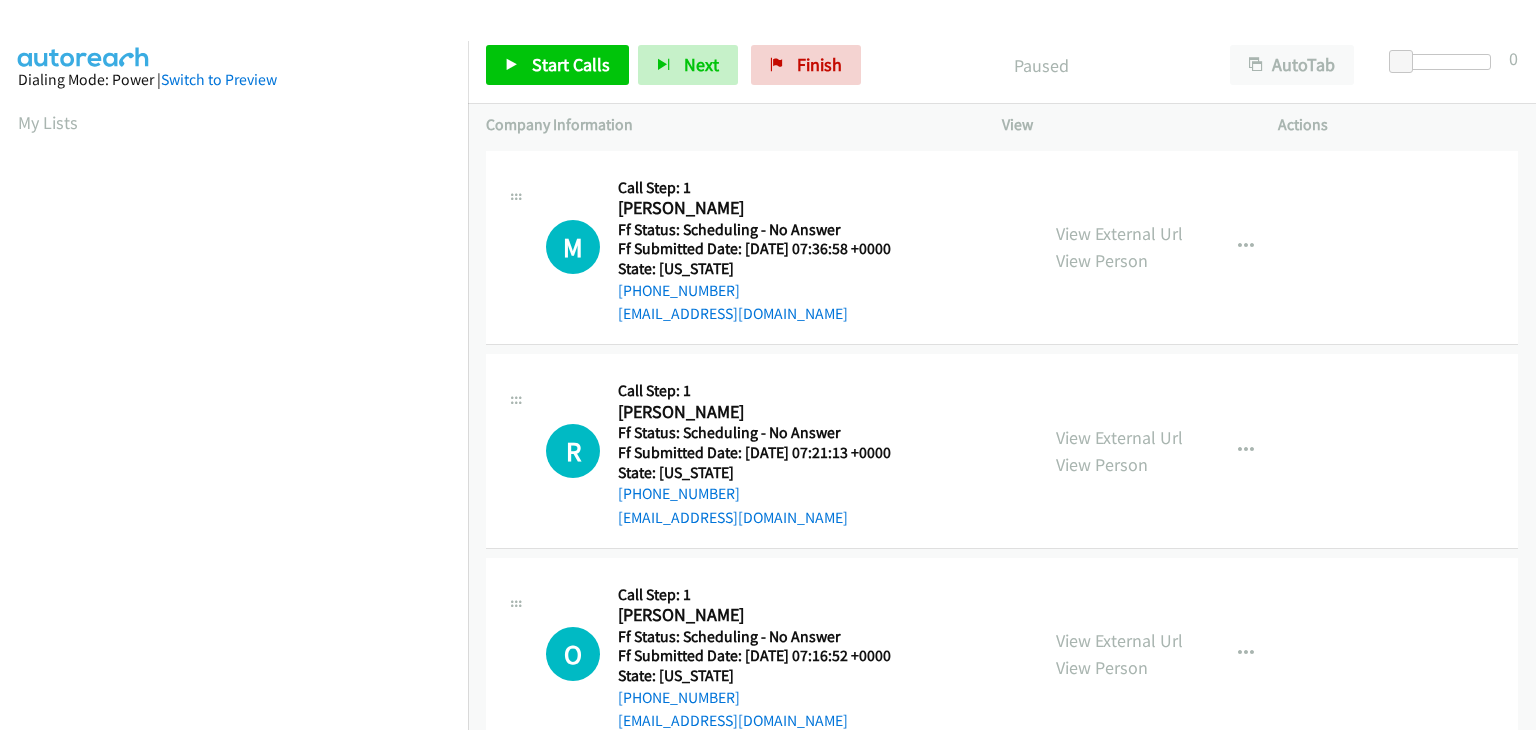 scroll, scrollTop: 0, scrollLeft: 0, axis: both 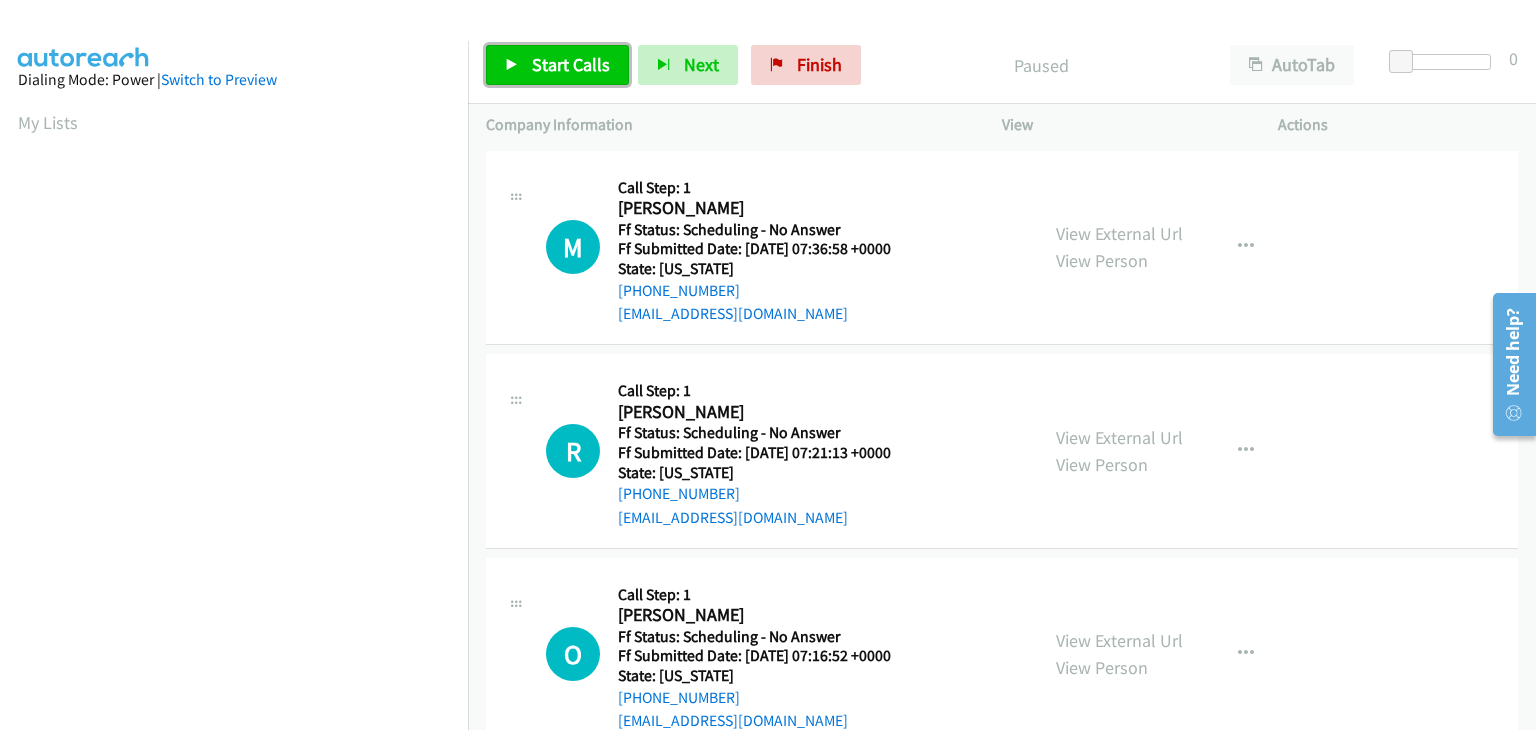 click on "Start Calls" at bounding box center [557, 65] 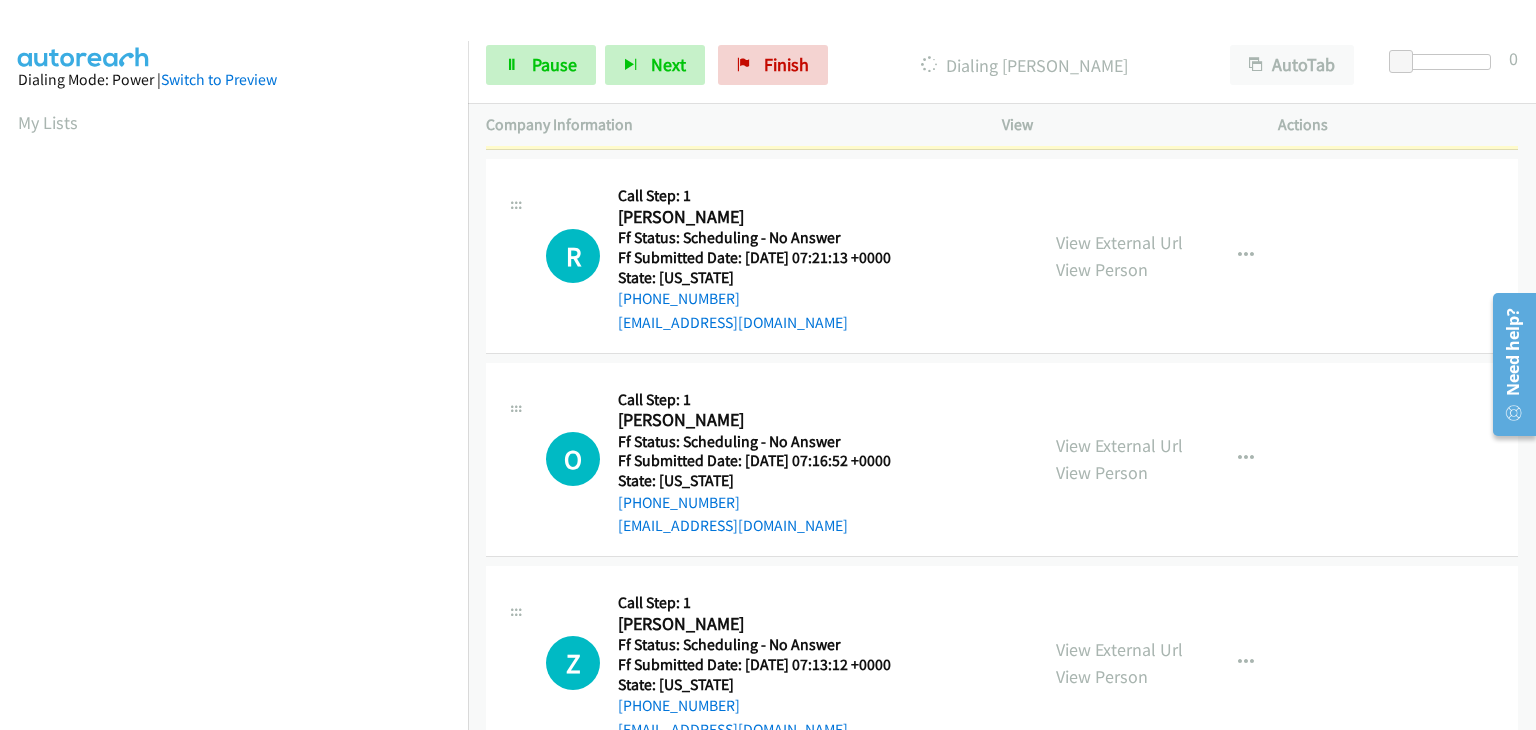 scroll, scrollTop: 200, scrollLeft: 0, axis: vertical 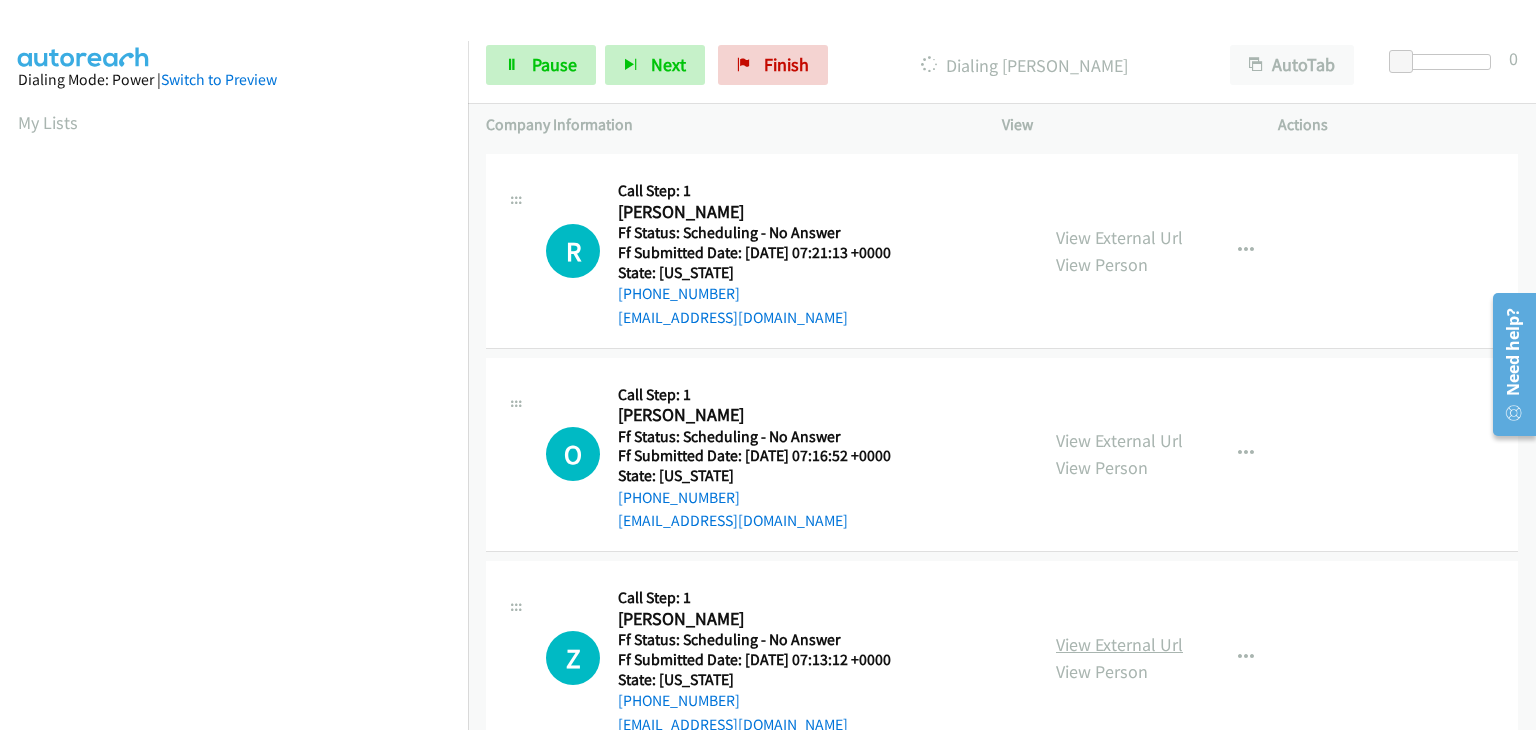 click on "View External Url" at bounding box center (1119, 644) 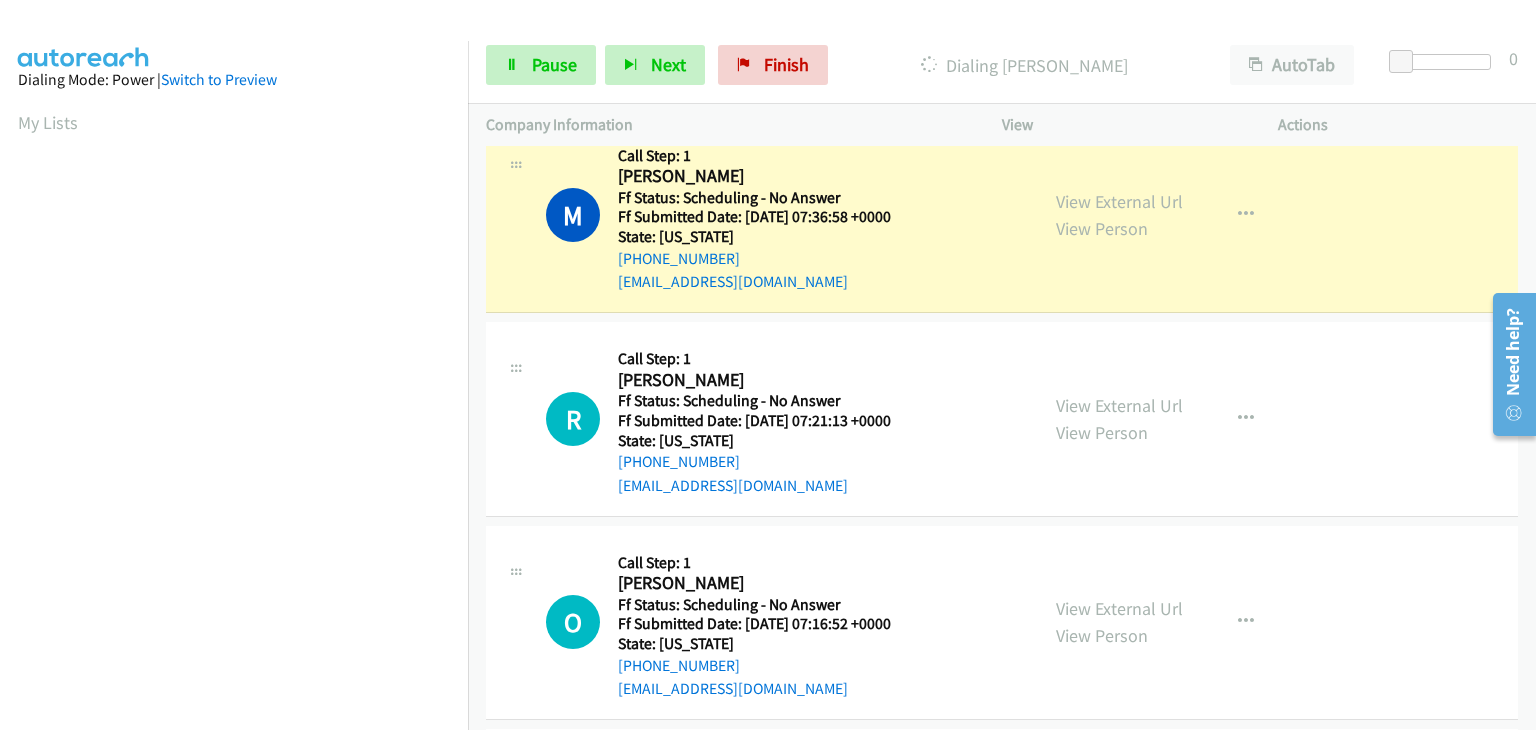 scroll, scrollTop: 0, scrollLeft: 0, axis: both 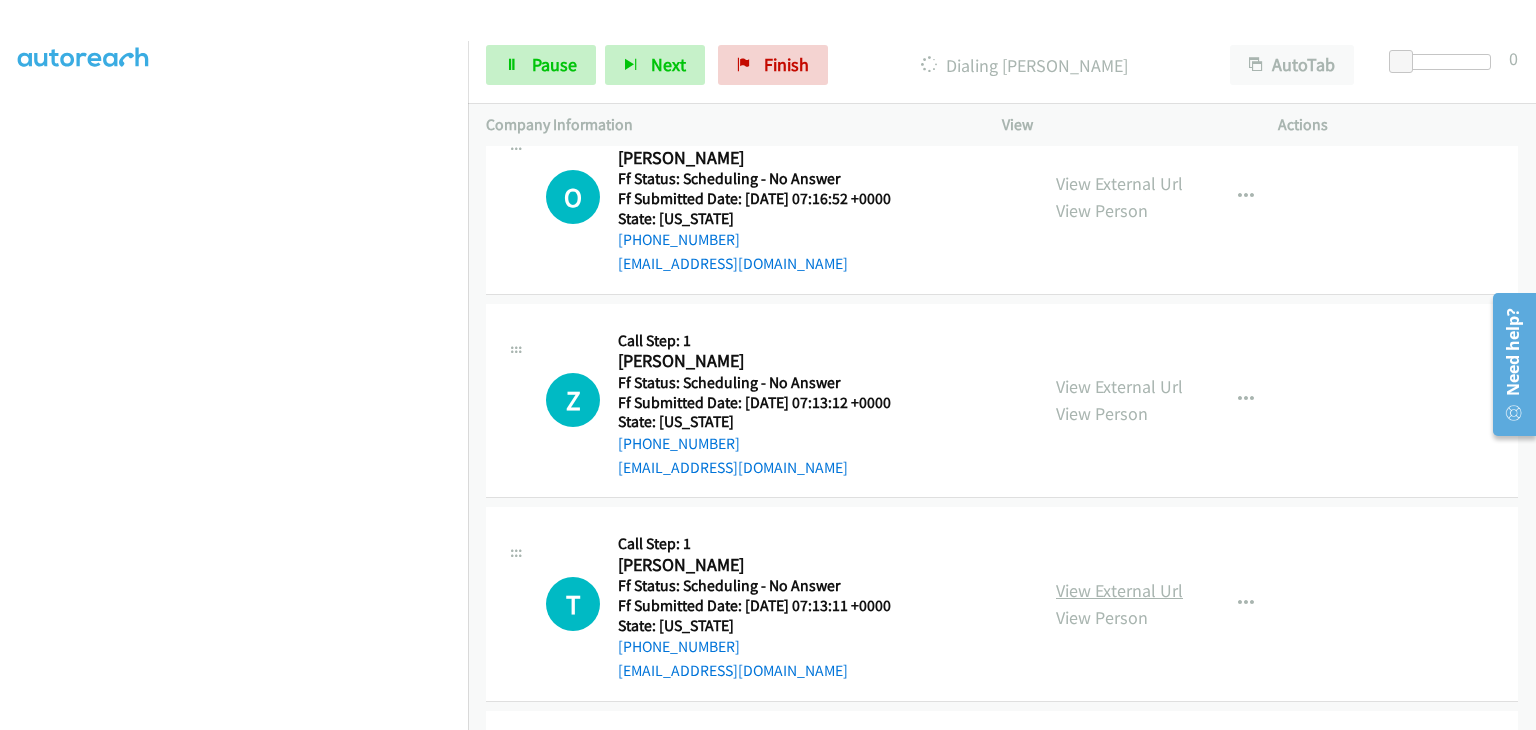 click on "View External Url" at bounding box center (1119, 590) 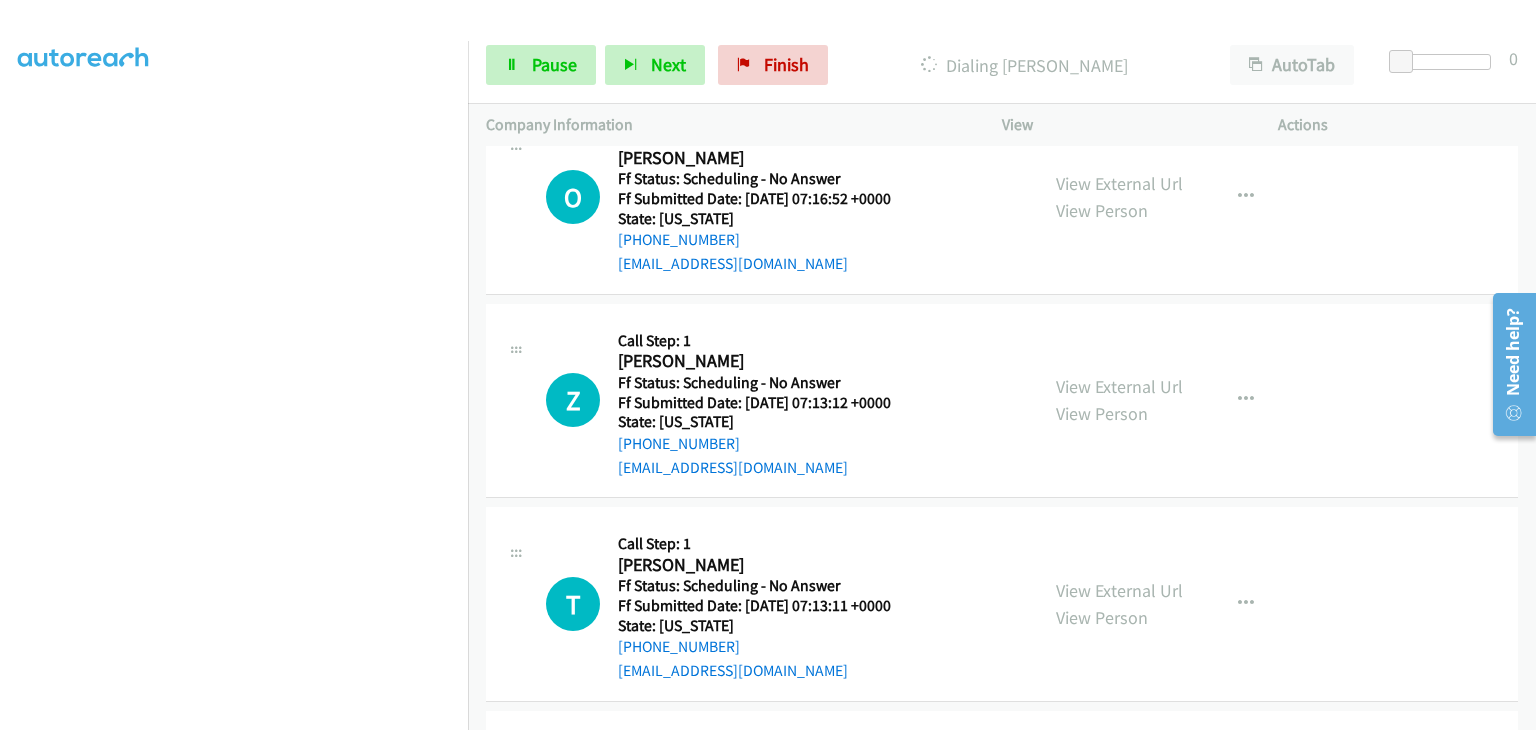 scroll, scrollTop: 392, scrollLeft: 0, axis: vertical 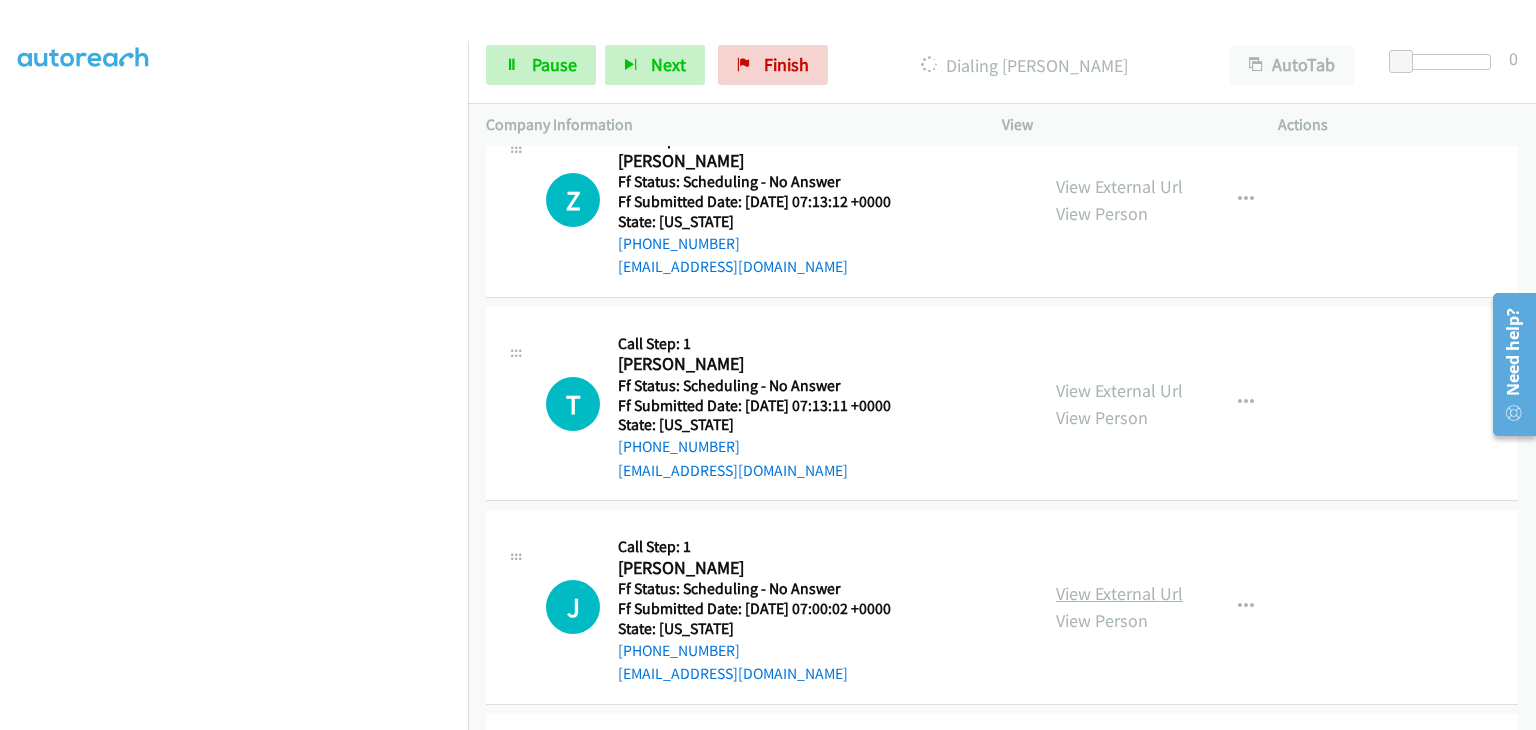 click on "View External Url" at bounding box center (1119, 593) 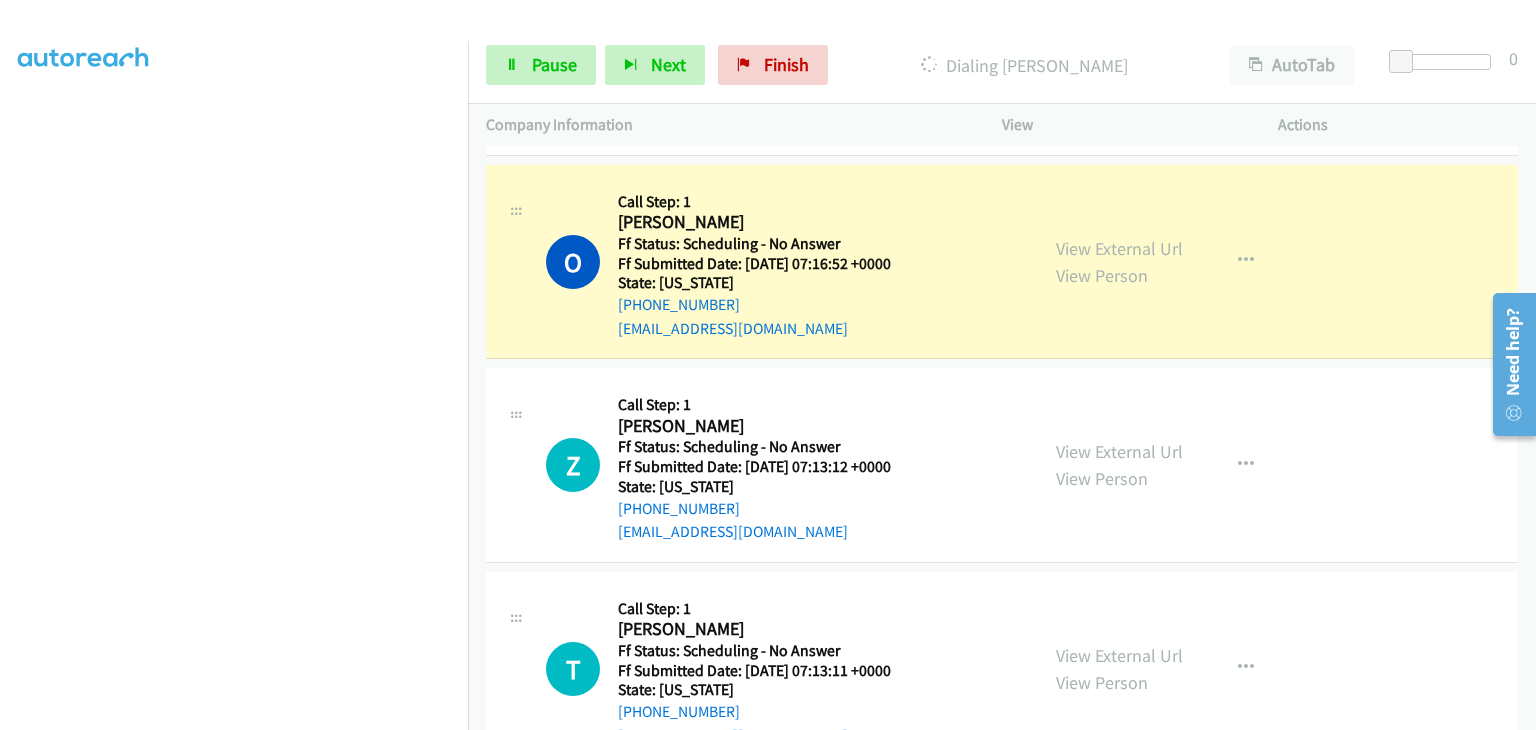 scroll, scrollTop: 443, scrollLeft: 0, axis: vertical 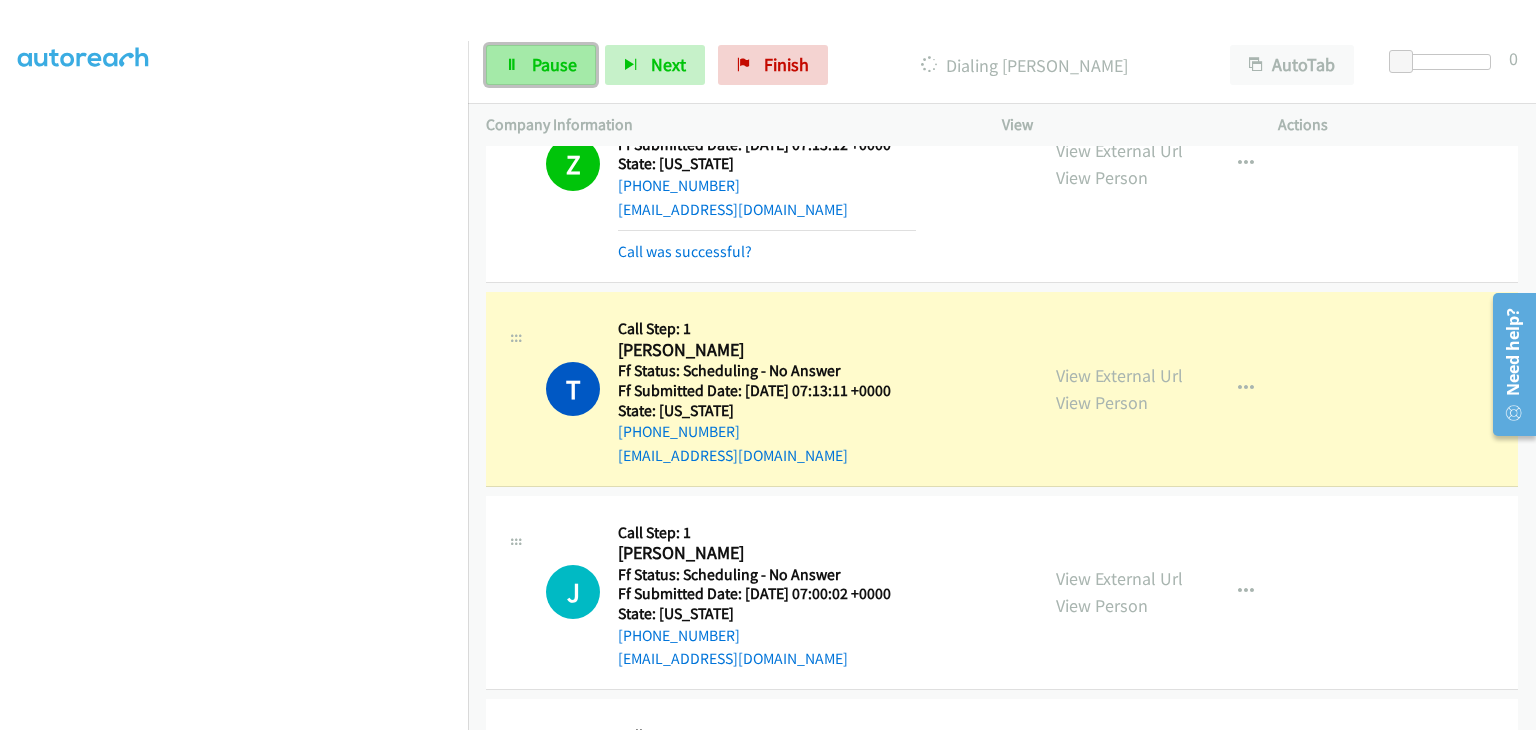 click on "Pause" at bounding box center [554, 64] 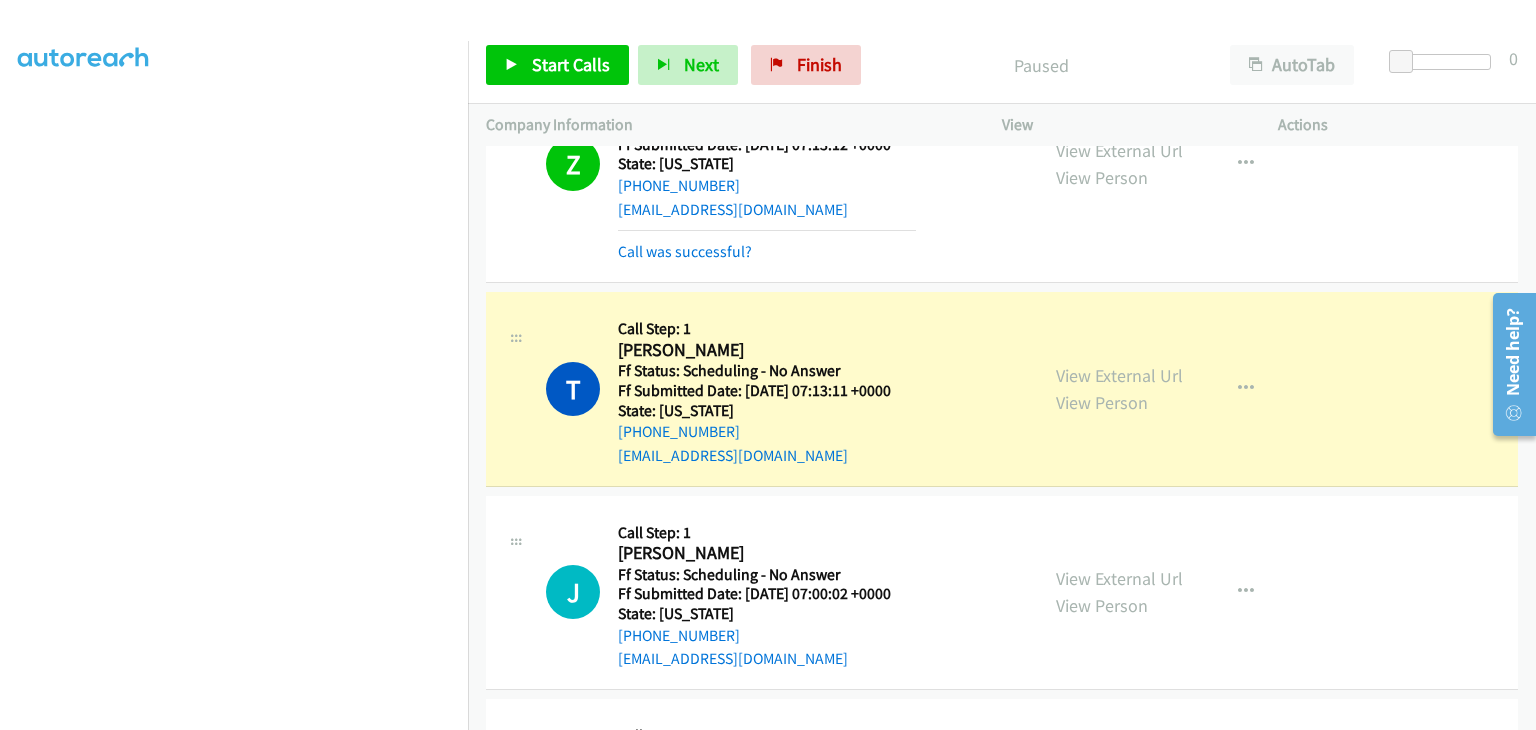 scroll, scrollTop: 392, scrollLeft: 0, axis: vertical 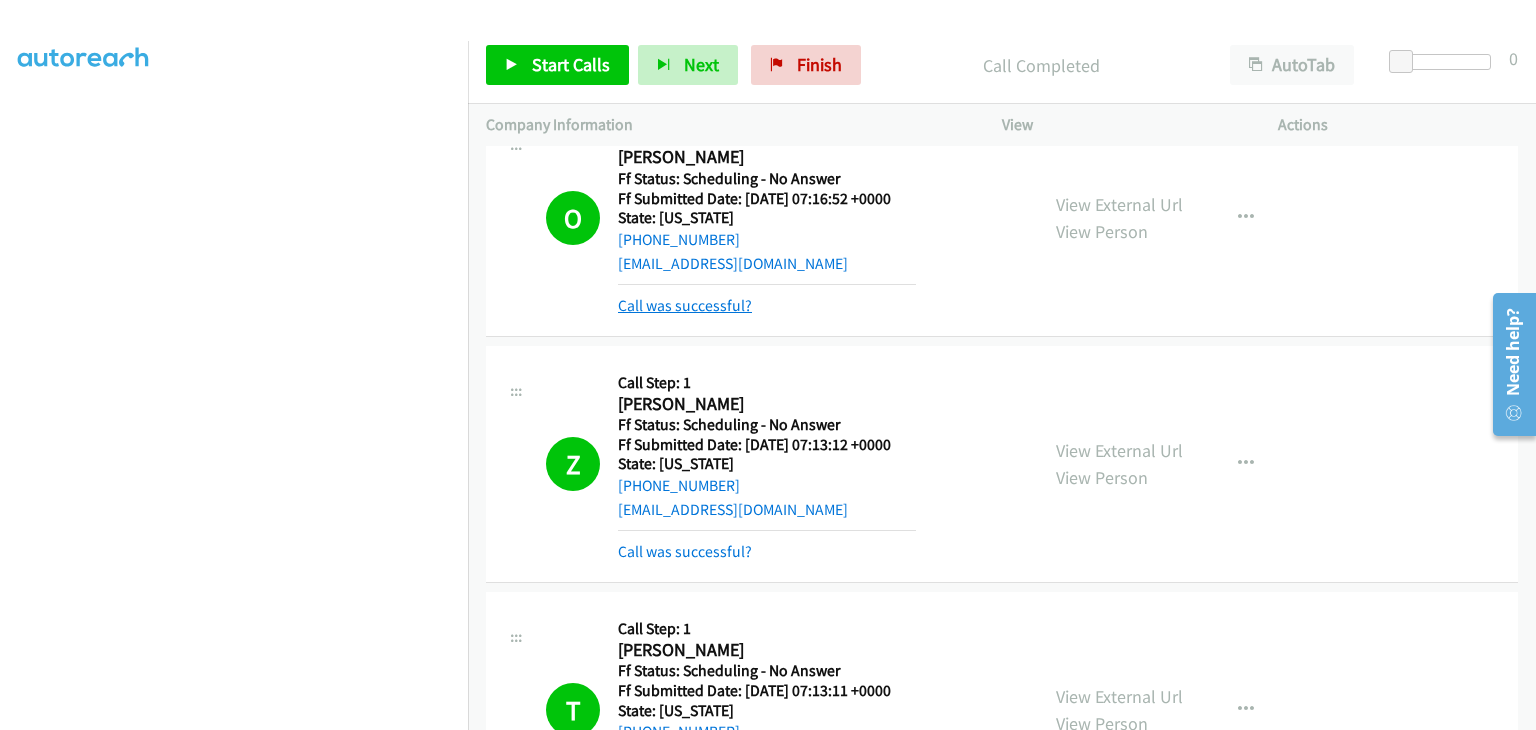 click on "Call was successful?" at bounding box center (685, 305) 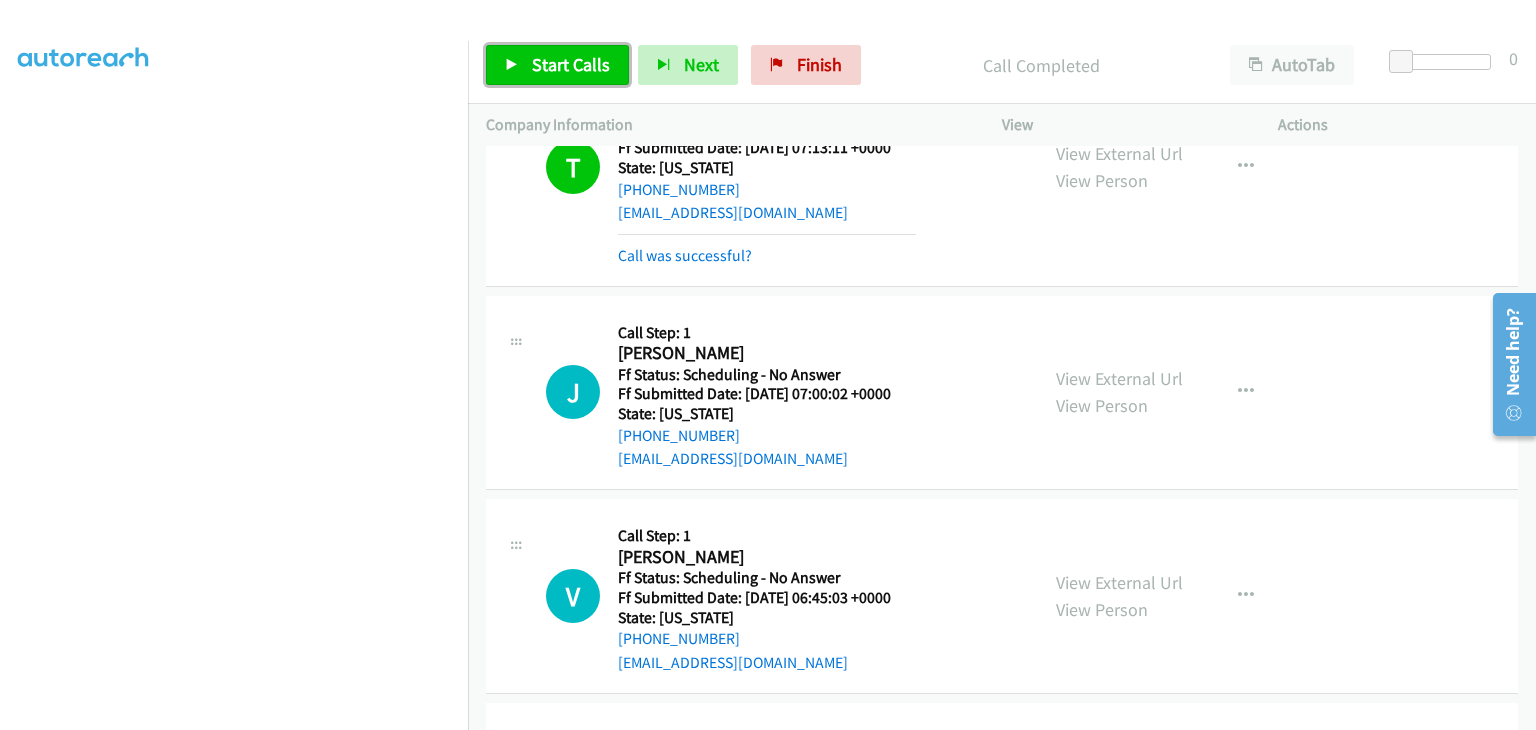 drag, startPoint x: 576, startPoint y: 70, endPoint x: 804, endPoint y: 152, distance: 242.29733 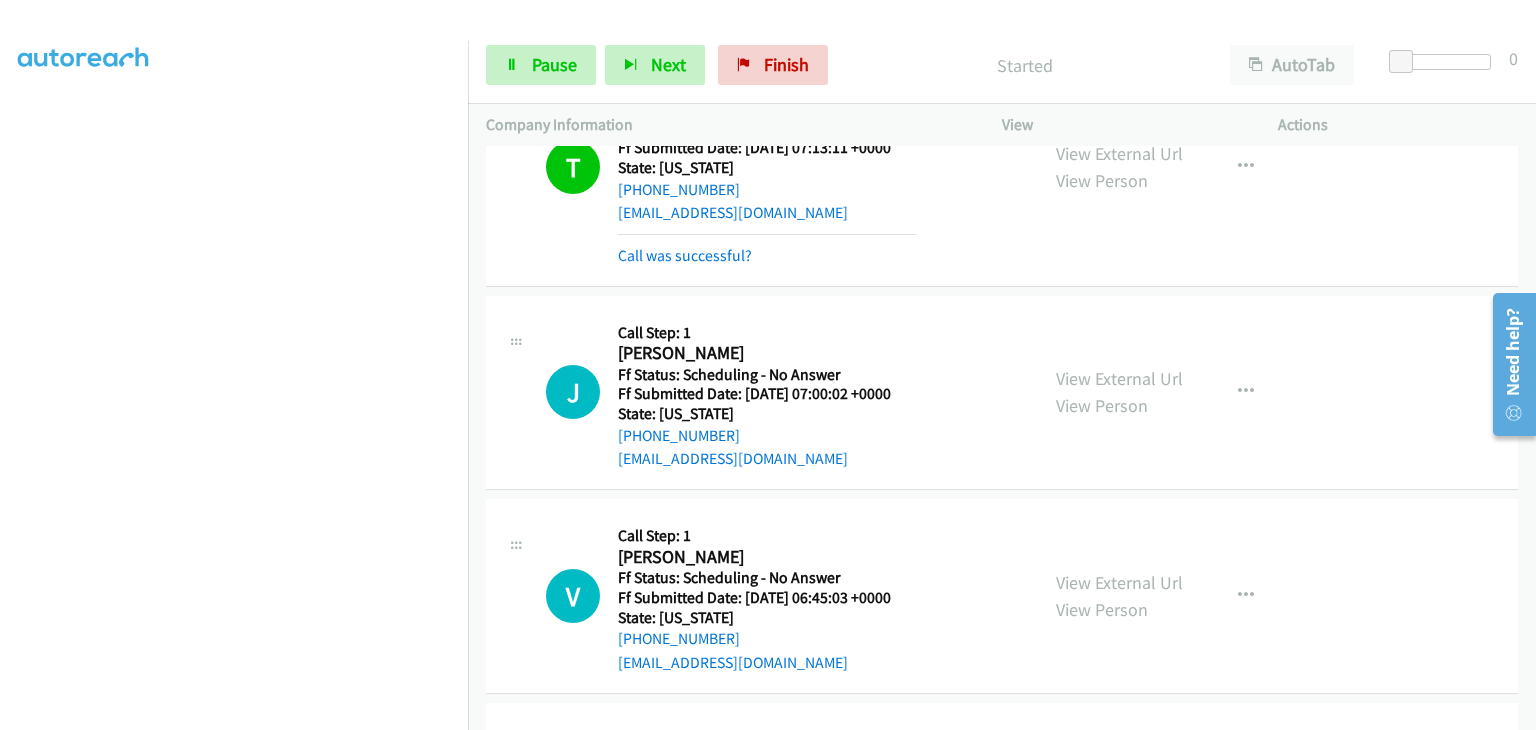 scroll, scrollTop: 1143, scrollLeft: 0, axis: vertical 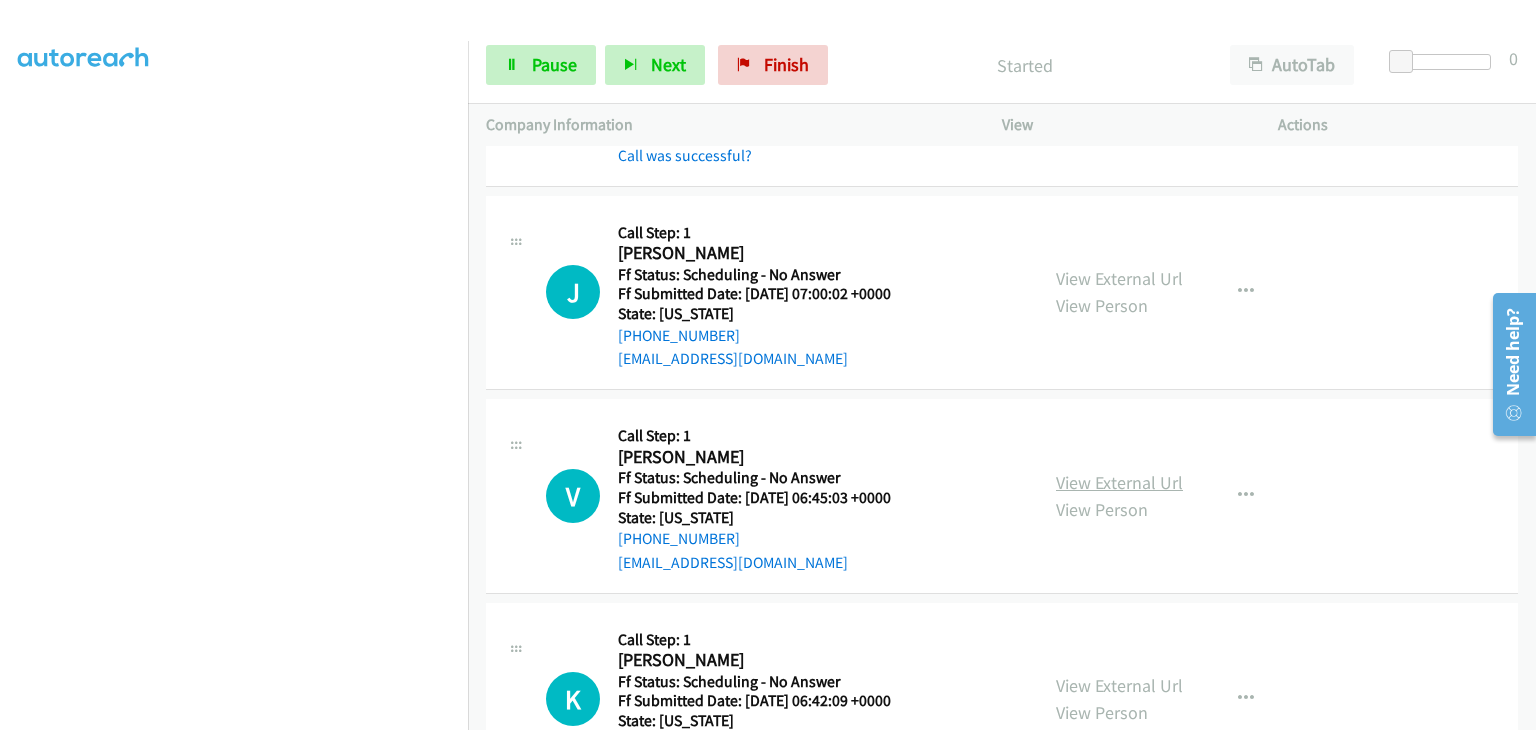 click on "View External Url" at bounding box center [1119, 482] 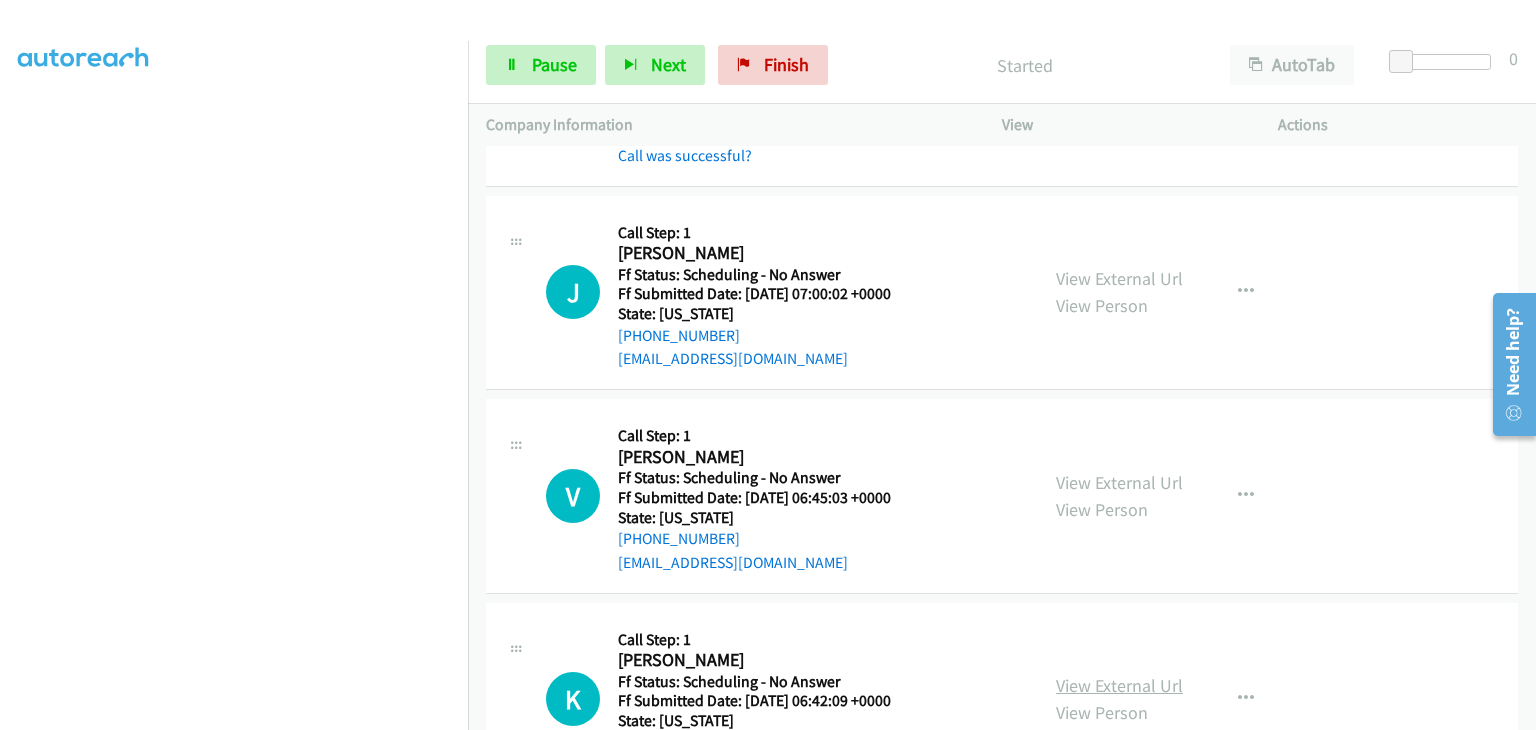 click on "View External Url" at bounding box center (1119, 685) 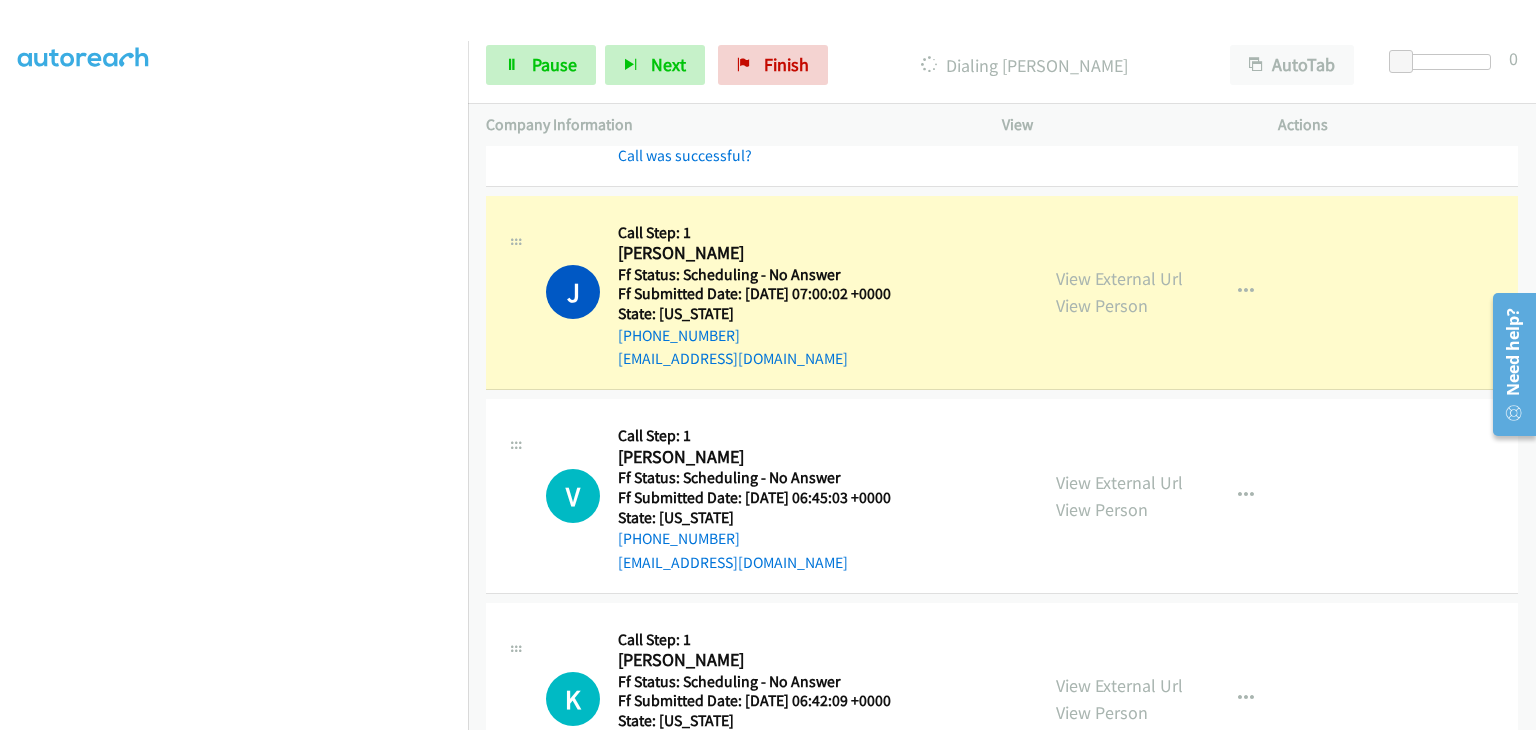 scroll, scrollTop: 392, scrollLeft: 0, axis: vertical 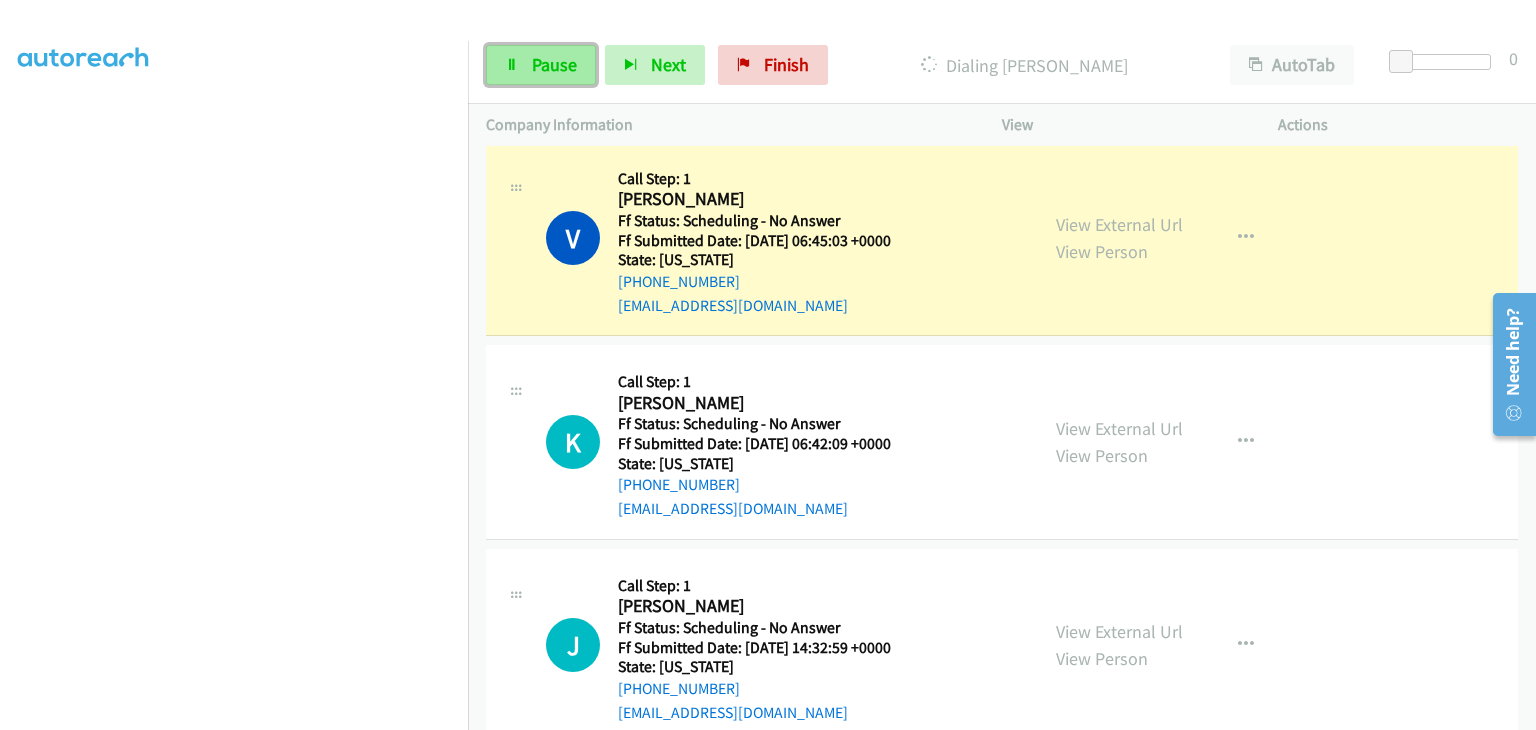 click on "Pause" at bounding box center (554, 64) 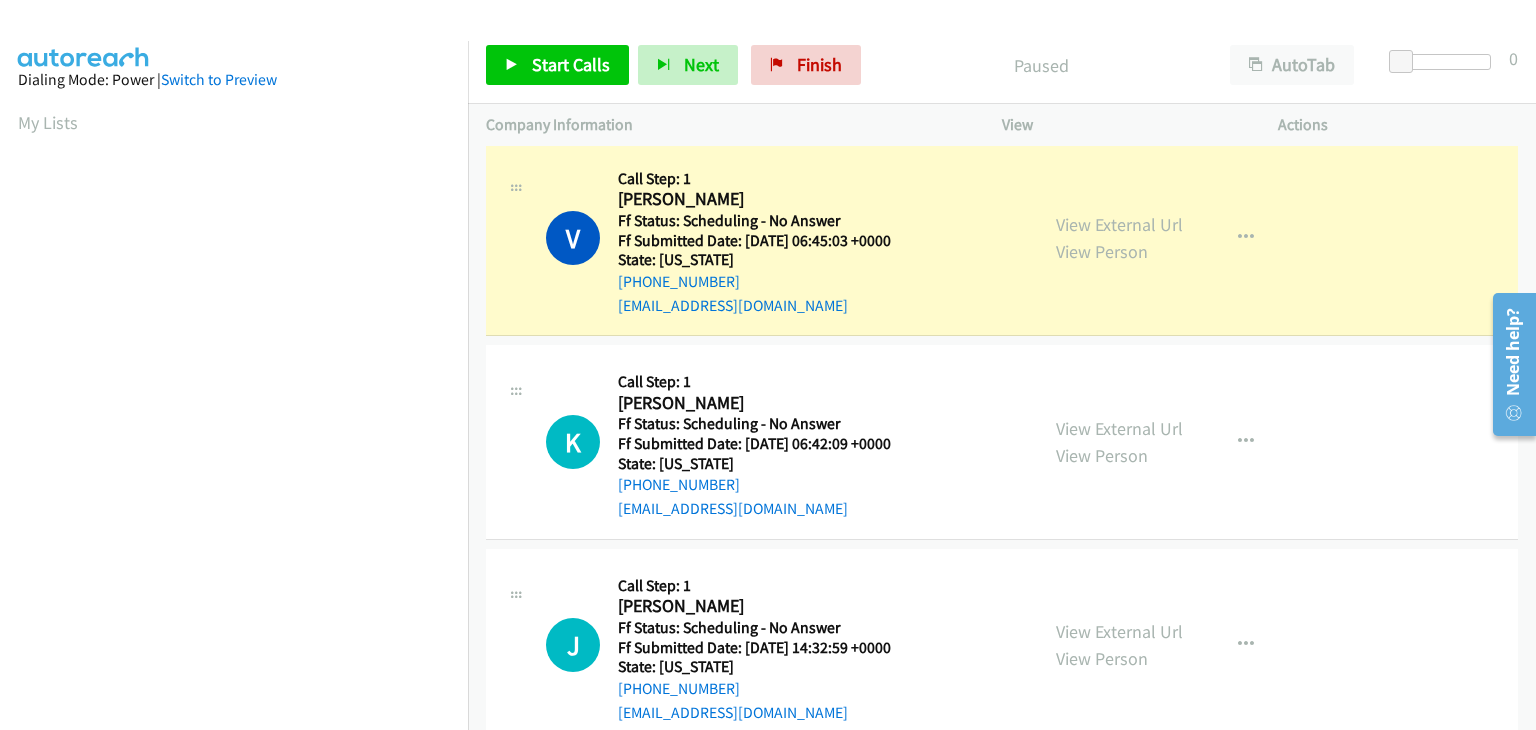 scroll, scrollTop: 392, scrollLeft: 0, axis: vertical 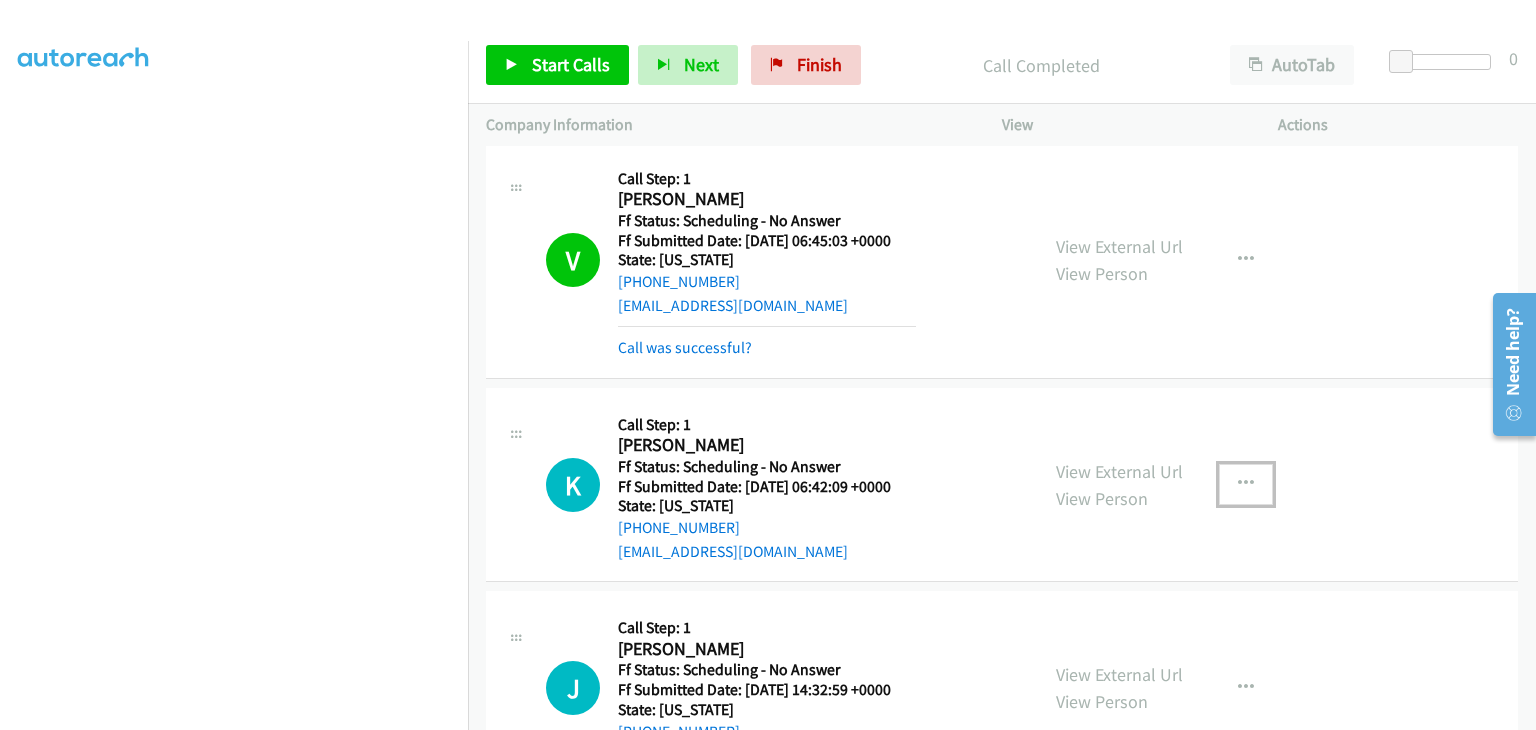 click at bounding box center (1246, 484) 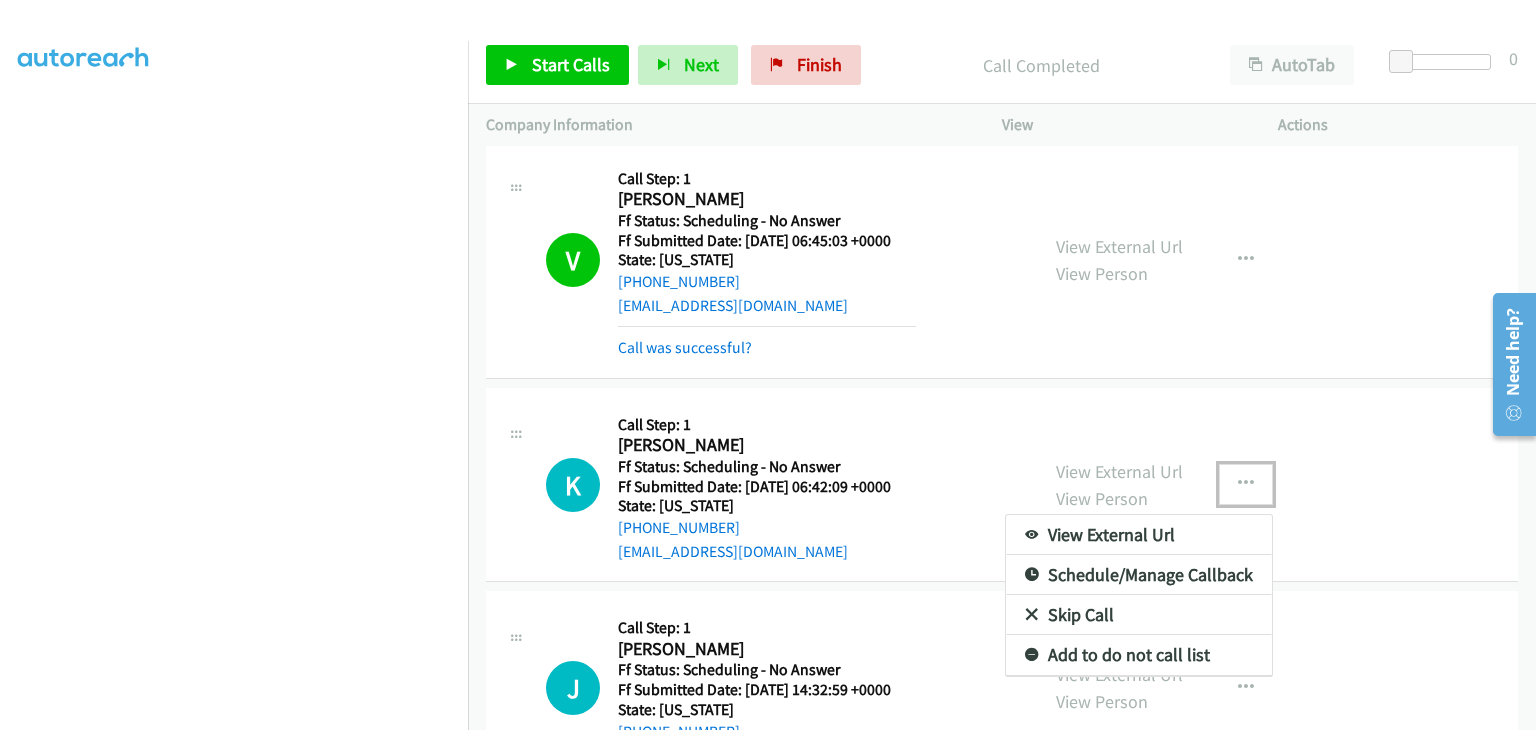 click on "Skip Call" at bounding box center [1139, 615] 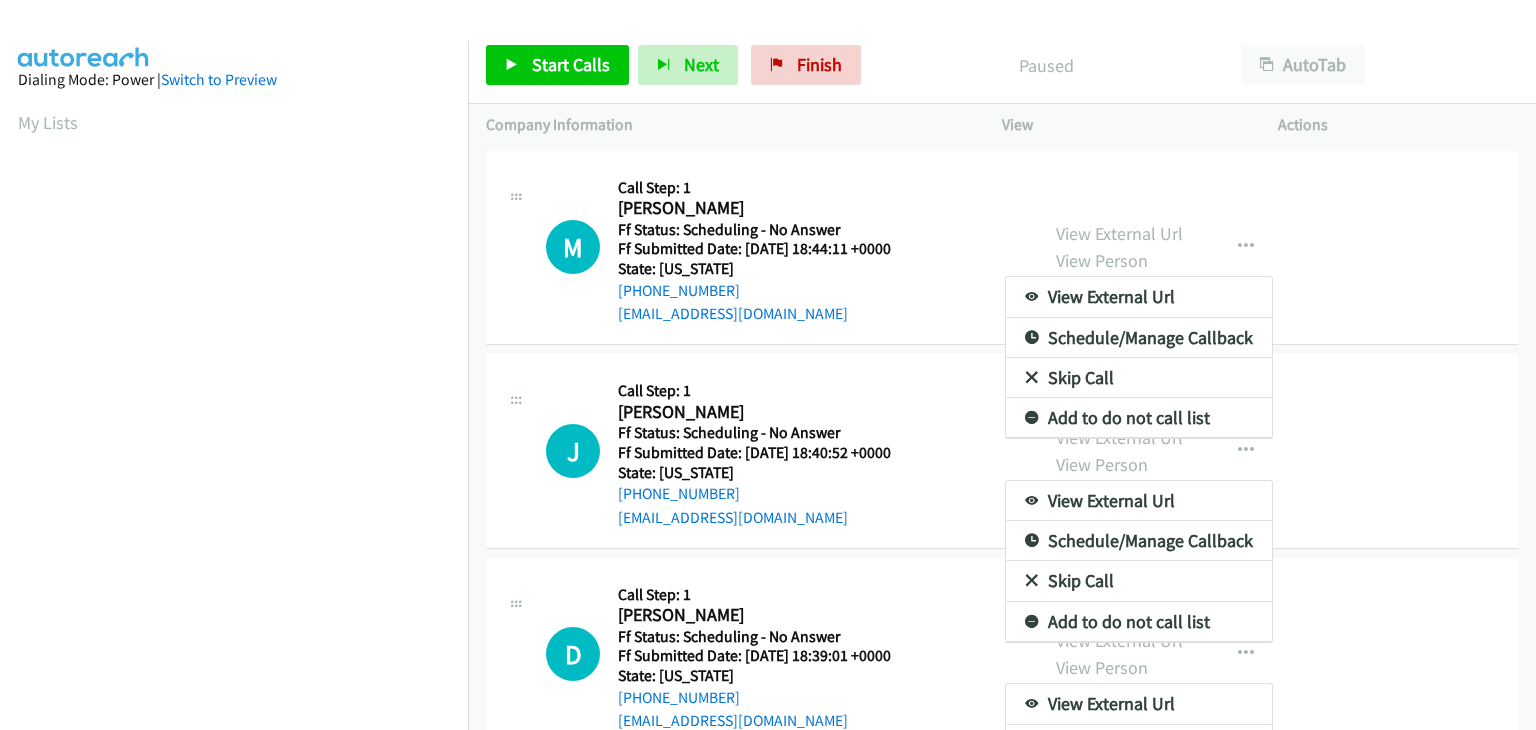 scroll, scrollTop: 0, scrollLeft: 0, axis: both 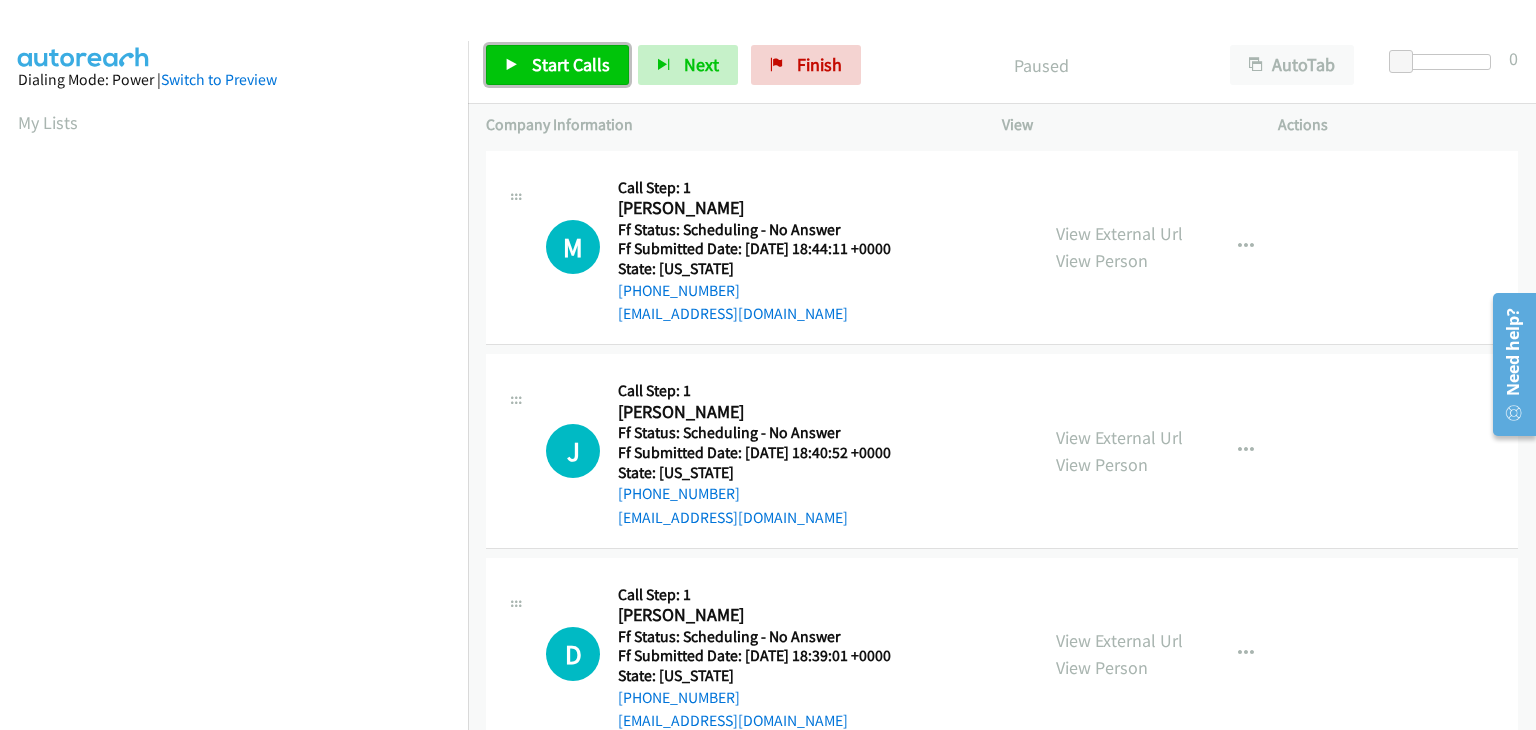 click on "Start Calls" at bounding box center [571, 64] 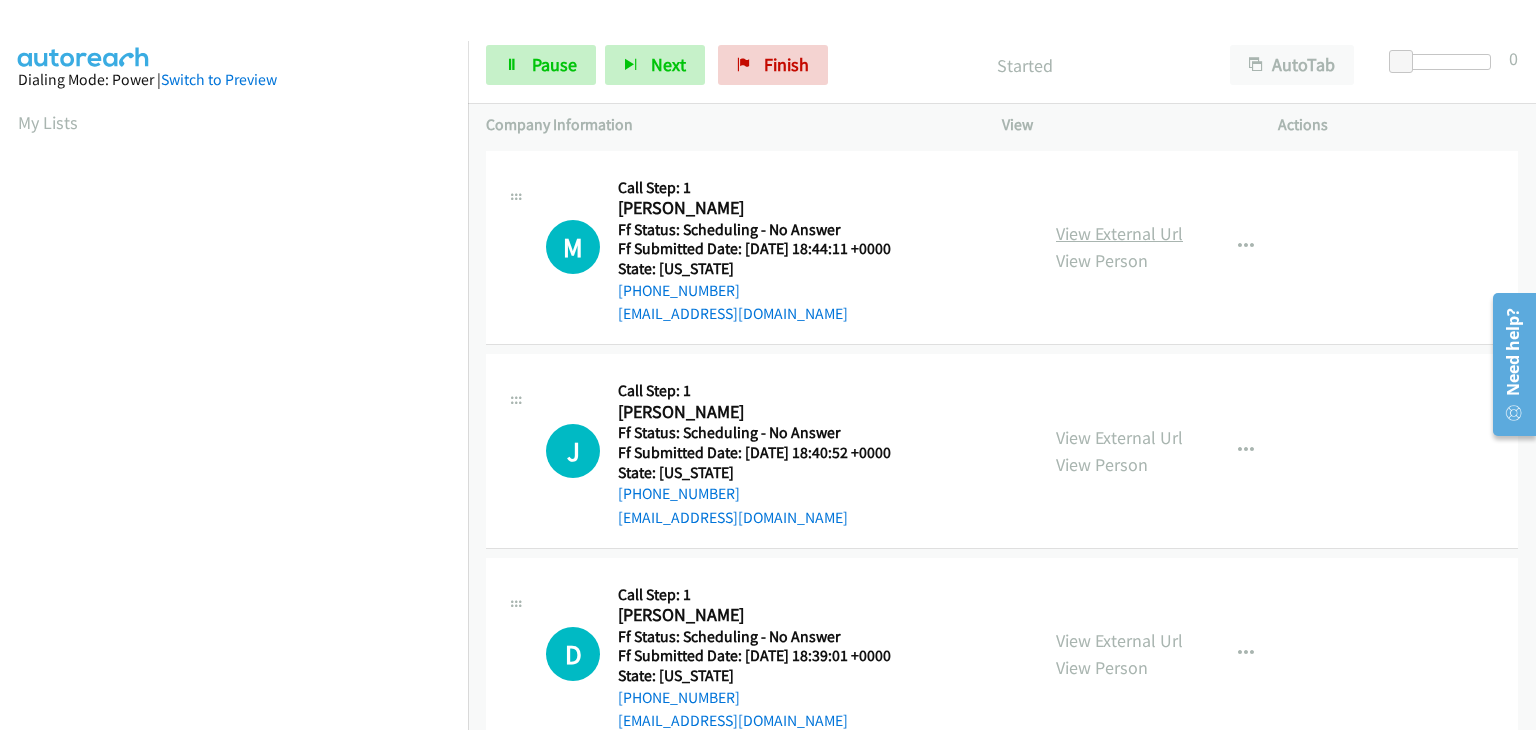 click on "View External Url" at bounding box center (1119, 233) 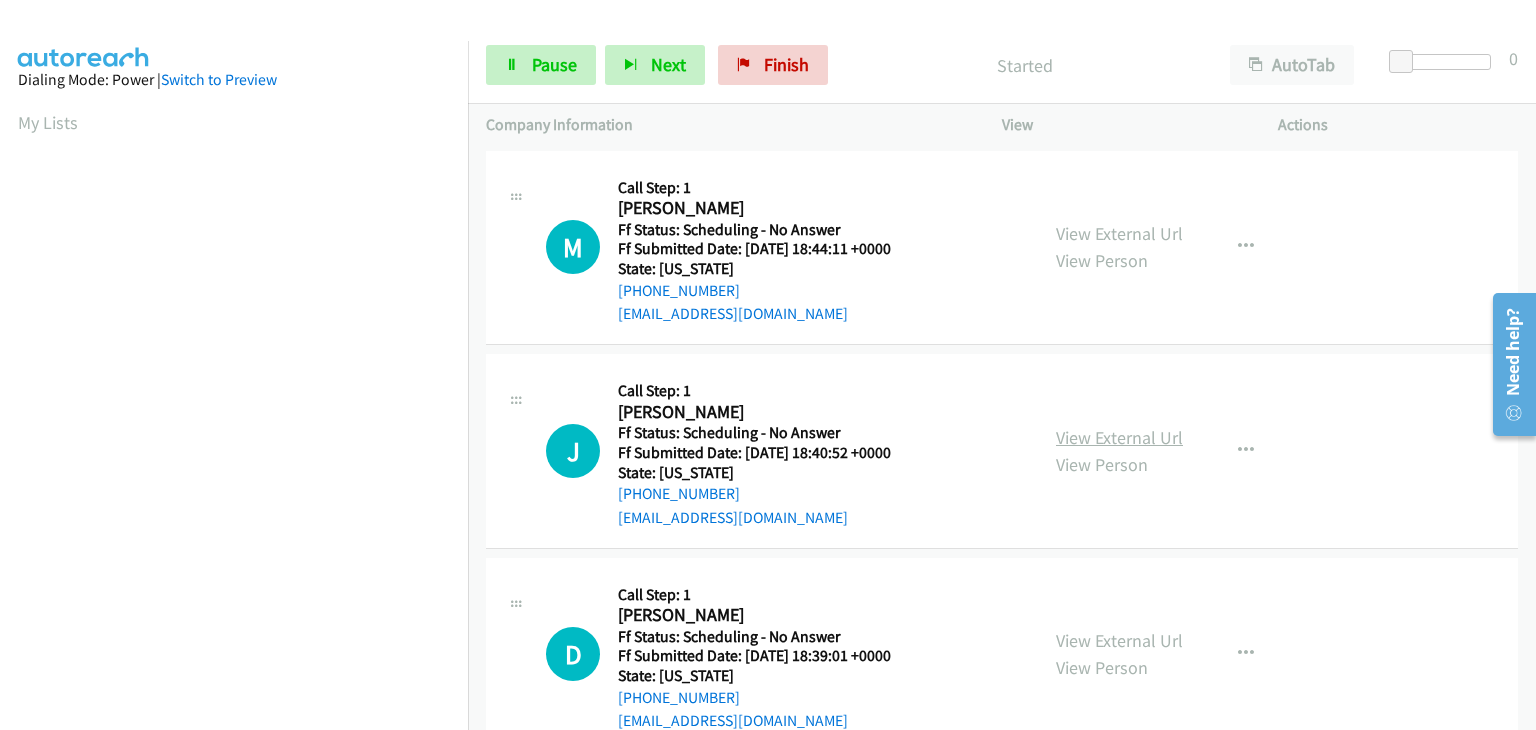 click on "View External Url" at bounding box center (1119, 437) 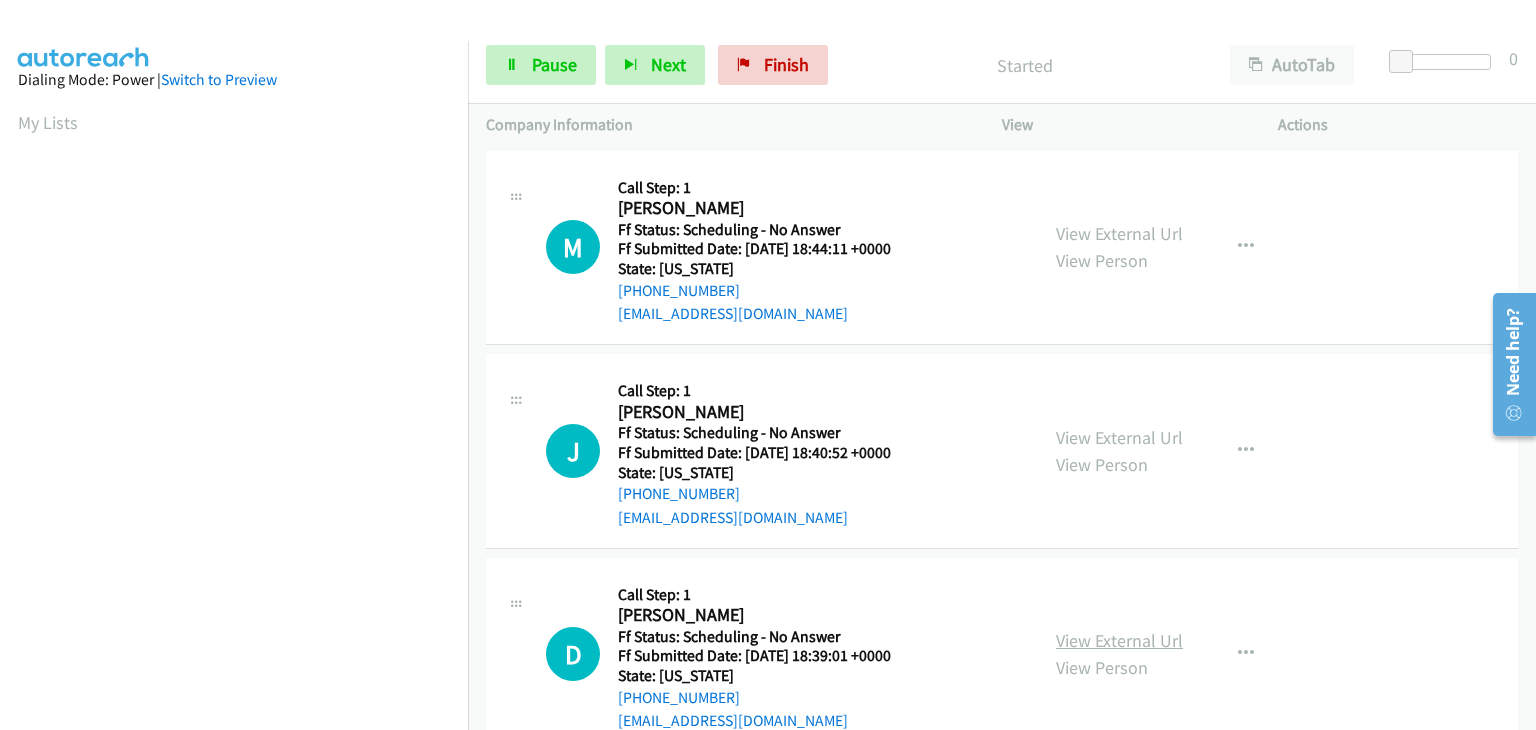click on "View External Url" at bounding box center [1119, 640] 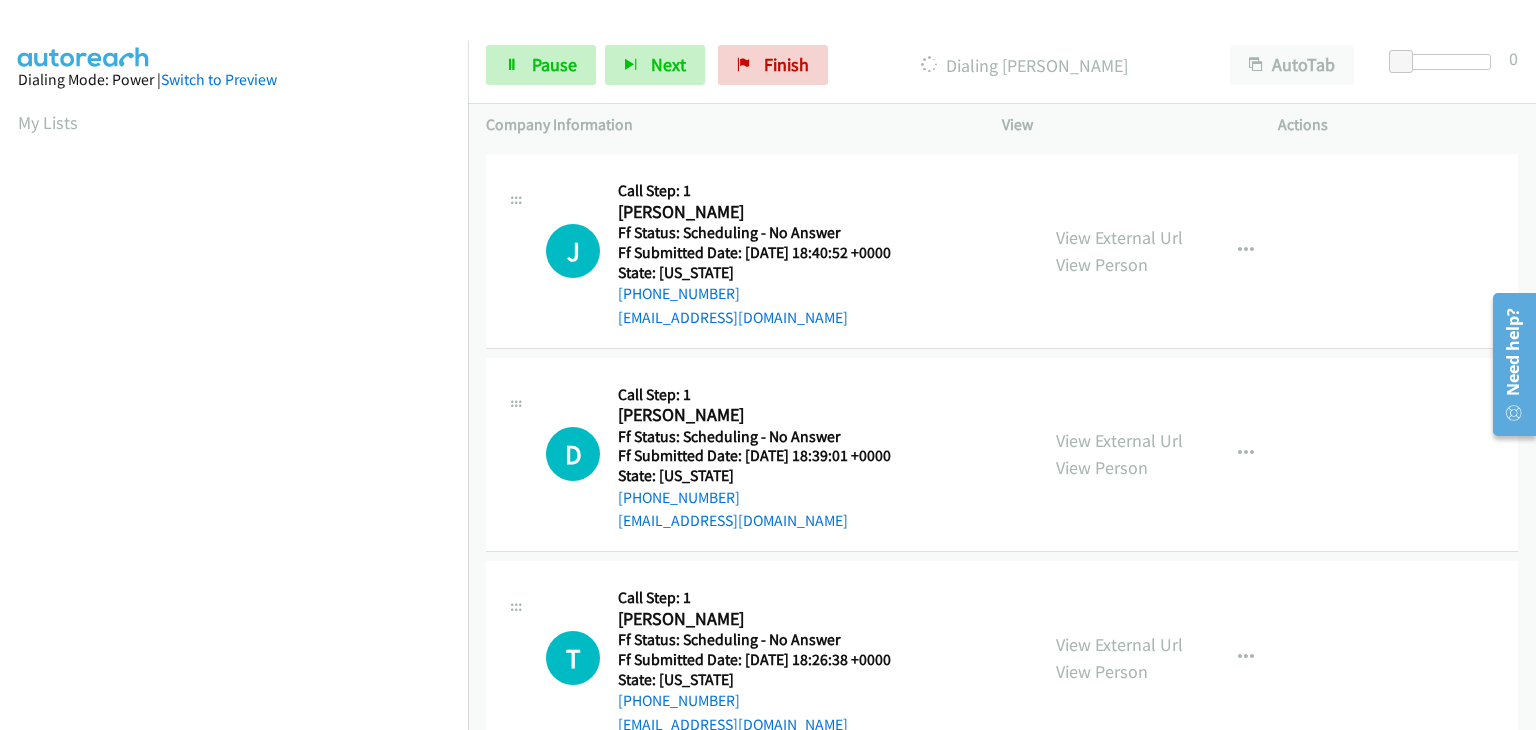 scroll, scrollTop: 300, scrollLeft: 0, axis: vertical 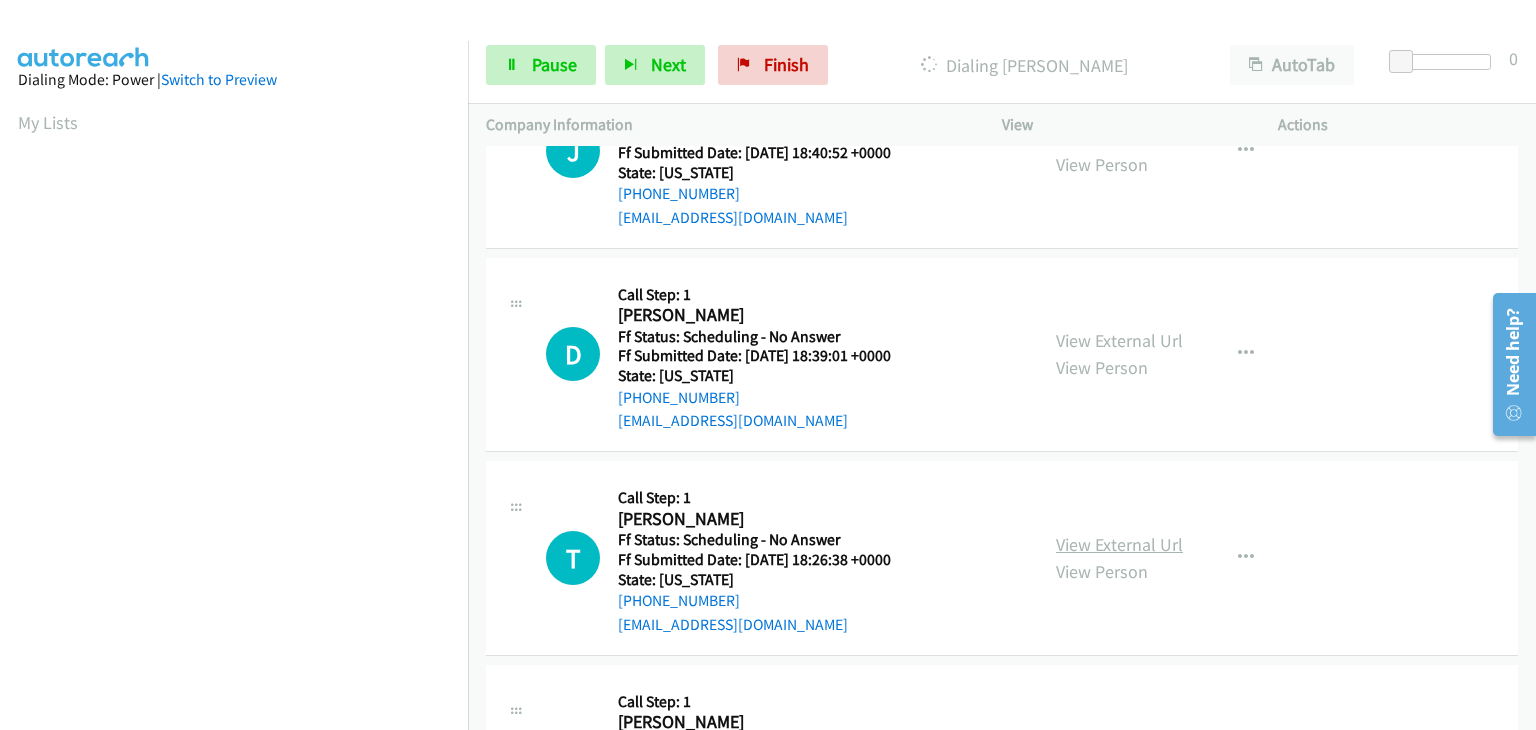 click on "View External Url" at bounding box center [1119, 544] 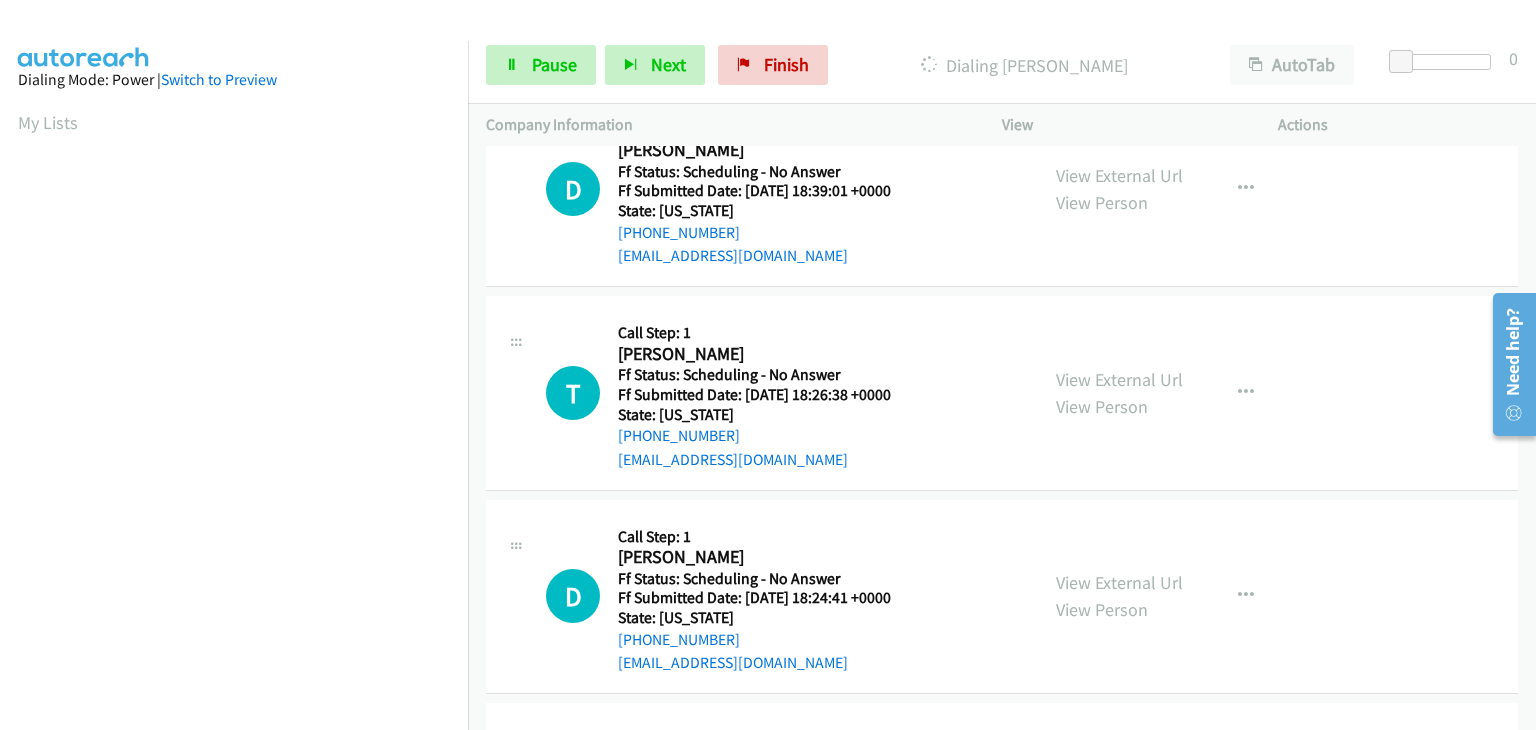 scroll, scrollTop: 500, scrollLeft: 0, axis: vertical 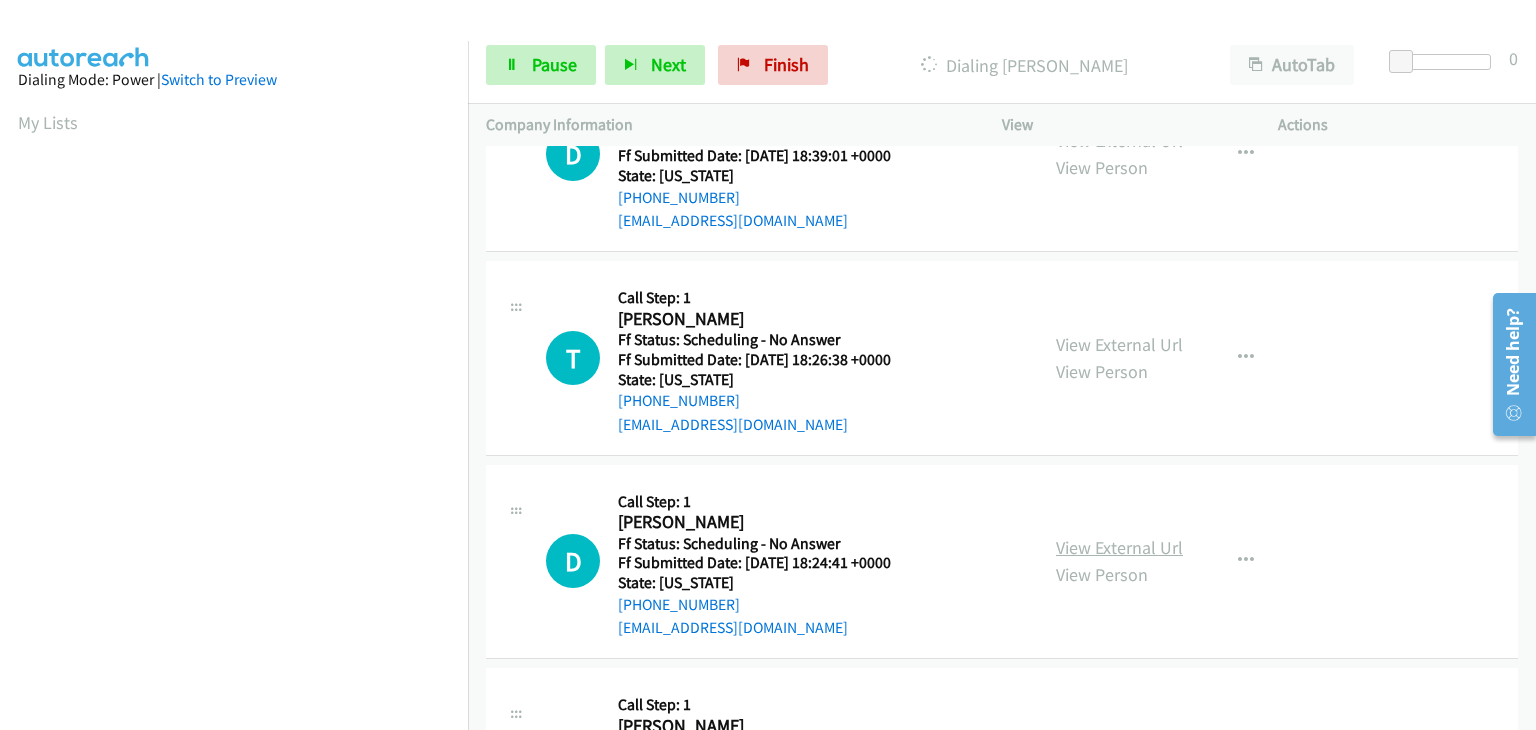 click on "View External Url" at bounding box center [1119, 547] 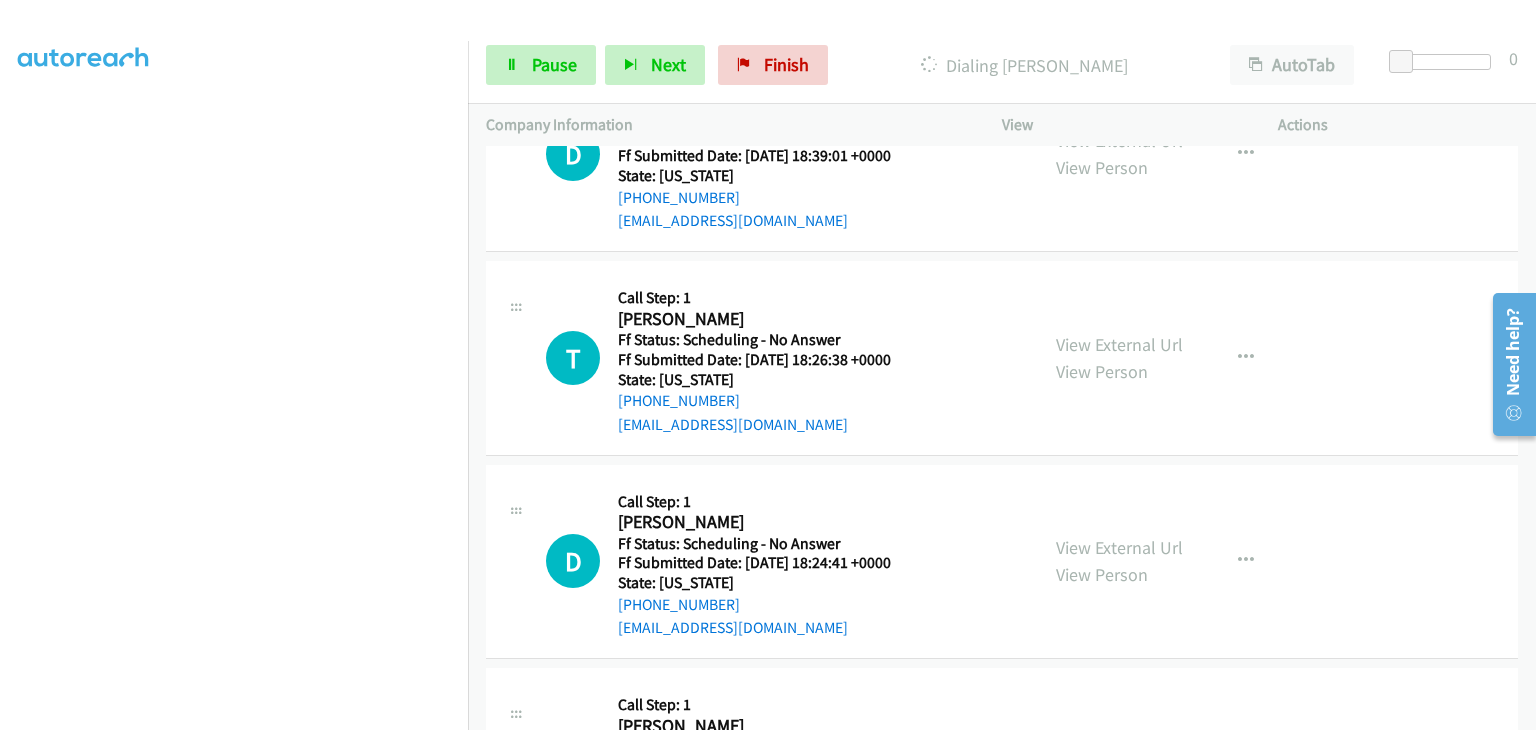 scroll, scrollTop: 392, scrollLeft: 0, axis: vertical 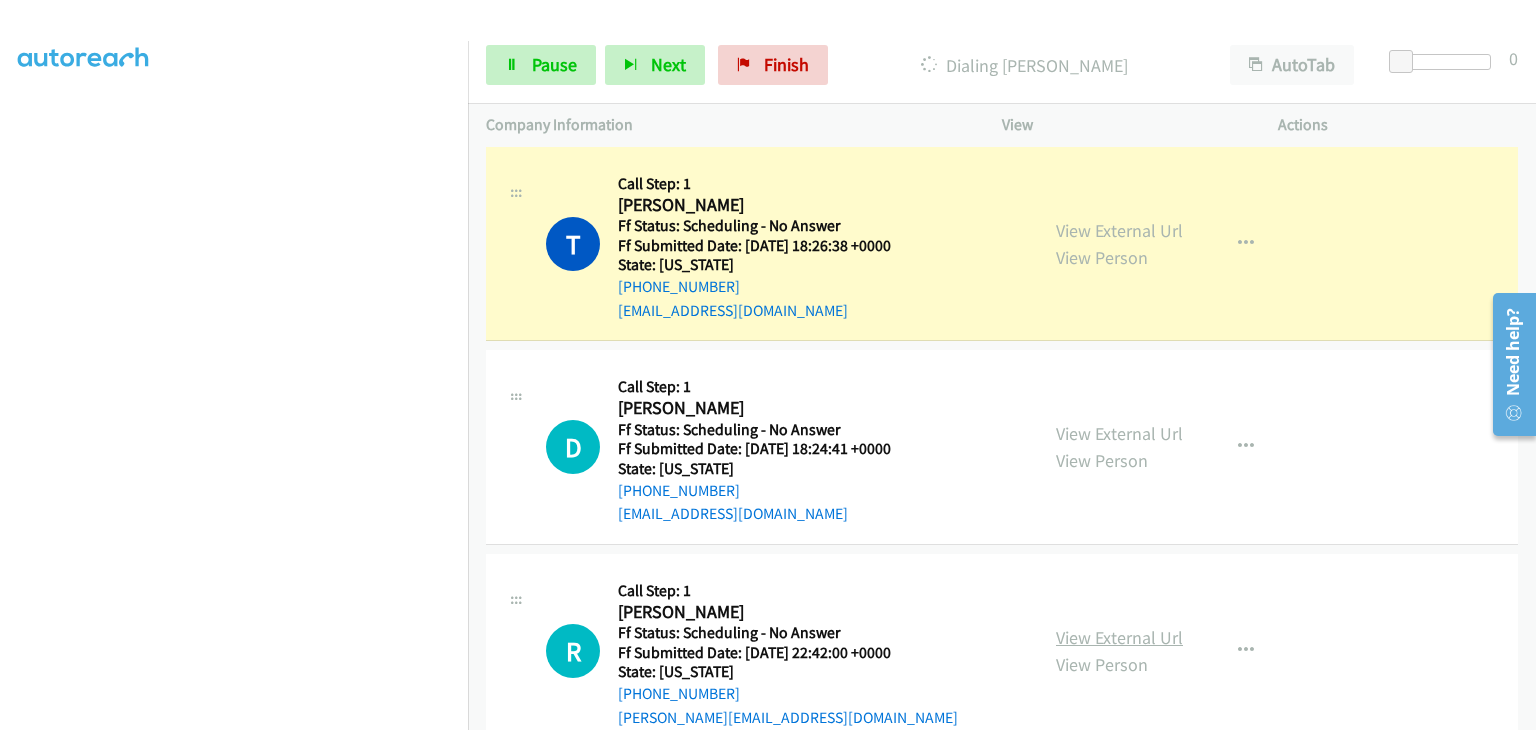 click on "View External Url" at bounding box center (1119, 637) 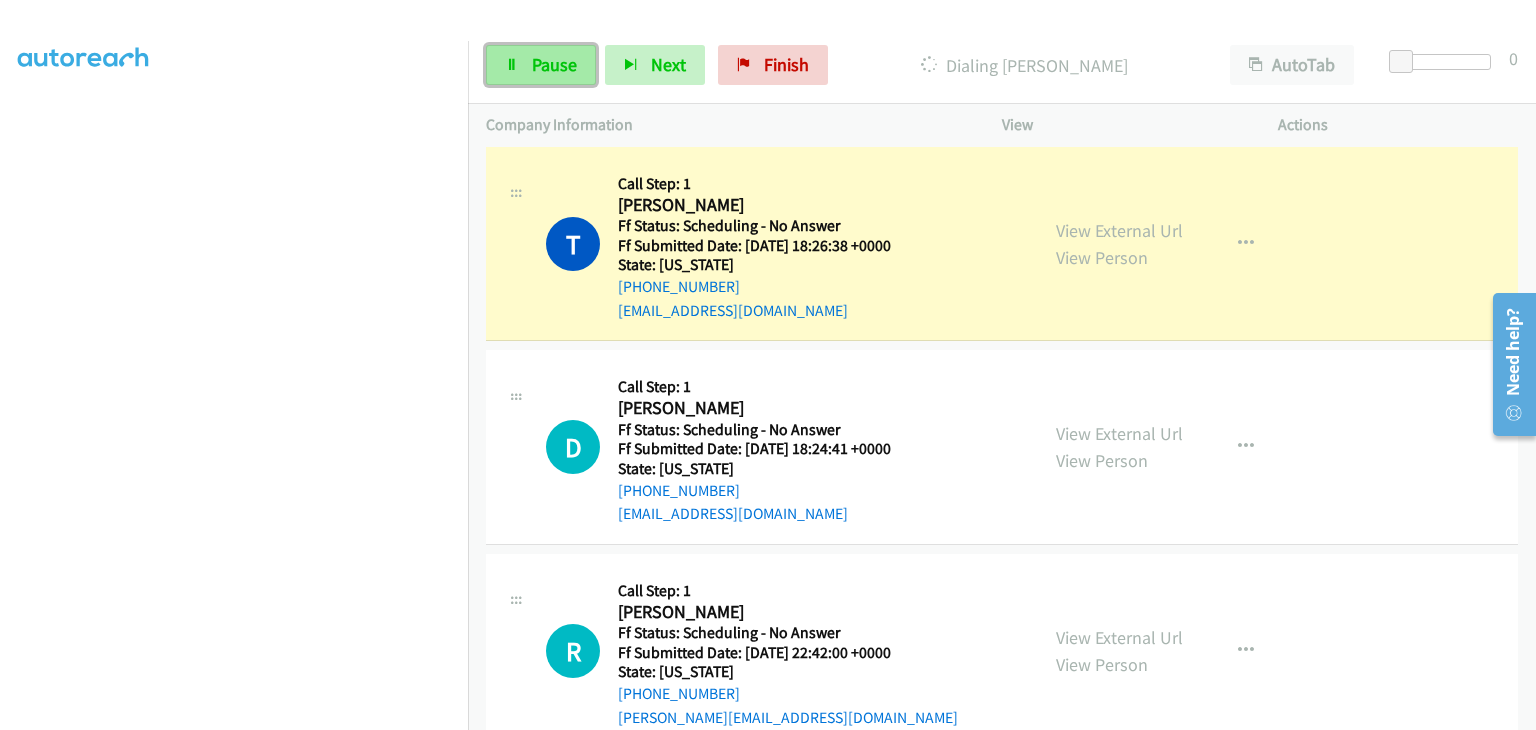 click on "Pause" at bounding box center [541, 65] 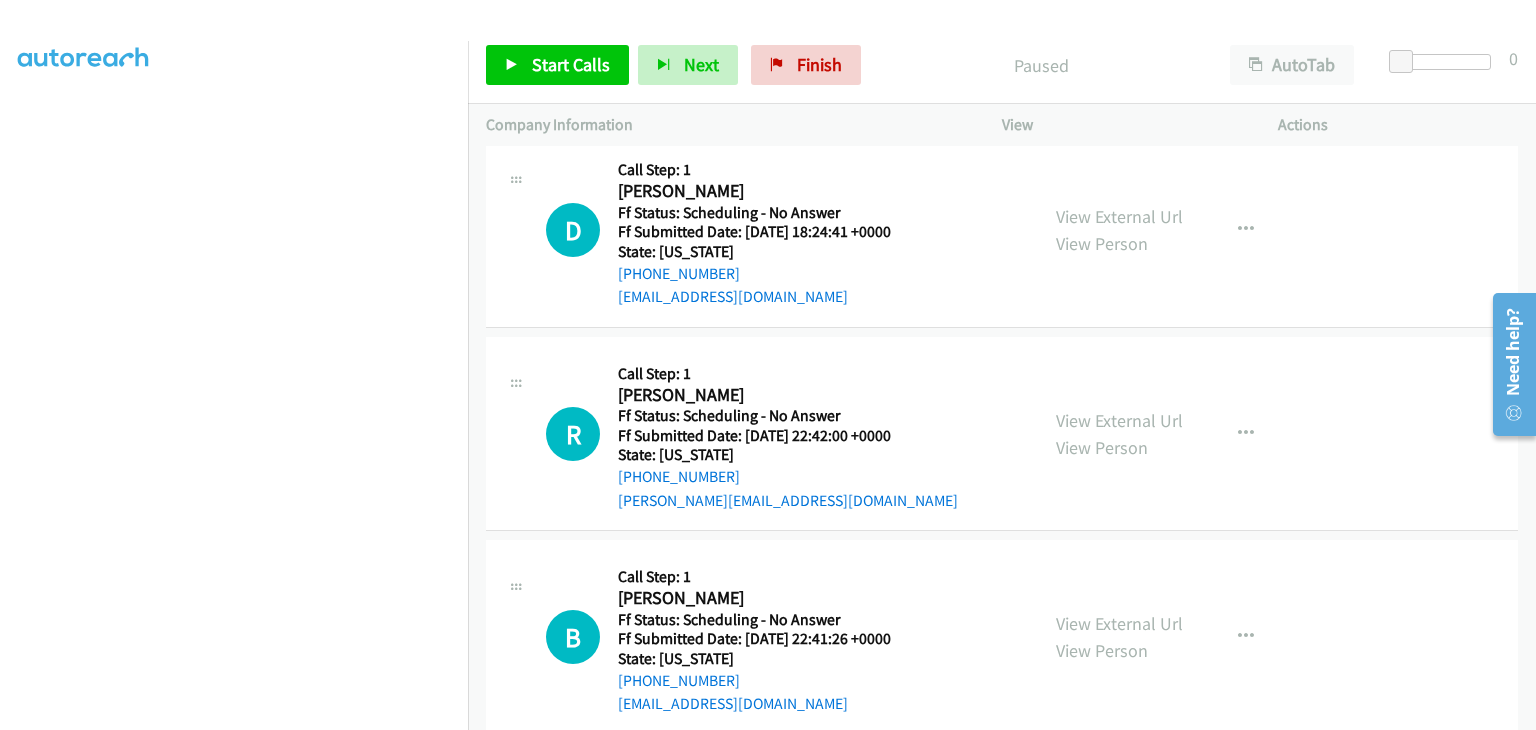 scroll, scrollTop: 1042, scrollLeft: 0, axis: vertical 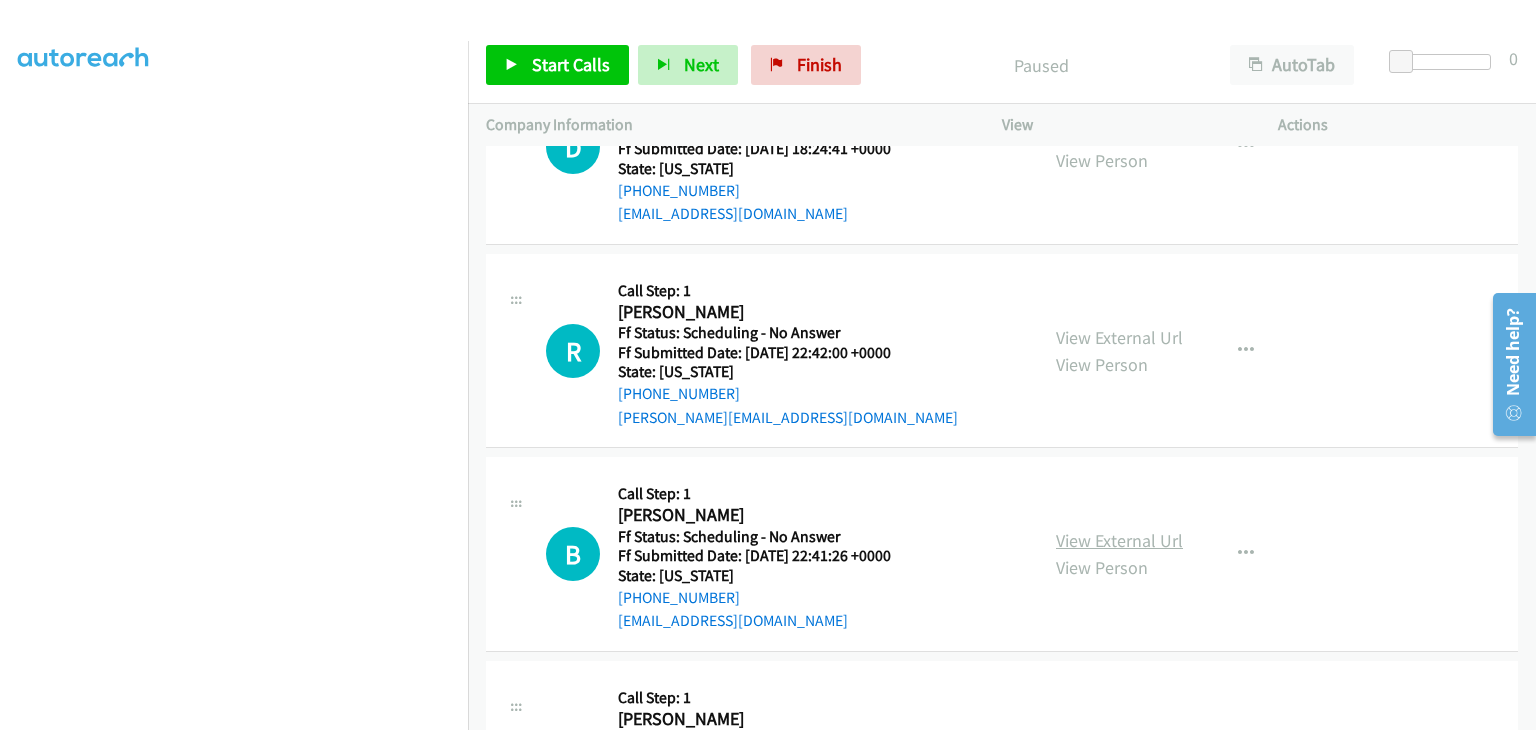 click on "View External Url" at bounding box center (1119, 540) 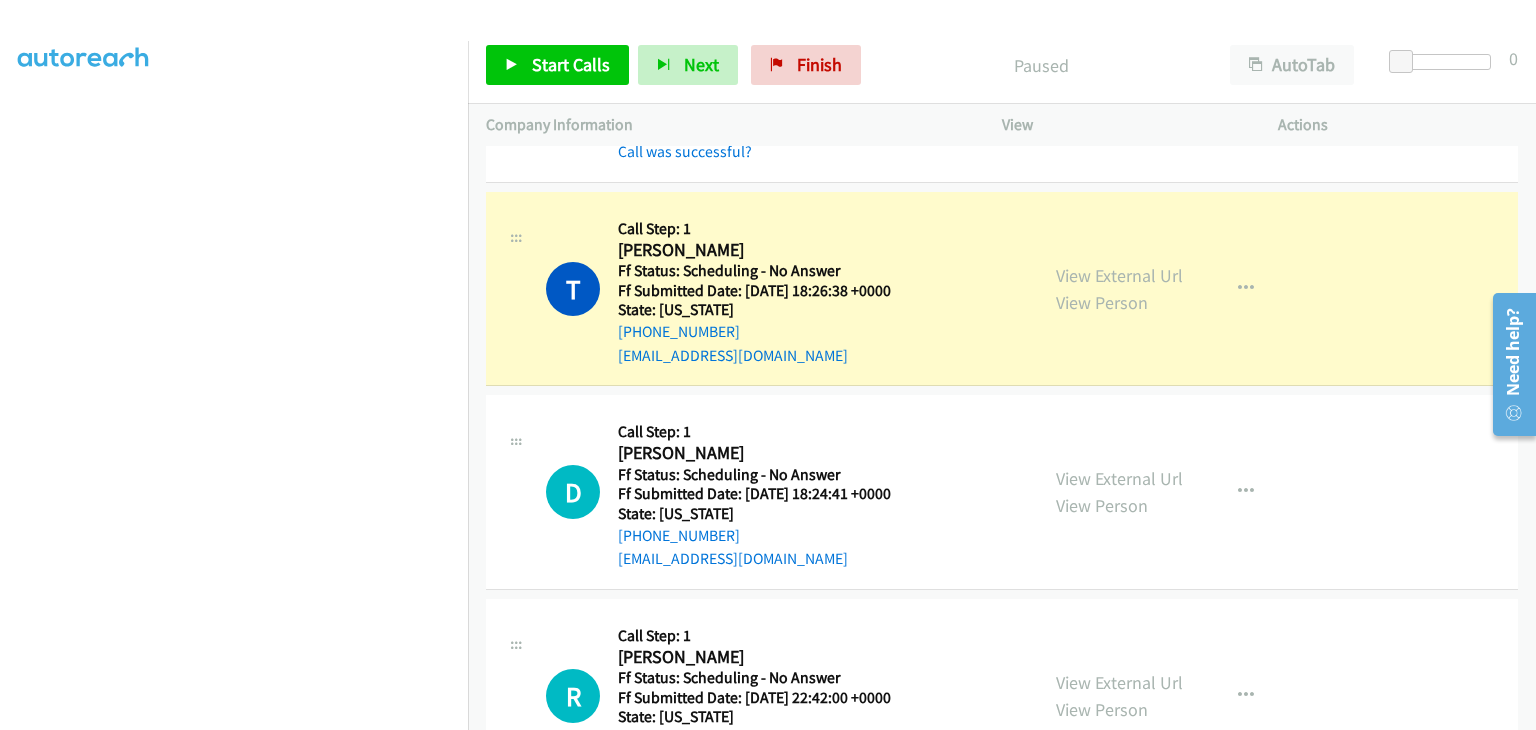 scroll, scrollTop: 742, scrollLeft: 0, axis: vertical 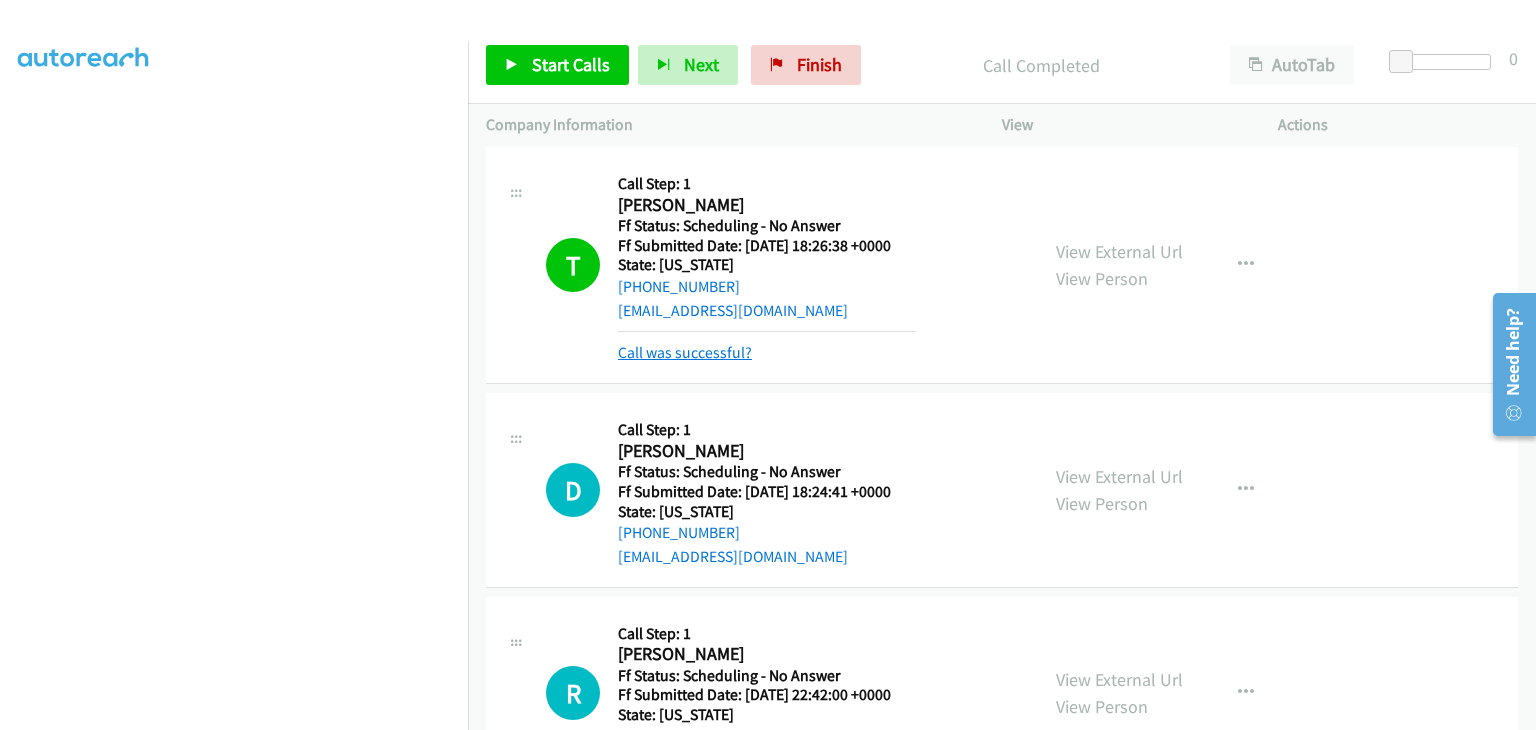 click on "Call was successful?" at bounding box center [685, 352] 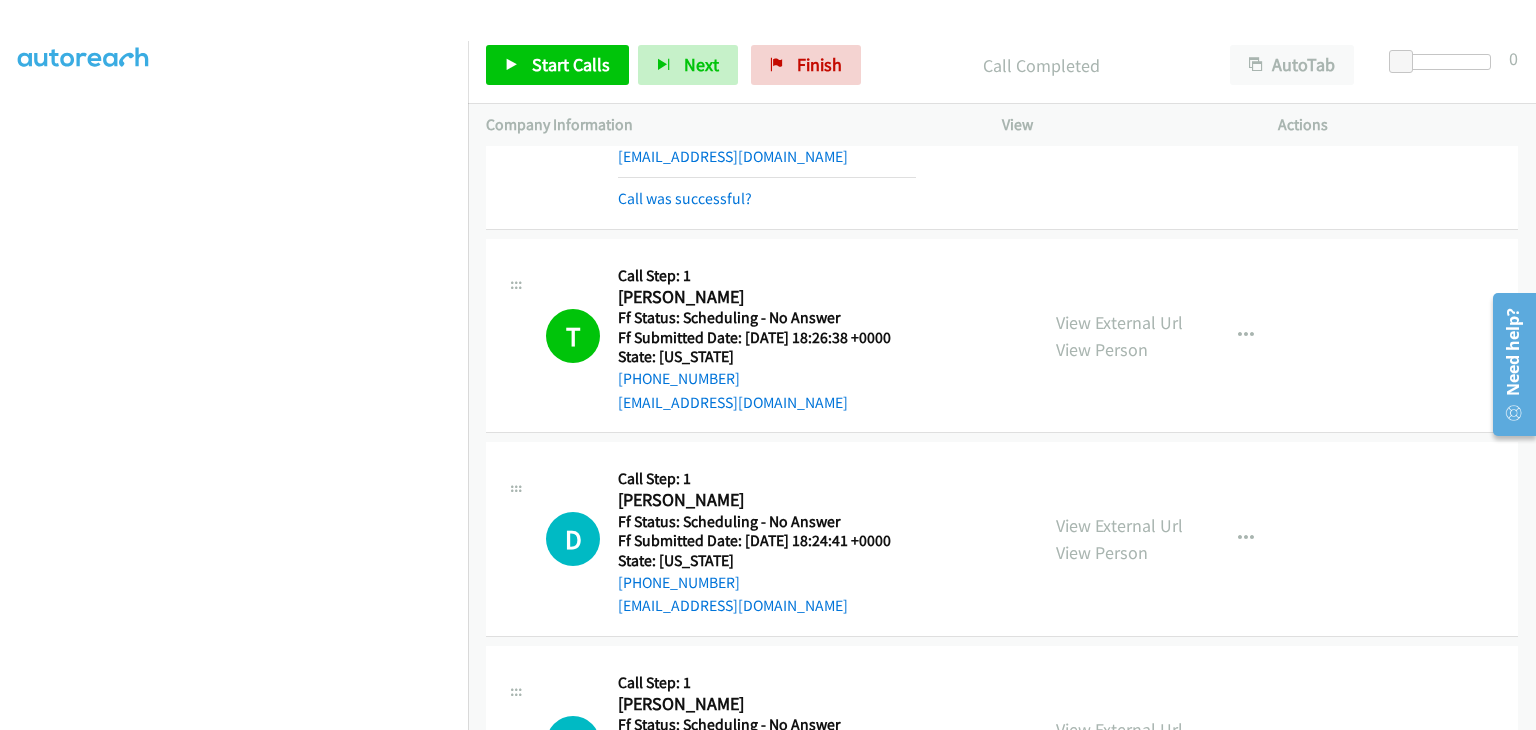 scroll, scrollTop: 442, scrollLeft: 0, axis: vertical 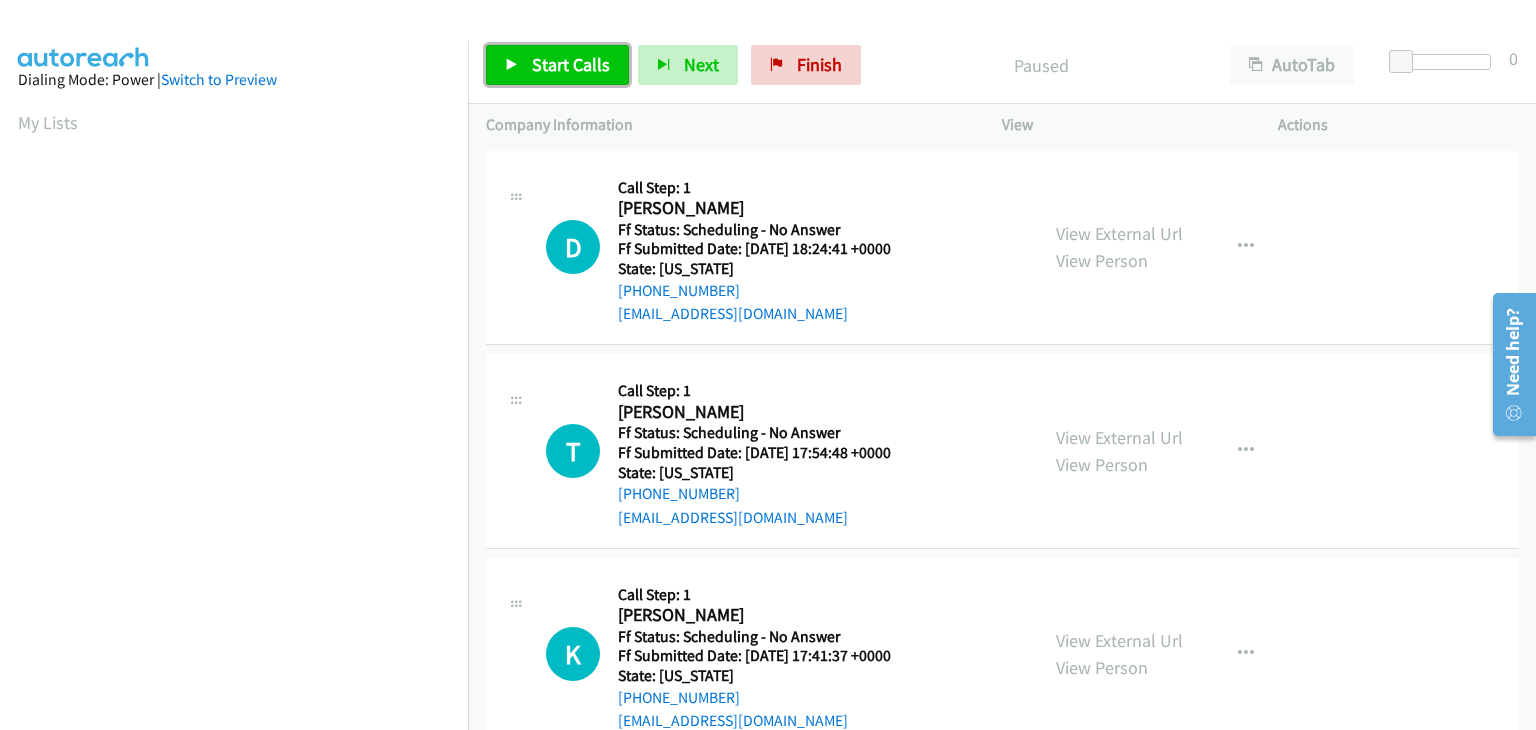 click on "Start Calls" at bounding box center (571, 64) 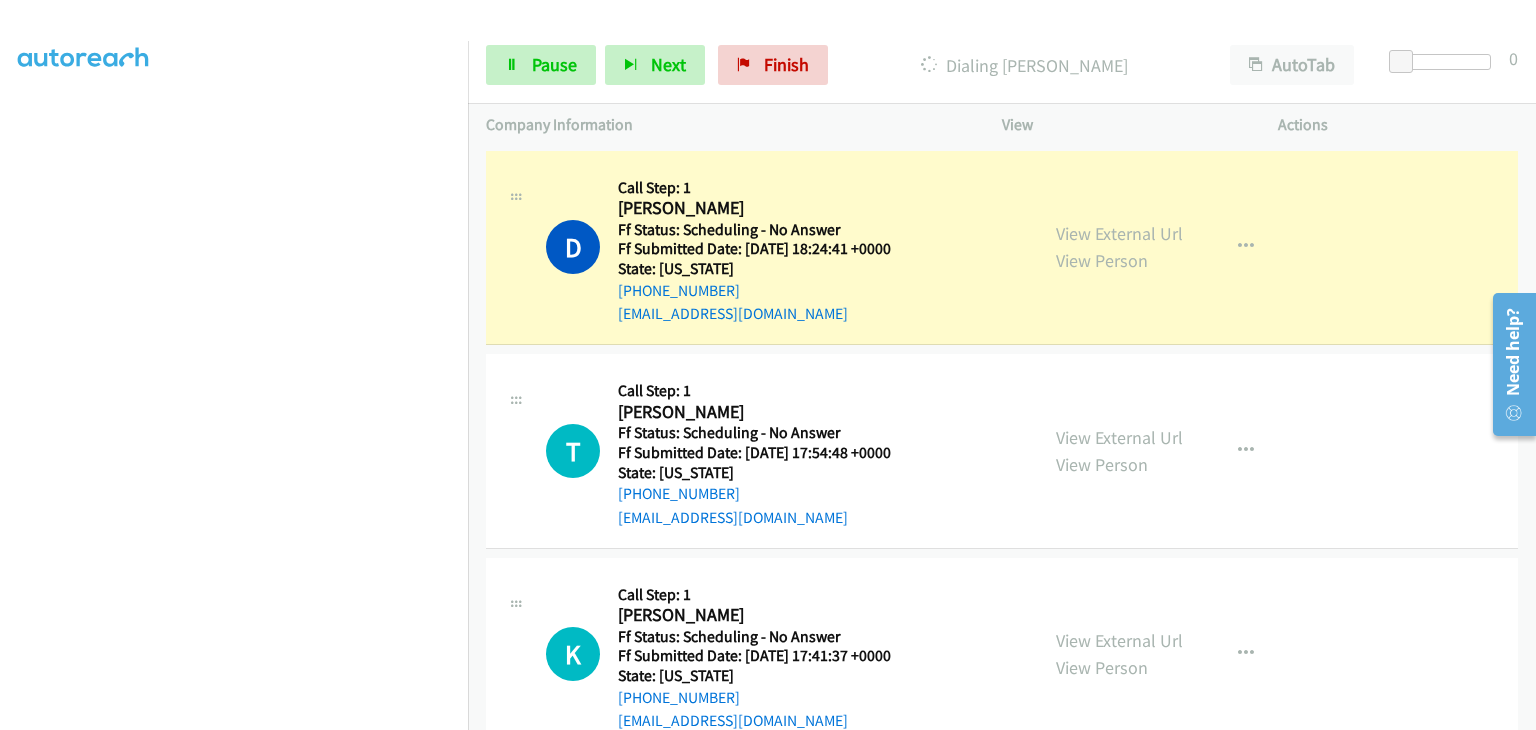 scroll, scrollTop: 392, scrollLeft: 0, axis: vertical 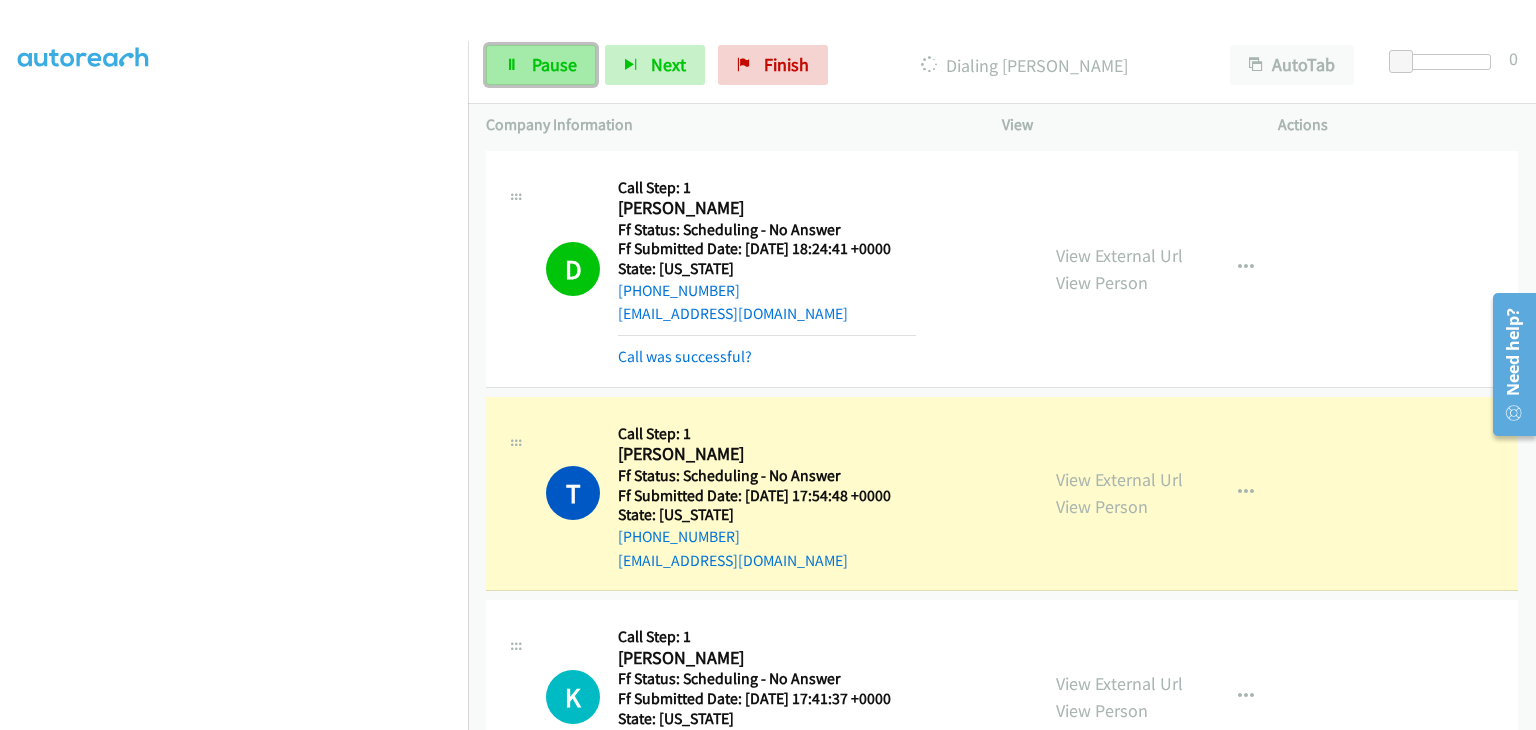 click on "Pause" at bounding box center [541, 65] 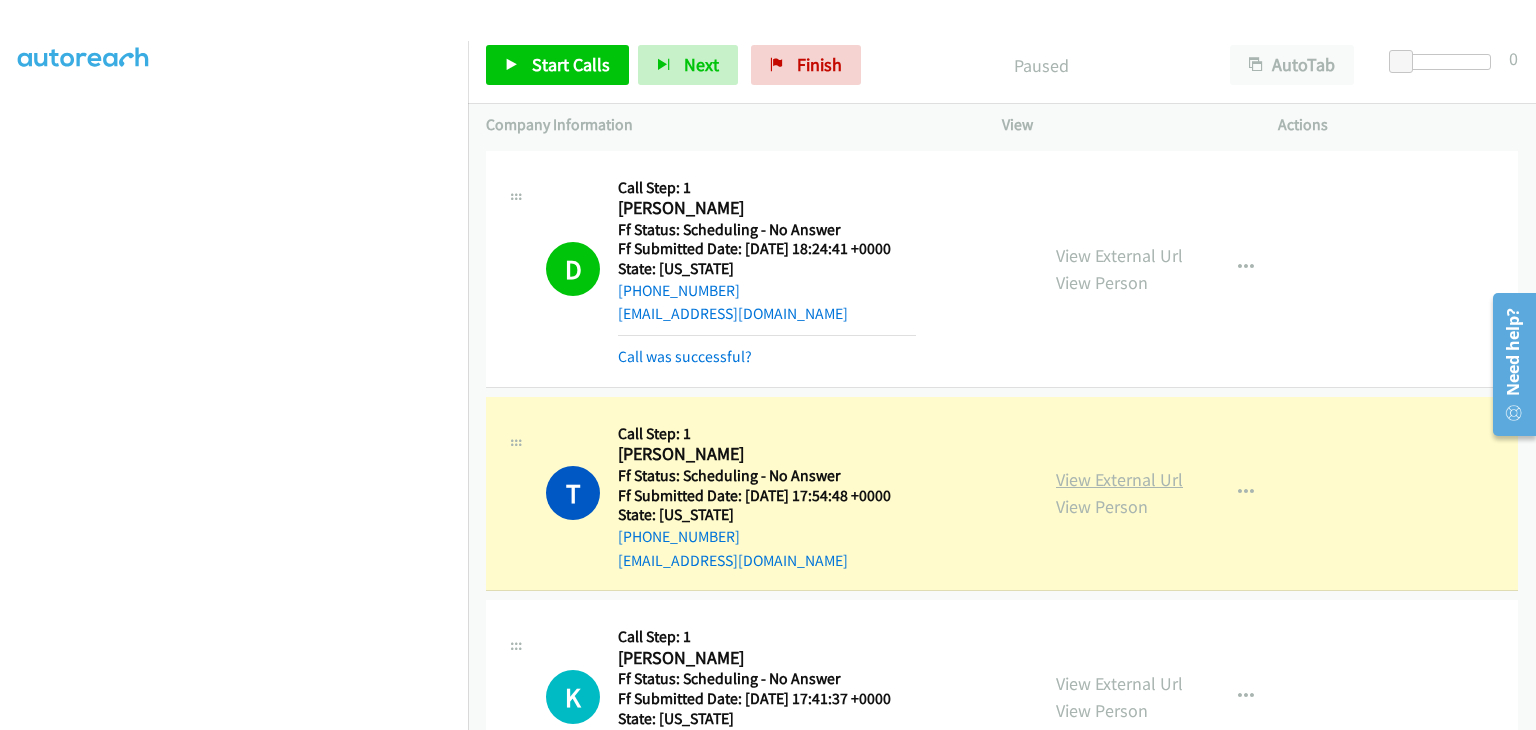 click on "View External Url" at bounding box center [1119, 479] 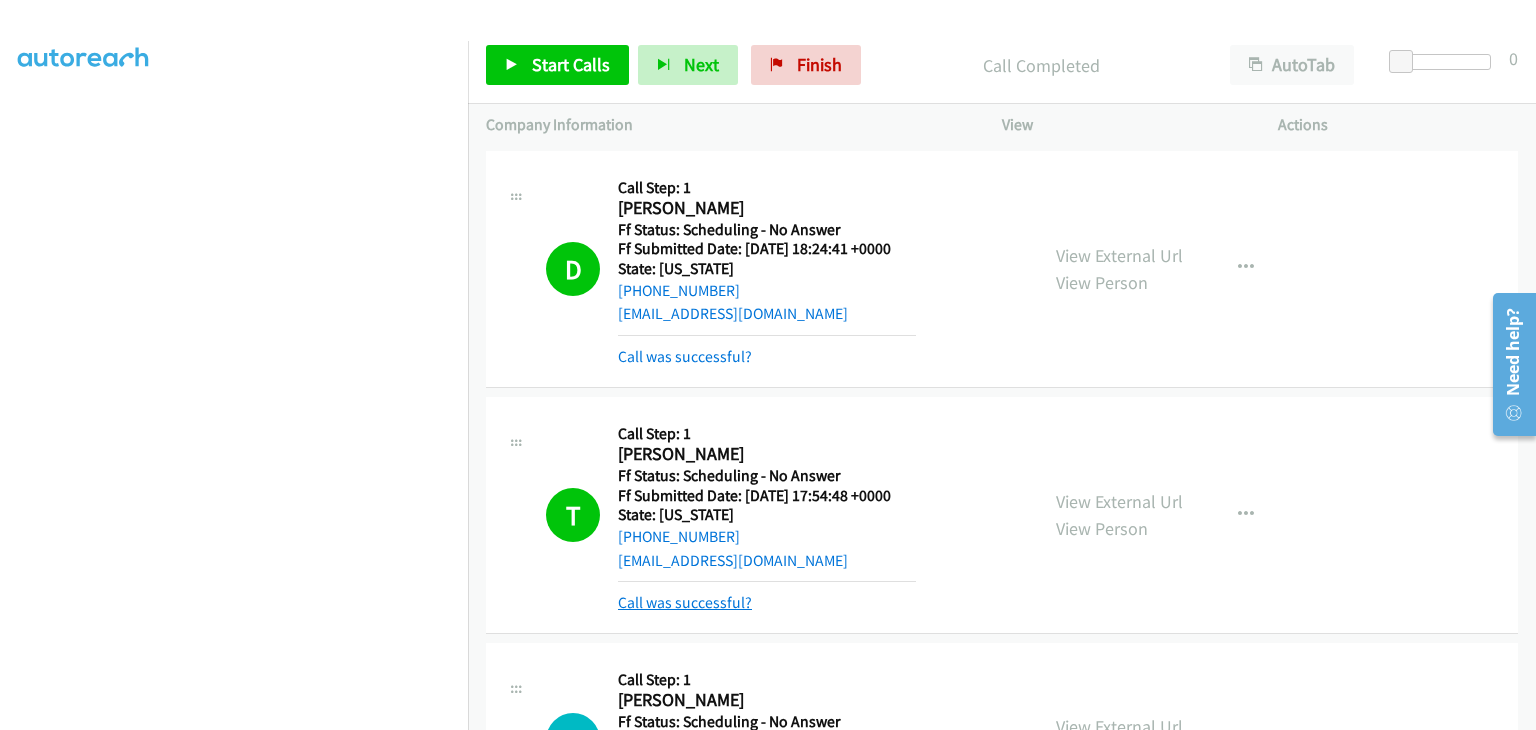 click on "Call was successful?" at bounding box center (685, 602) 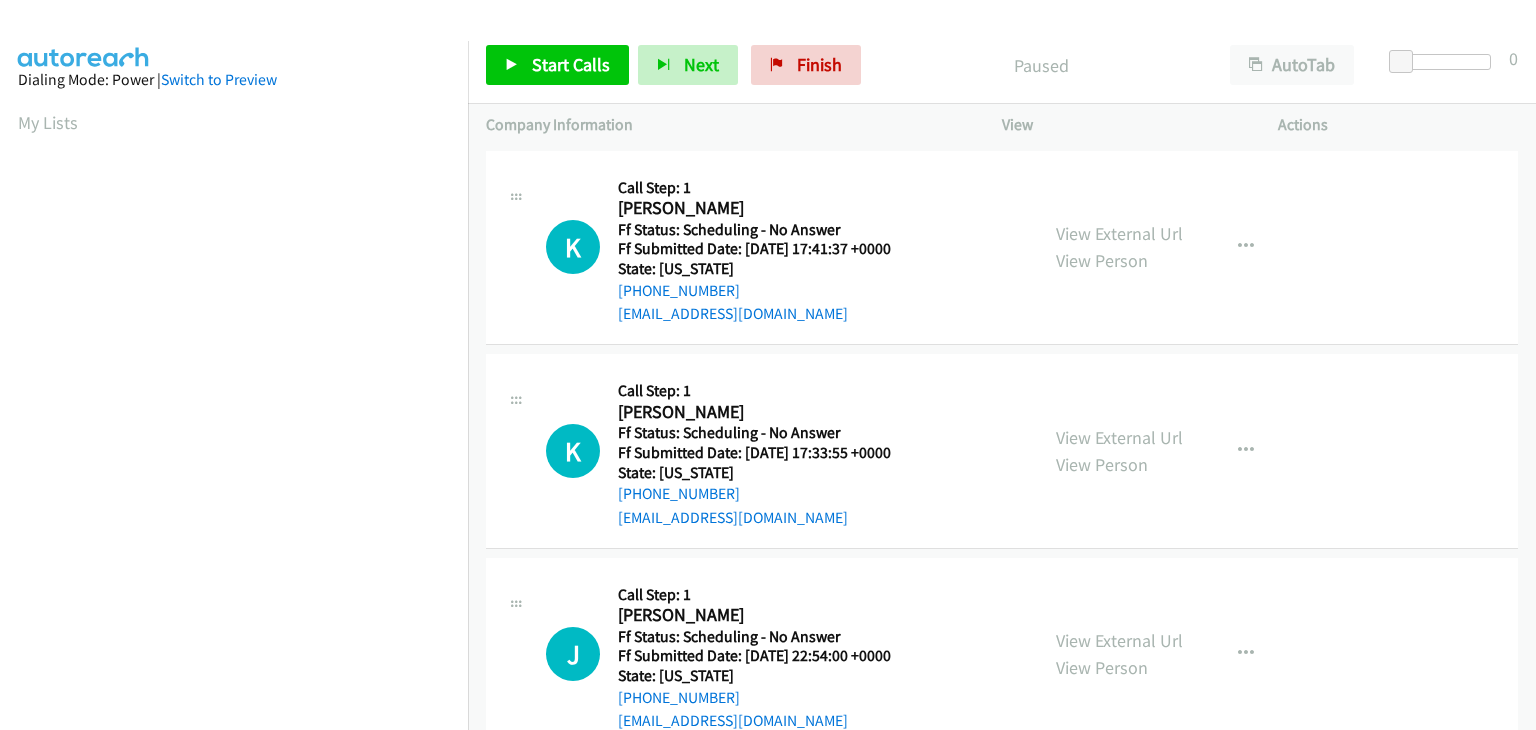 scroll, scrollTop: 0, scrollLeft: 0, axis: both 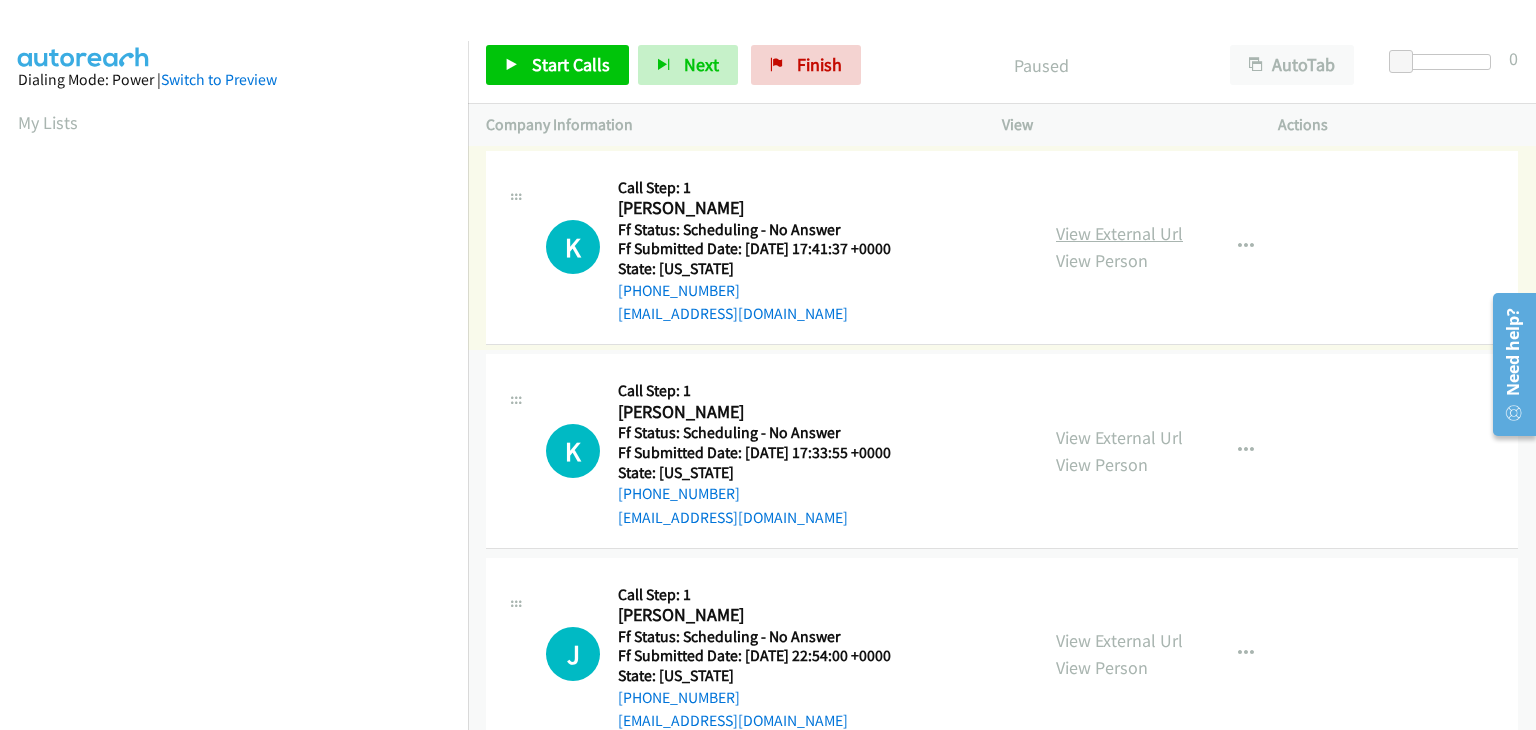 click on "View External Url" at bounding box center [1119, 233] 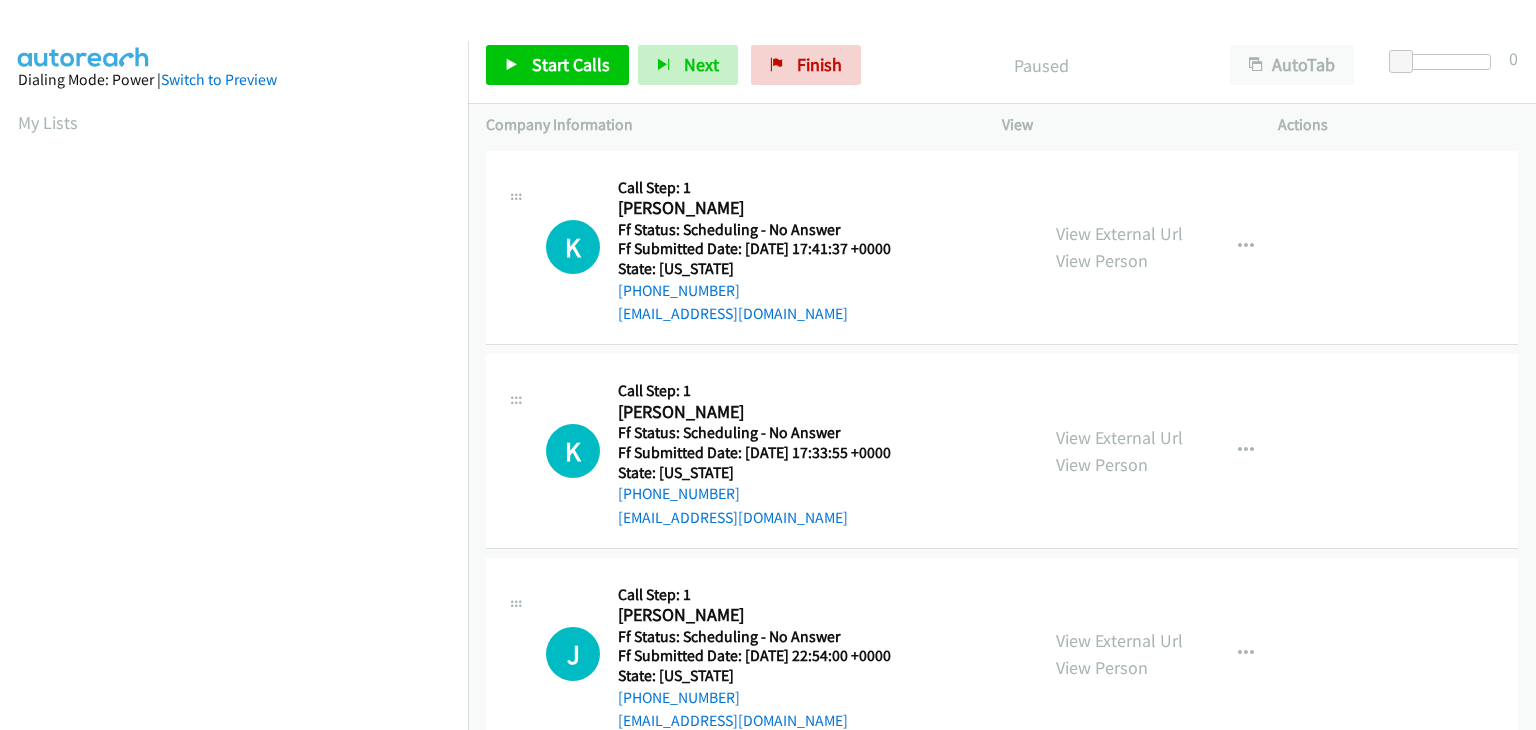 scroll, scrollTop: 0, scrollLeft: 0, axis: both 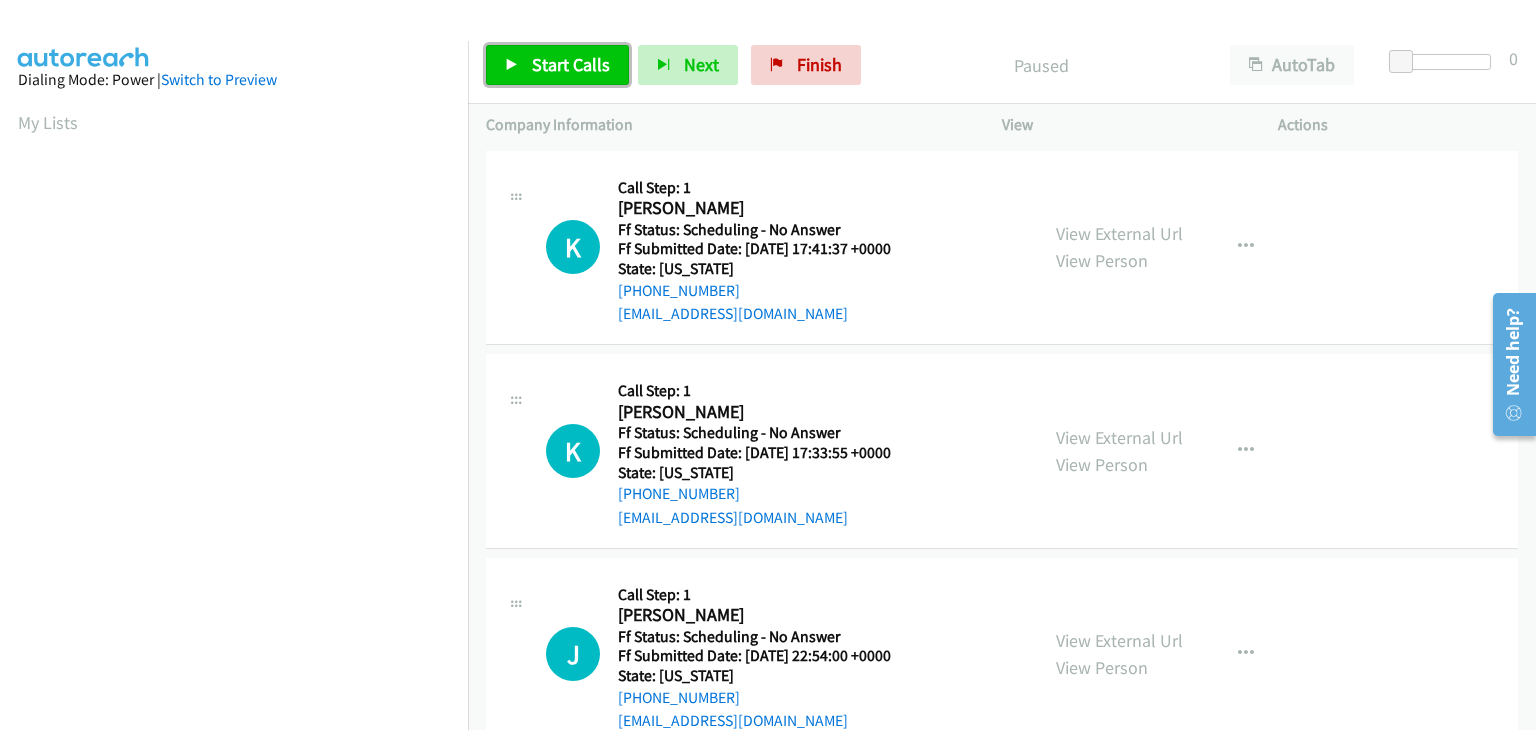 click on "Start Calls" at bounding box center (571, 64) 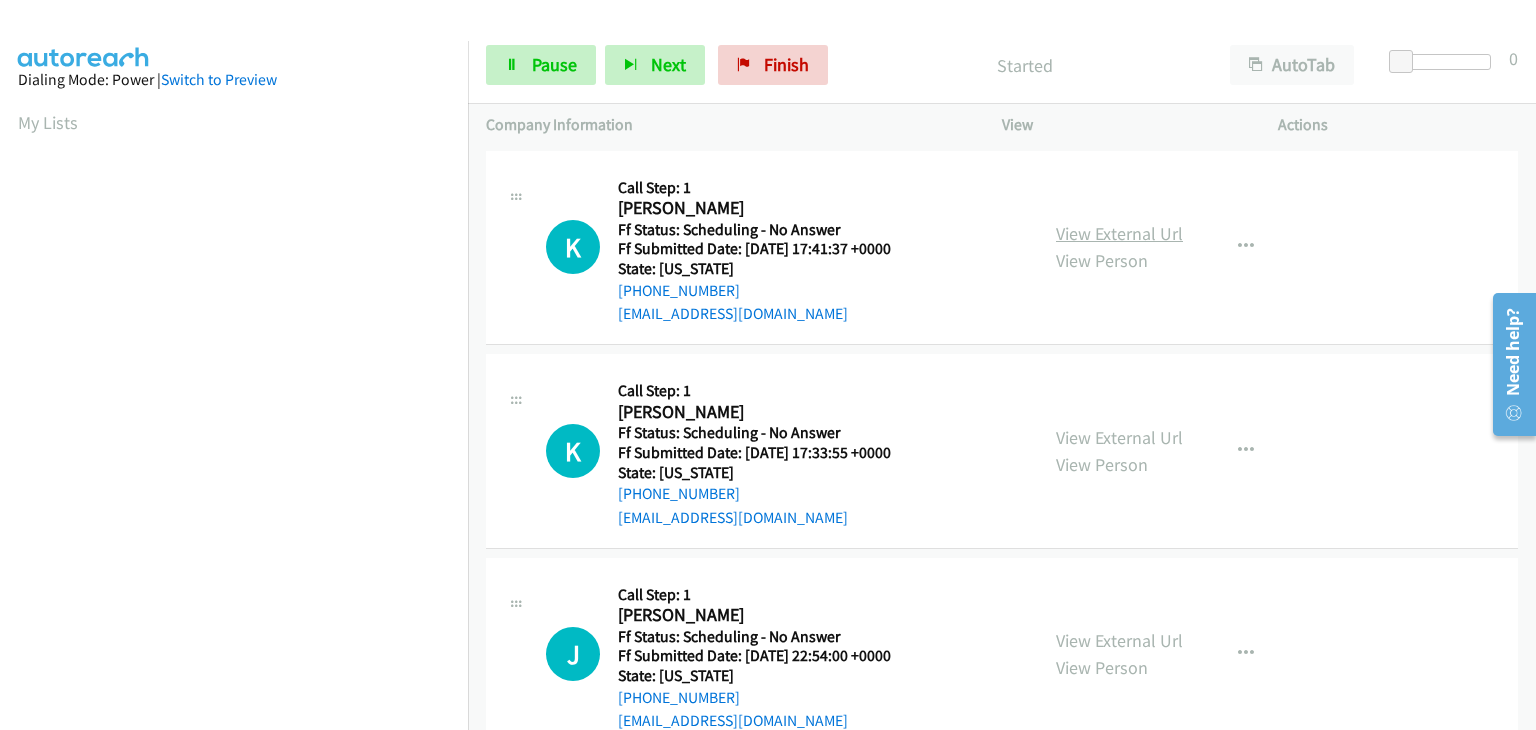 click on "View External Url" at bounding box center (1119, 233) 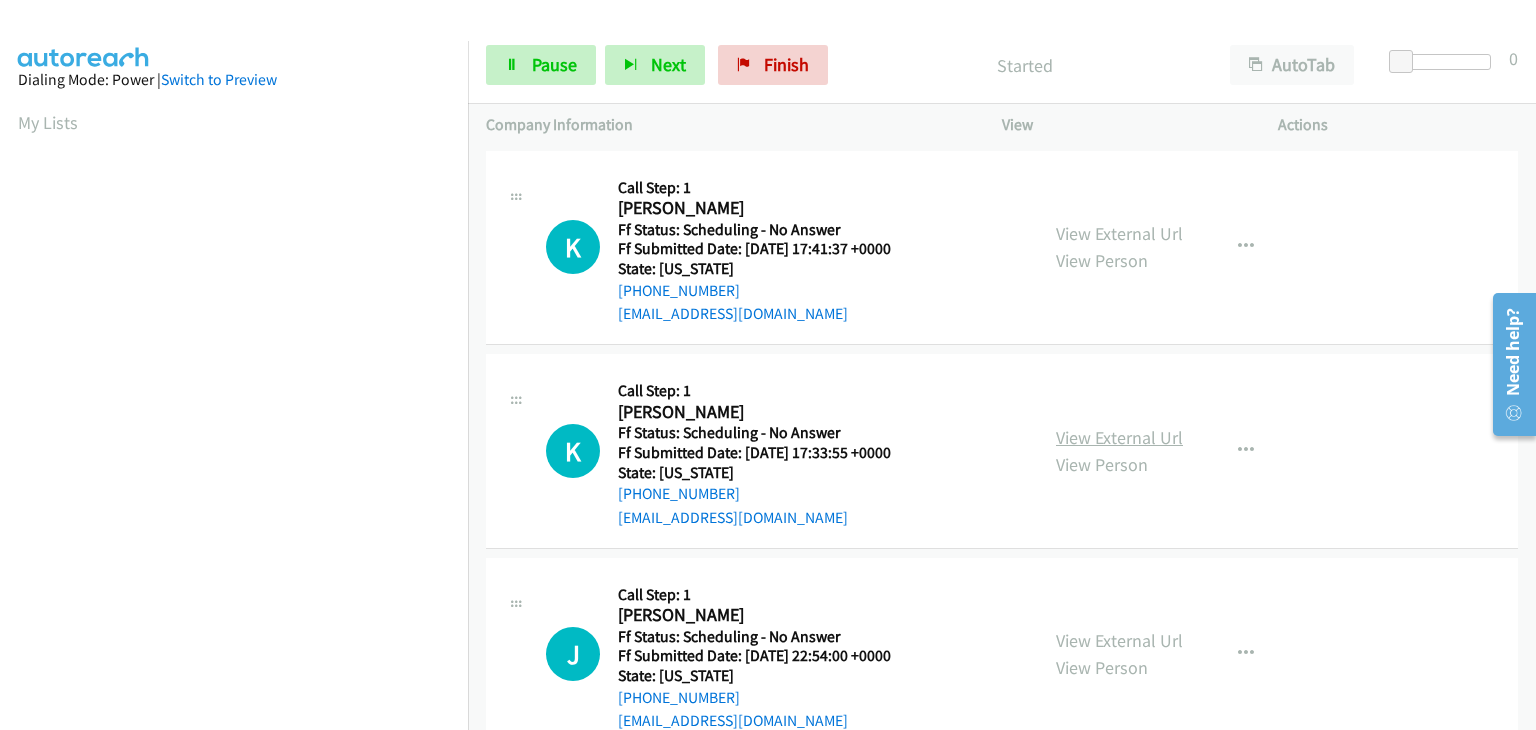 click on "View External Url" at bounding box center (1119, 437) 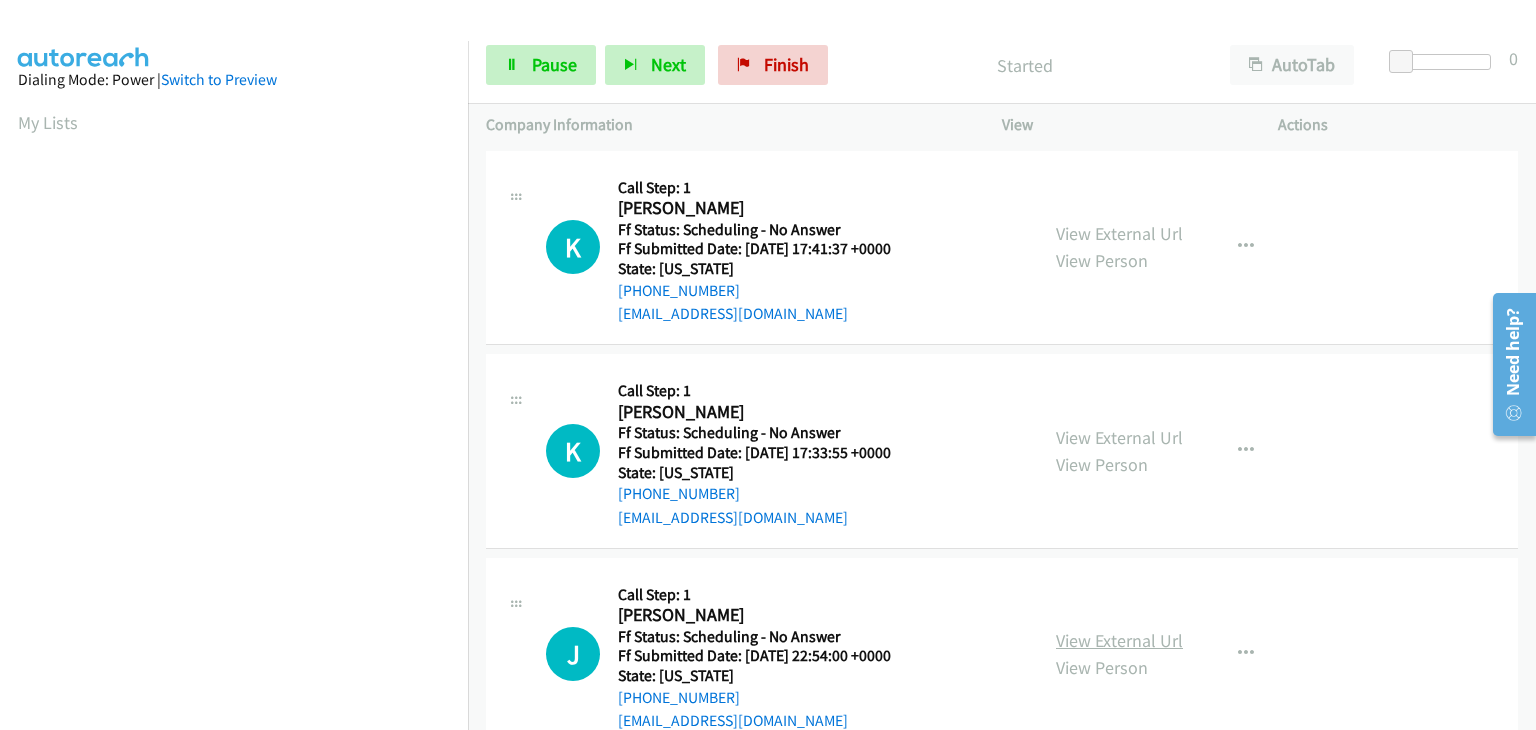 click on "View External Url" at bounding box center (1119, 640) 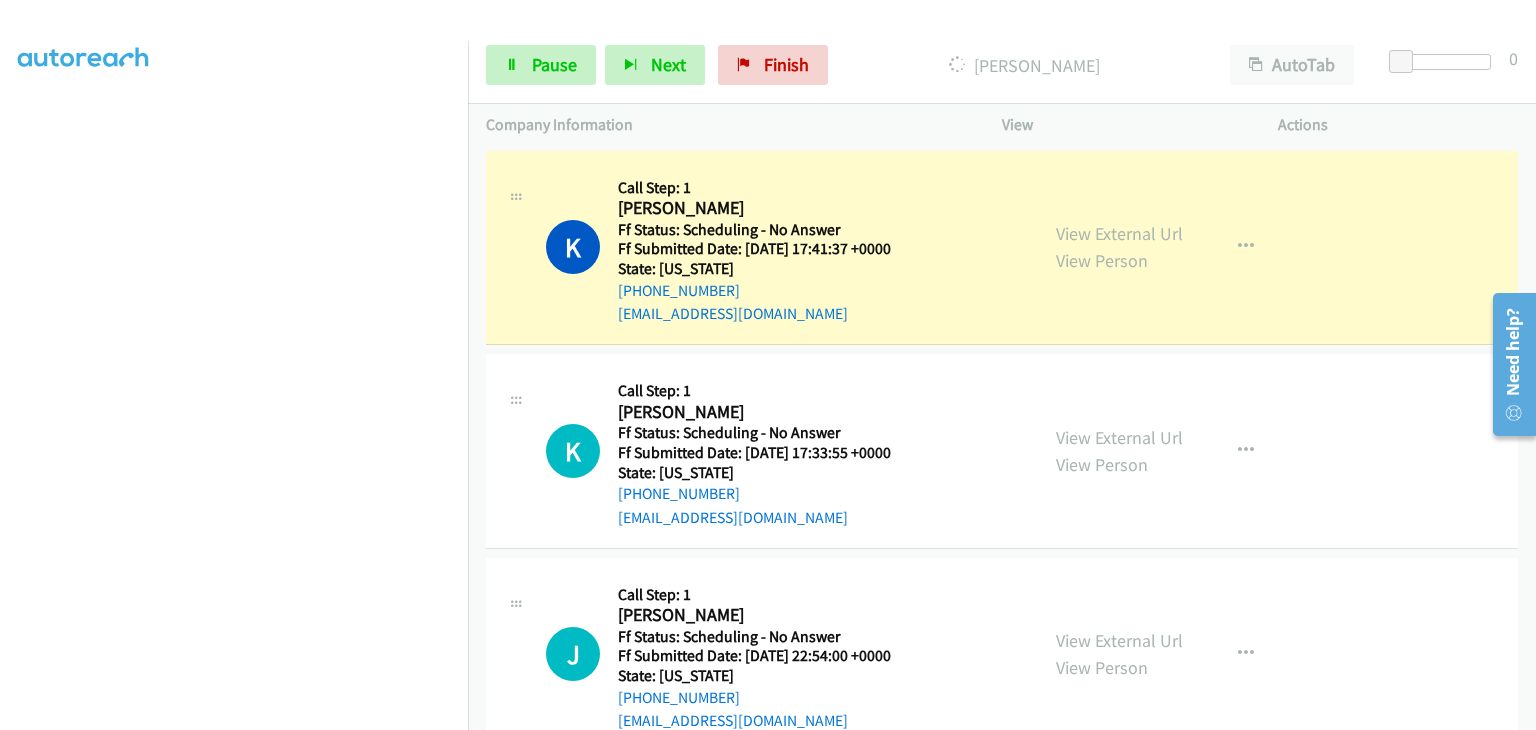scroll, scrollTop: 392, scrollLeft: 0, axis: vertical 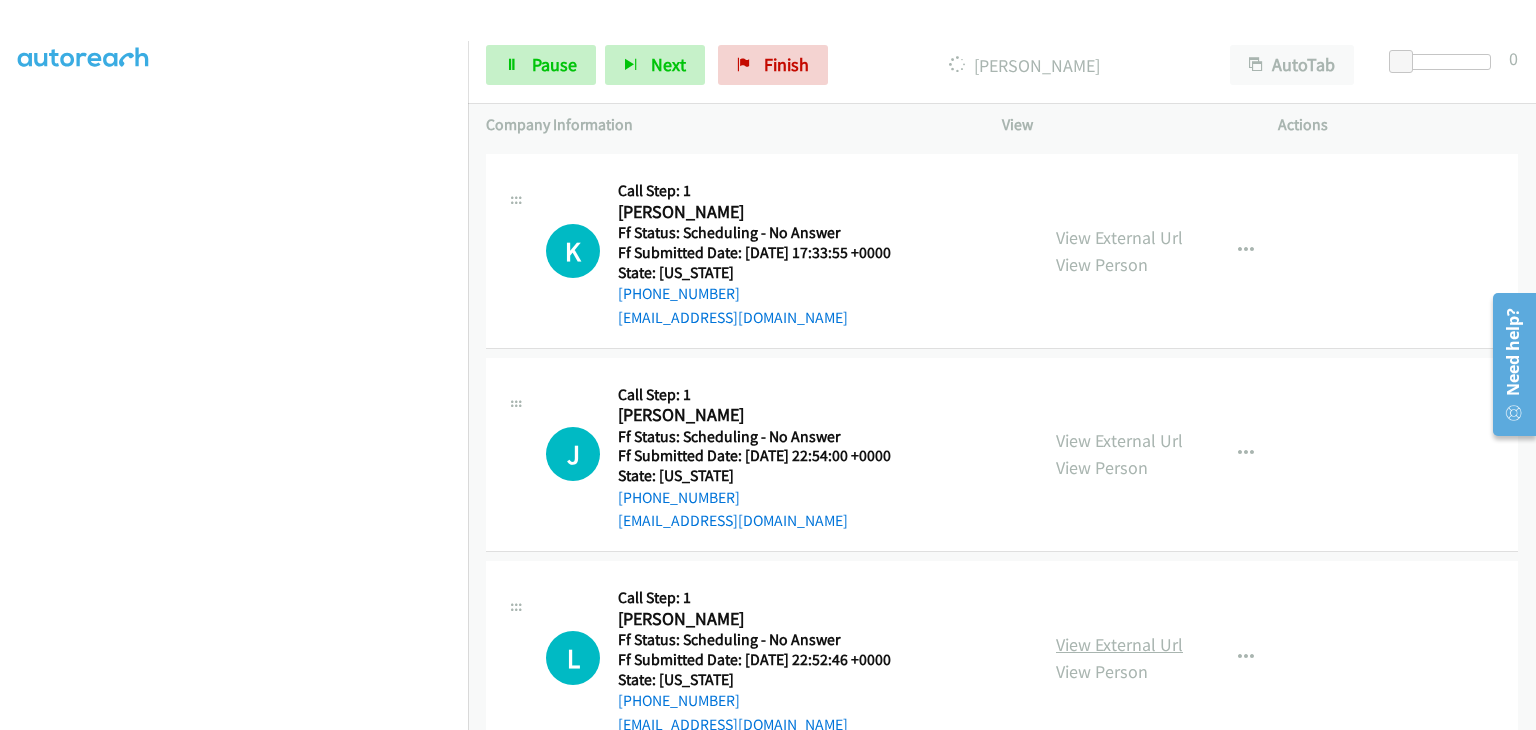 click on "View External Url" at bounding box center [1119, 644] 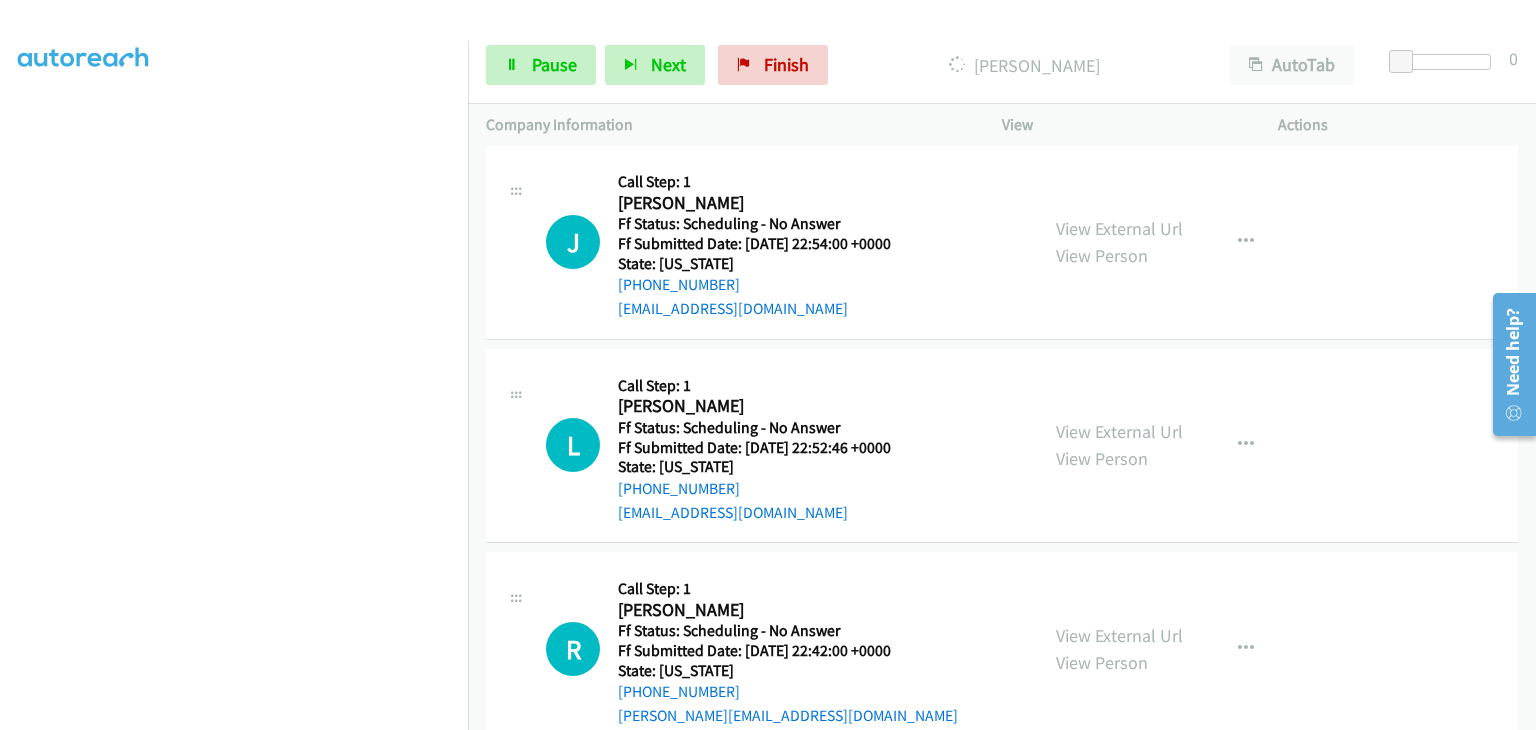 scroll, scrollTop: 500, scrollLeft: 0, axis: vertical 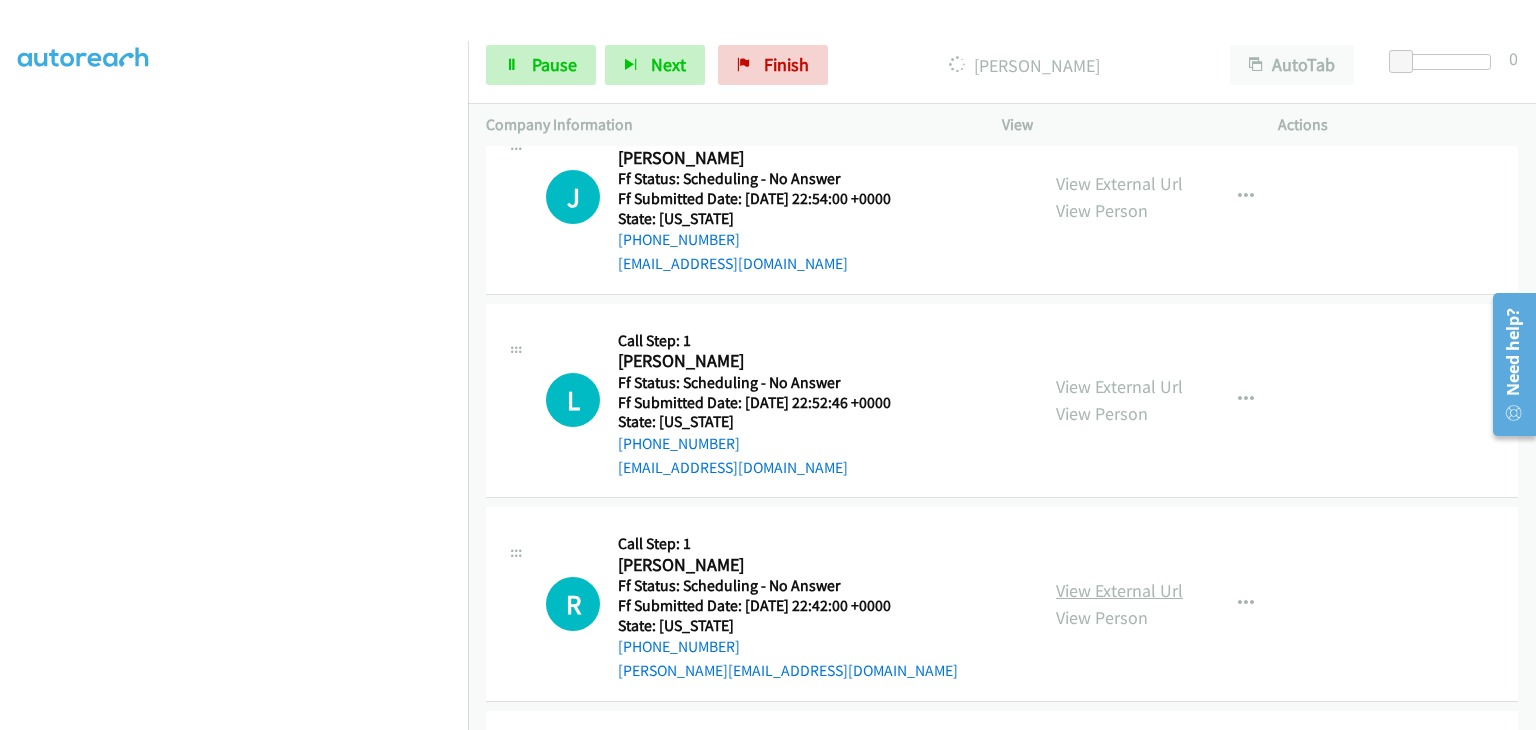 click on "View External Url" at bounding box center (1119, 590) 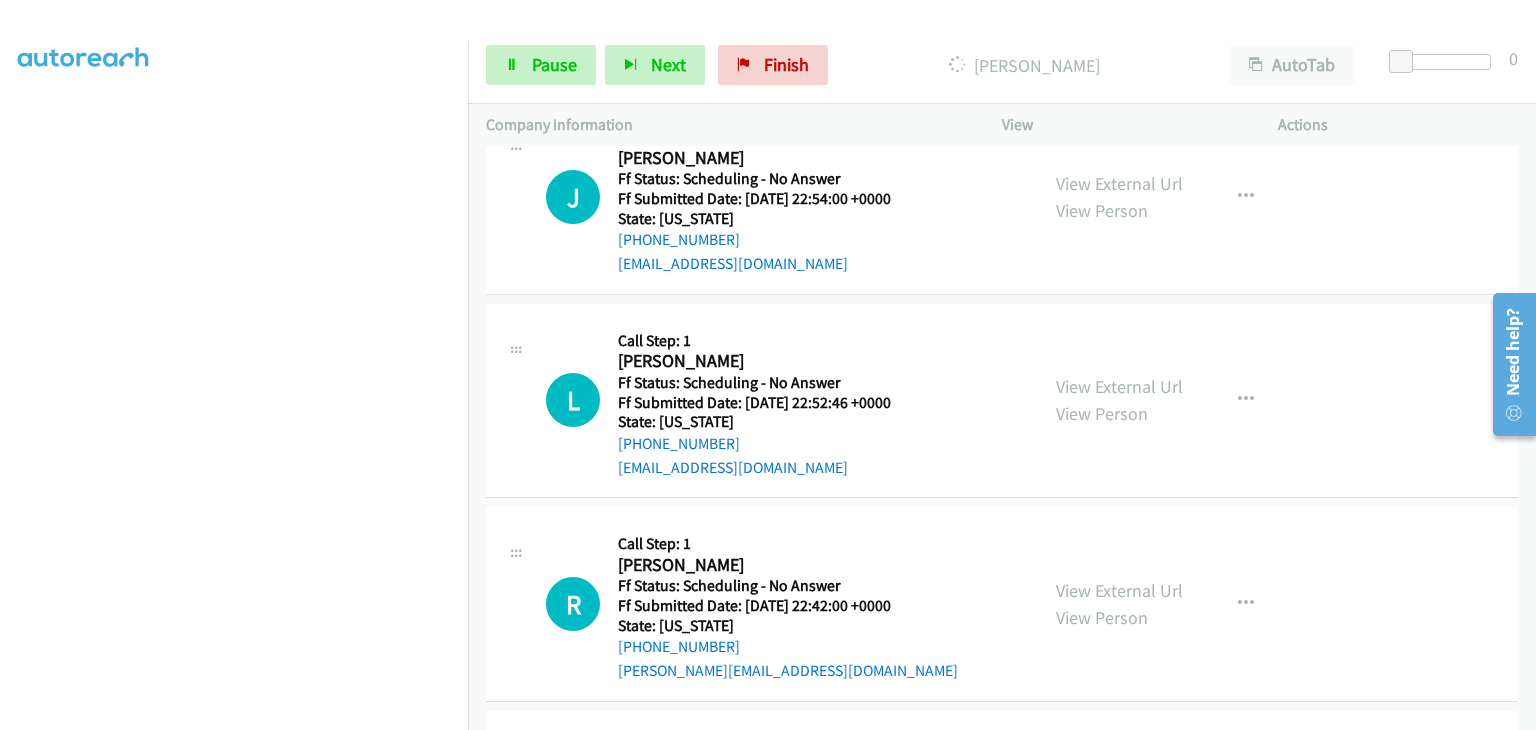 scroll, scrollTop: 392, scrollLeft: 0, axis: vertical 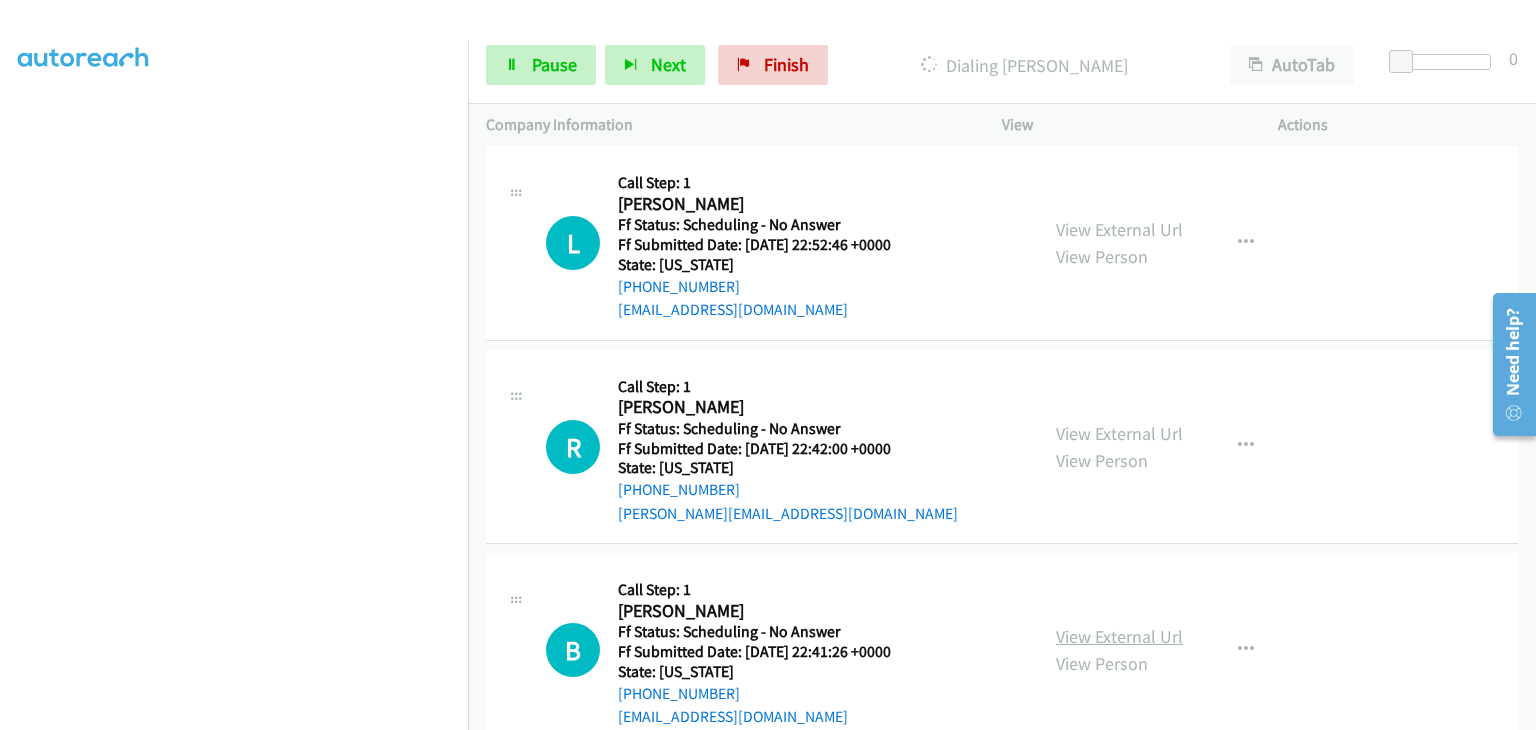 click on "View External Url" at bounding box center (1119, 636) 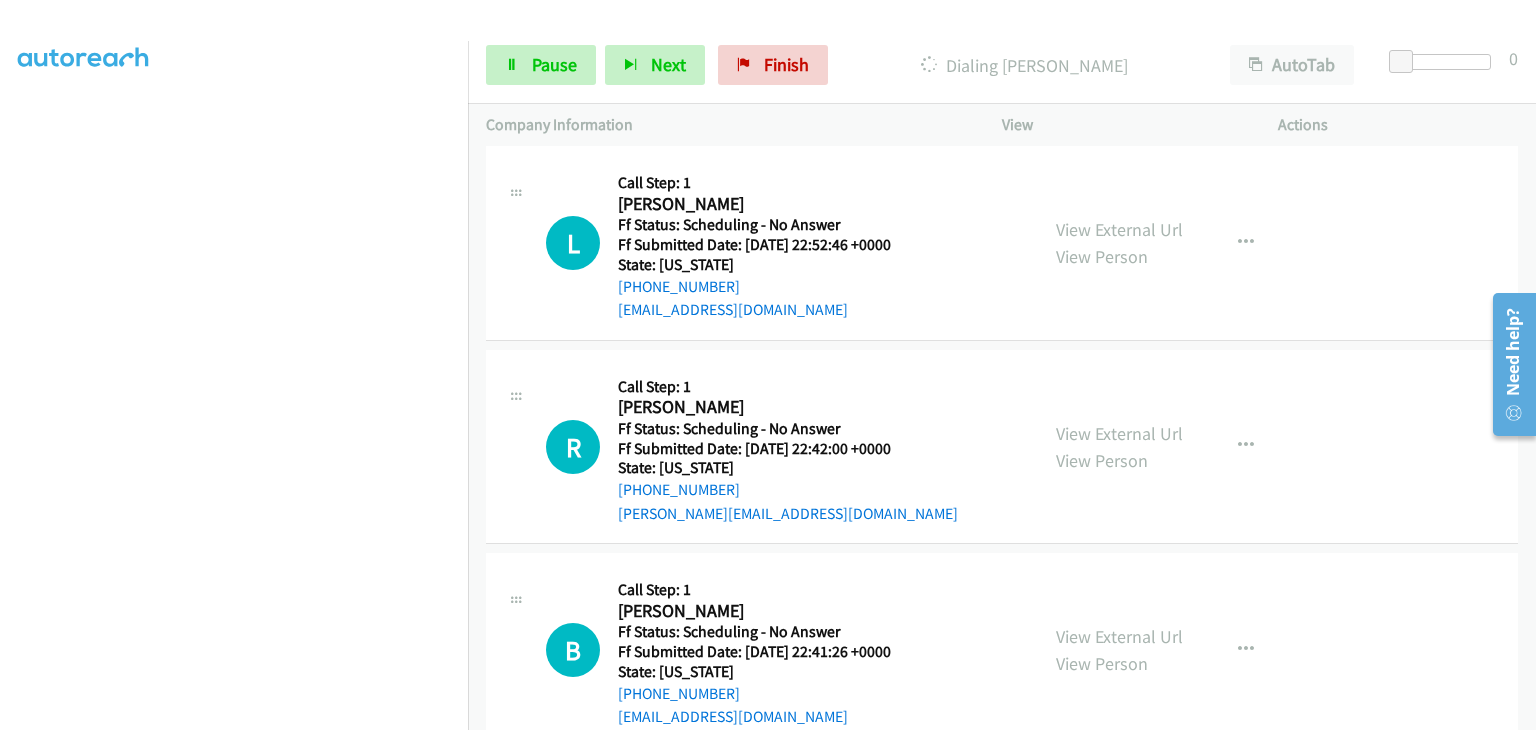 scroll, scrollTop: 392, scrollLeft: 0, axis: vertical 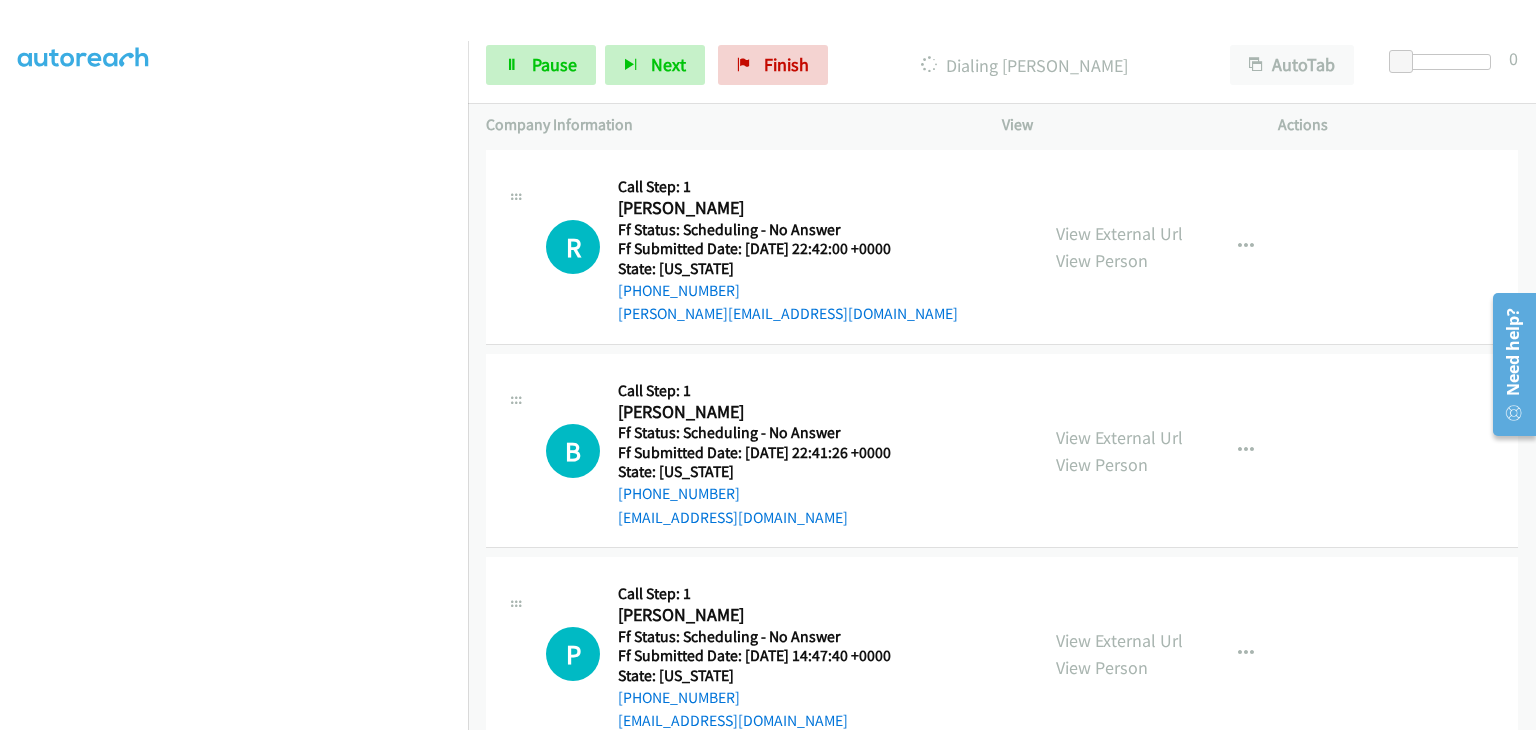 click on "View External Url" at bounding box center (1119, 640) 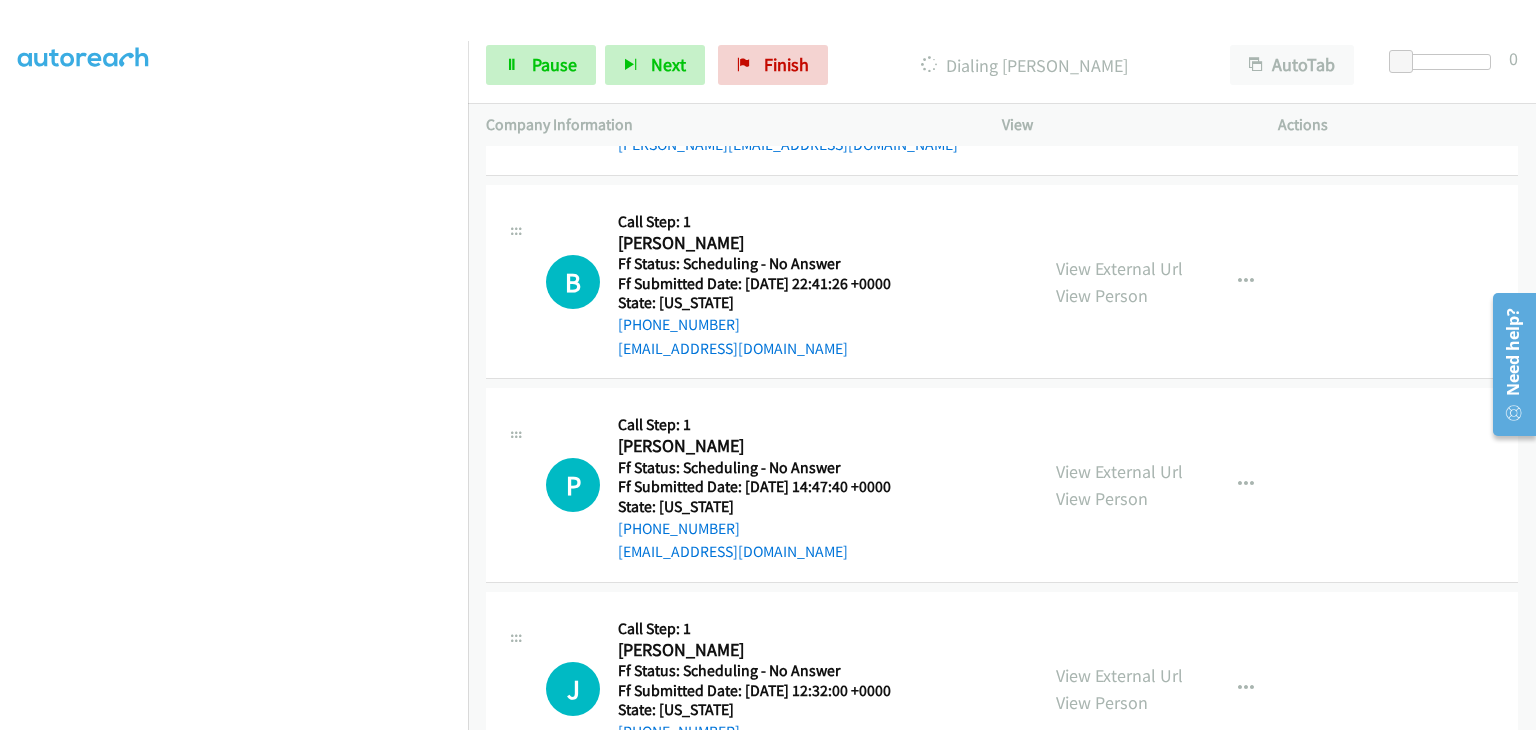 scroll, scrollTop: 1142, scrollLeft: 0, axis: vertical 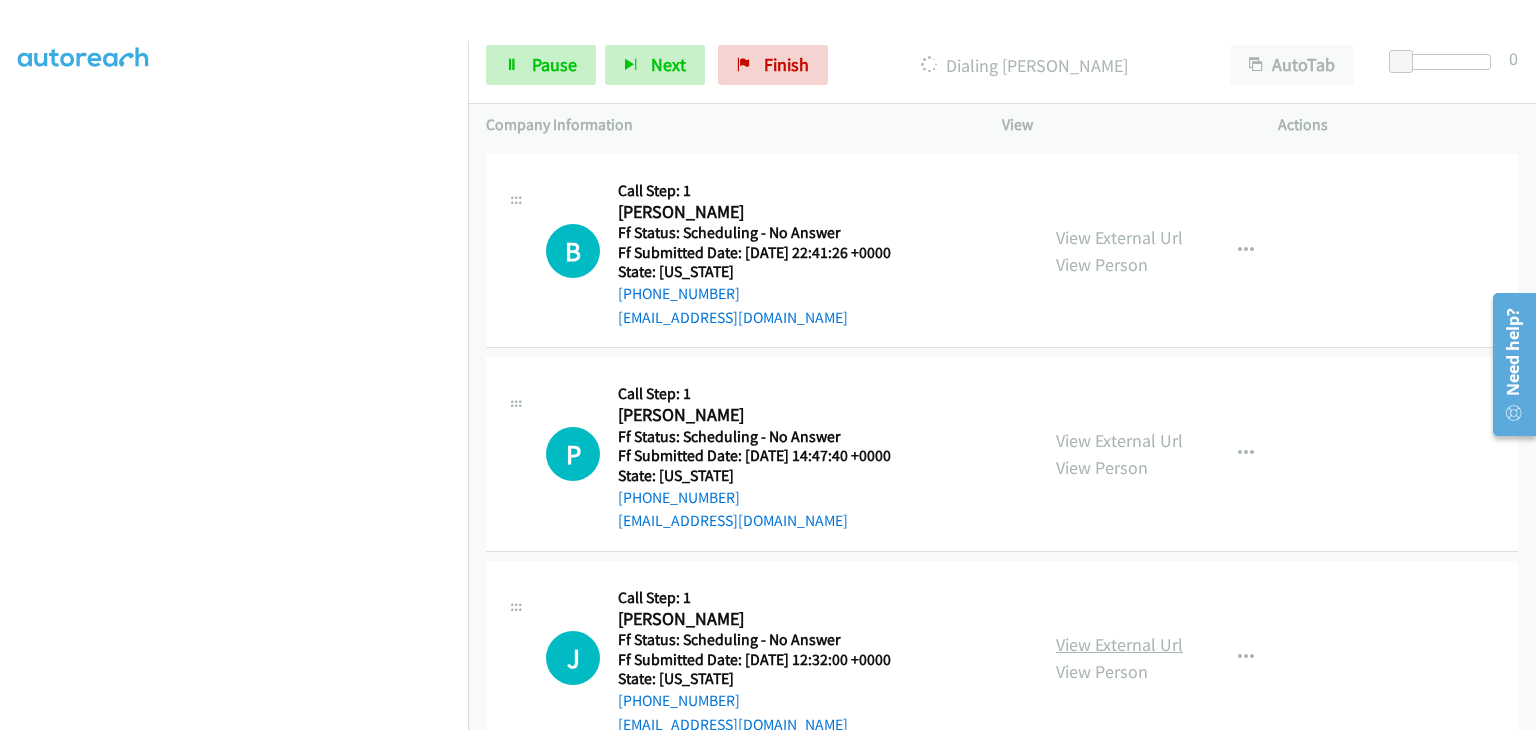 click on "View External Url" at bounding box center (1119, 644) 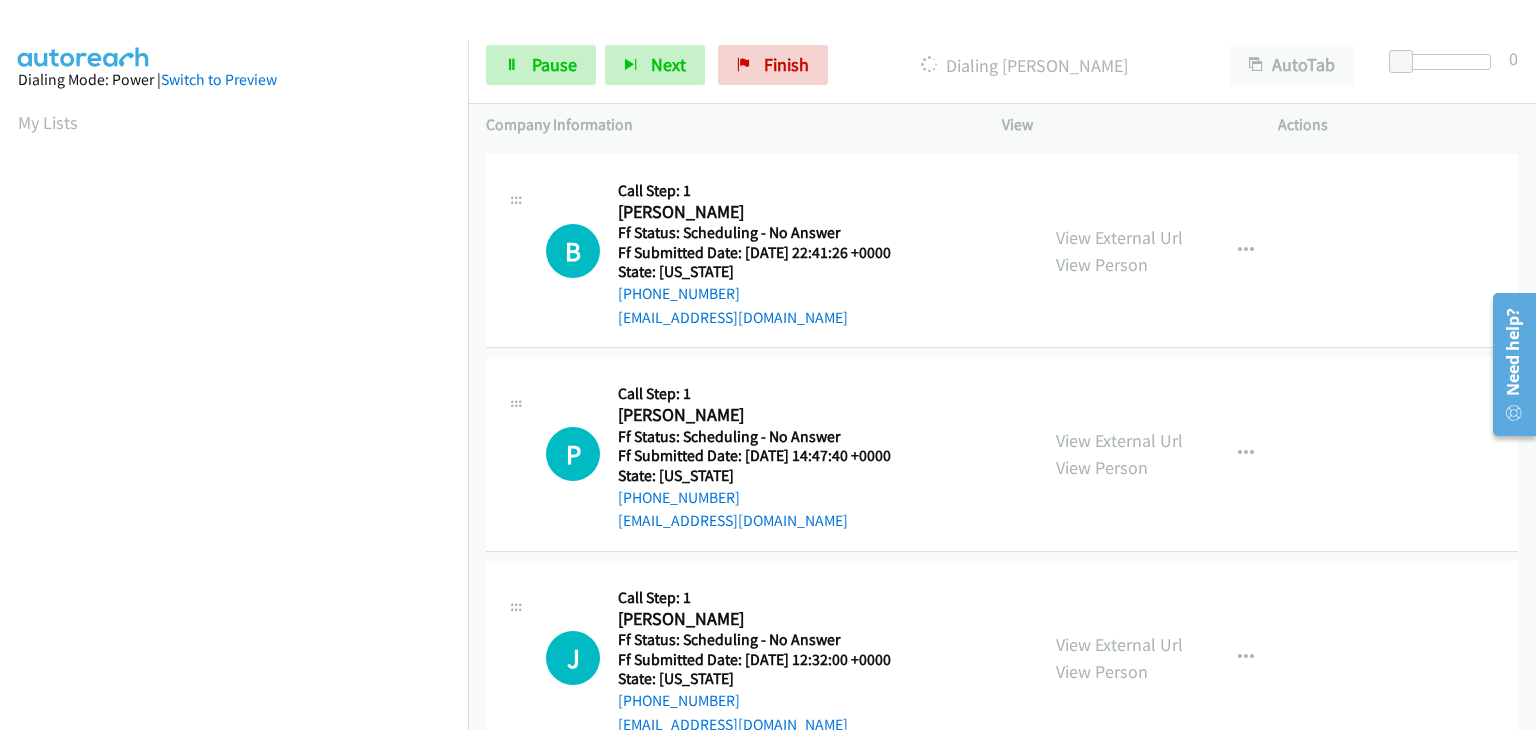 scroll, scrollTop: 392, scrollLeft: 0, axis: vertical 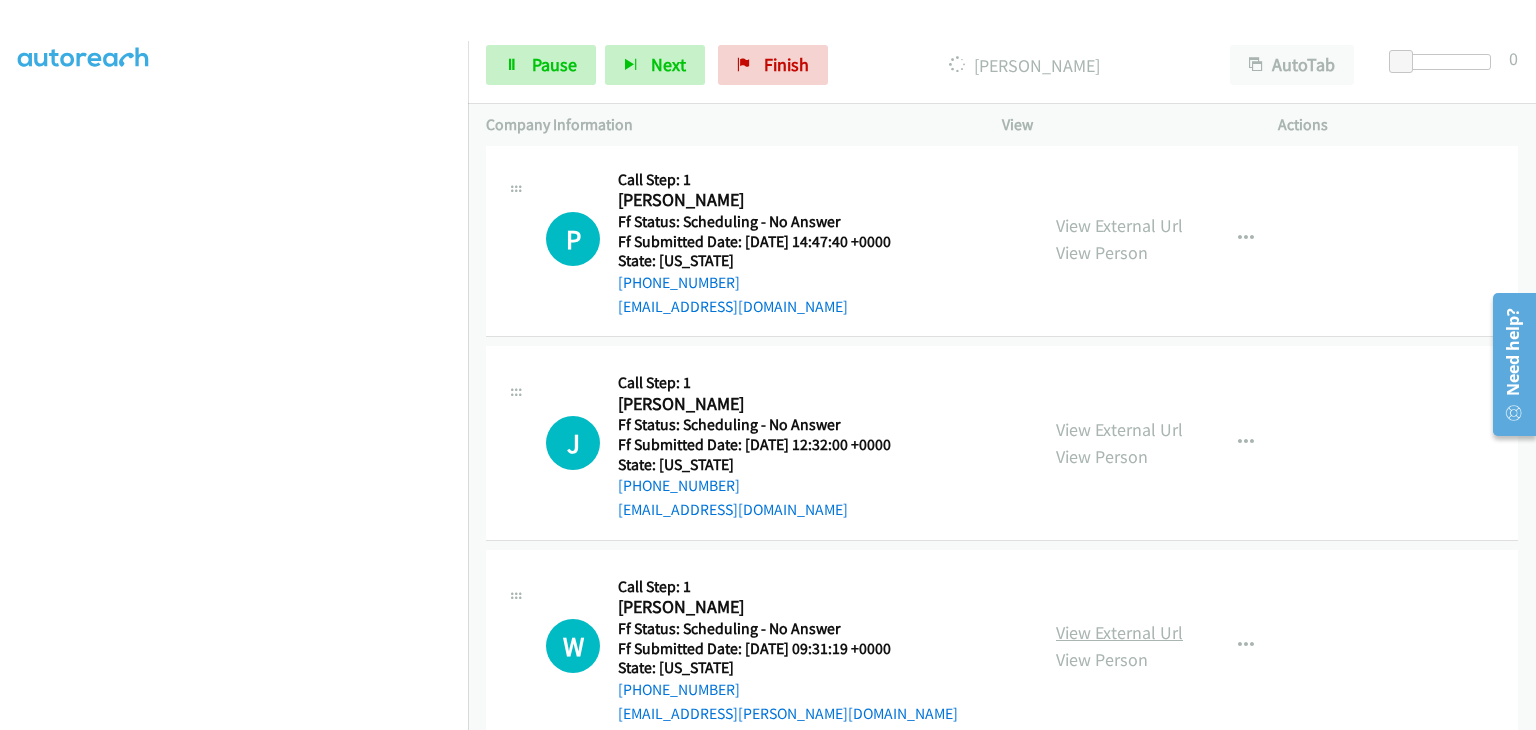 click on "View External Url" at bounding box center (1119, 632) 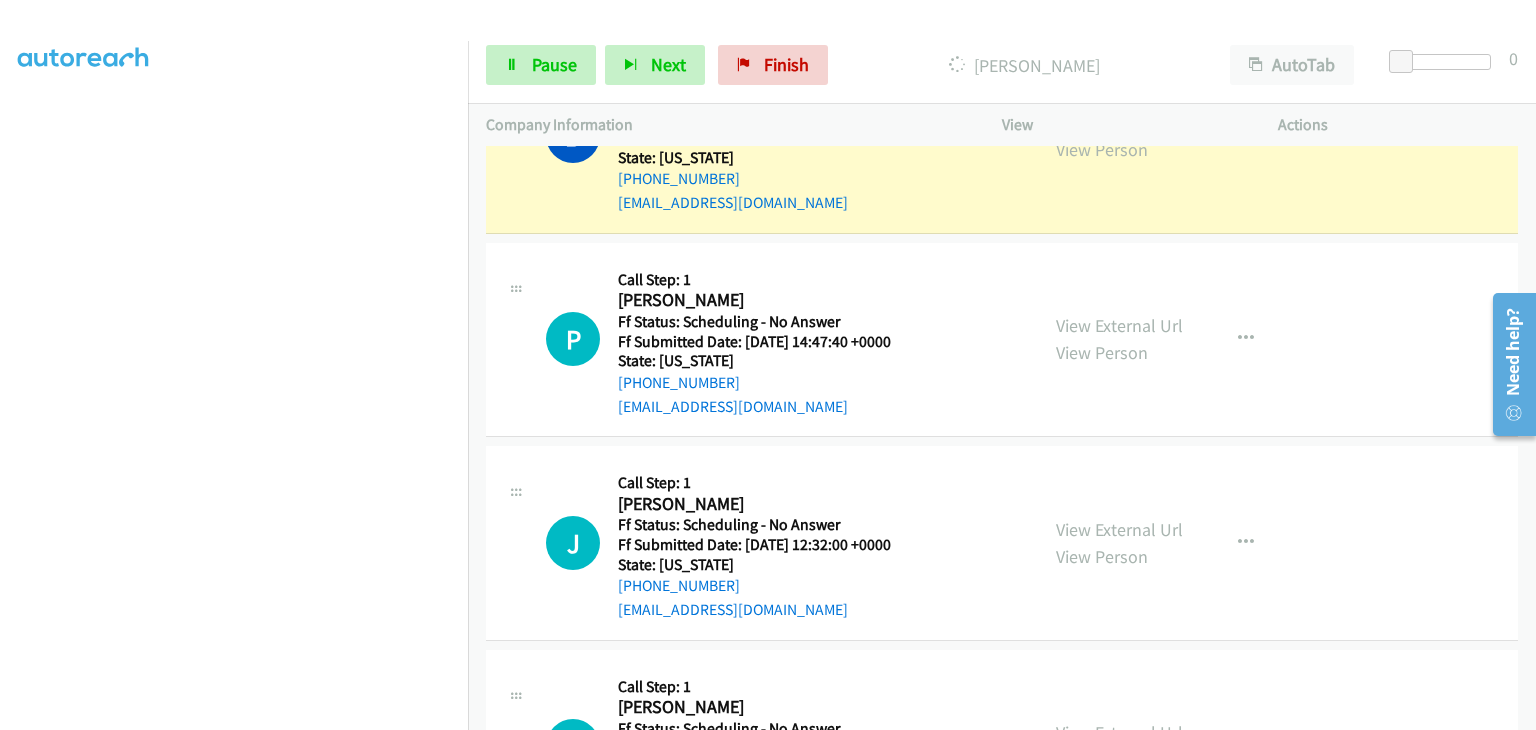 scroll, scrollTop: 1242, scrollLeft: 0, axis: vertical 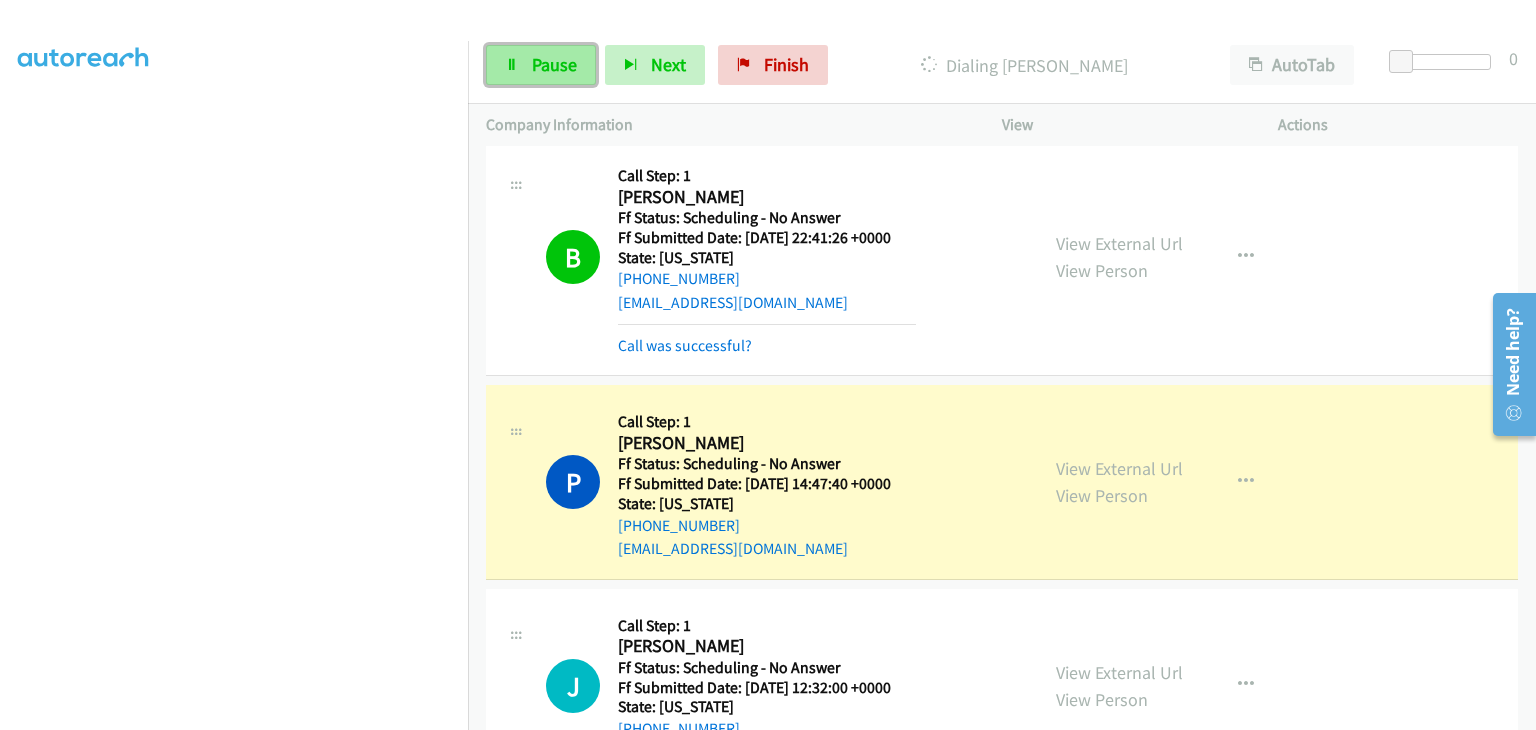 click on "Pause" at bounding box center [541, 65] 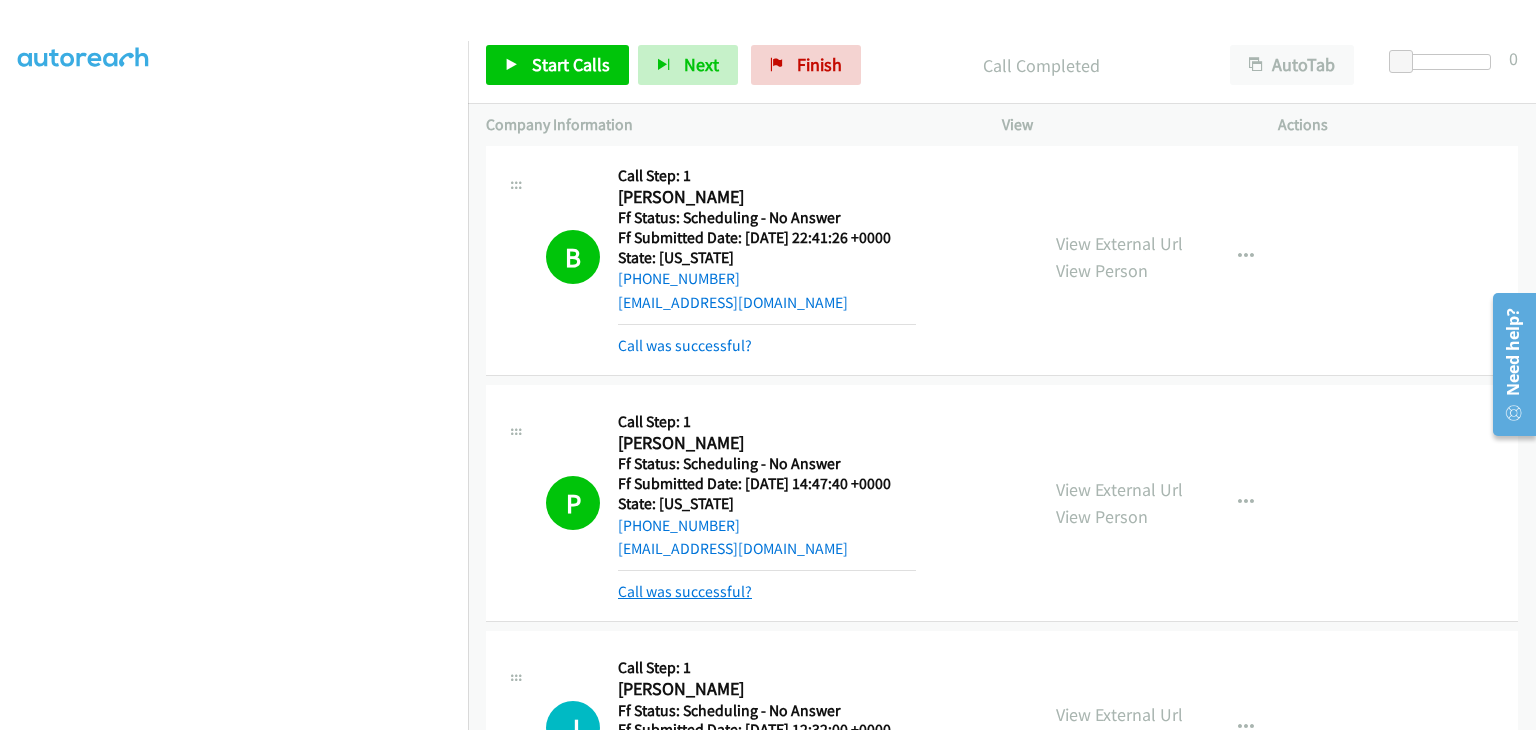 click on "Call was successful?" at bounding box center [685, 591] 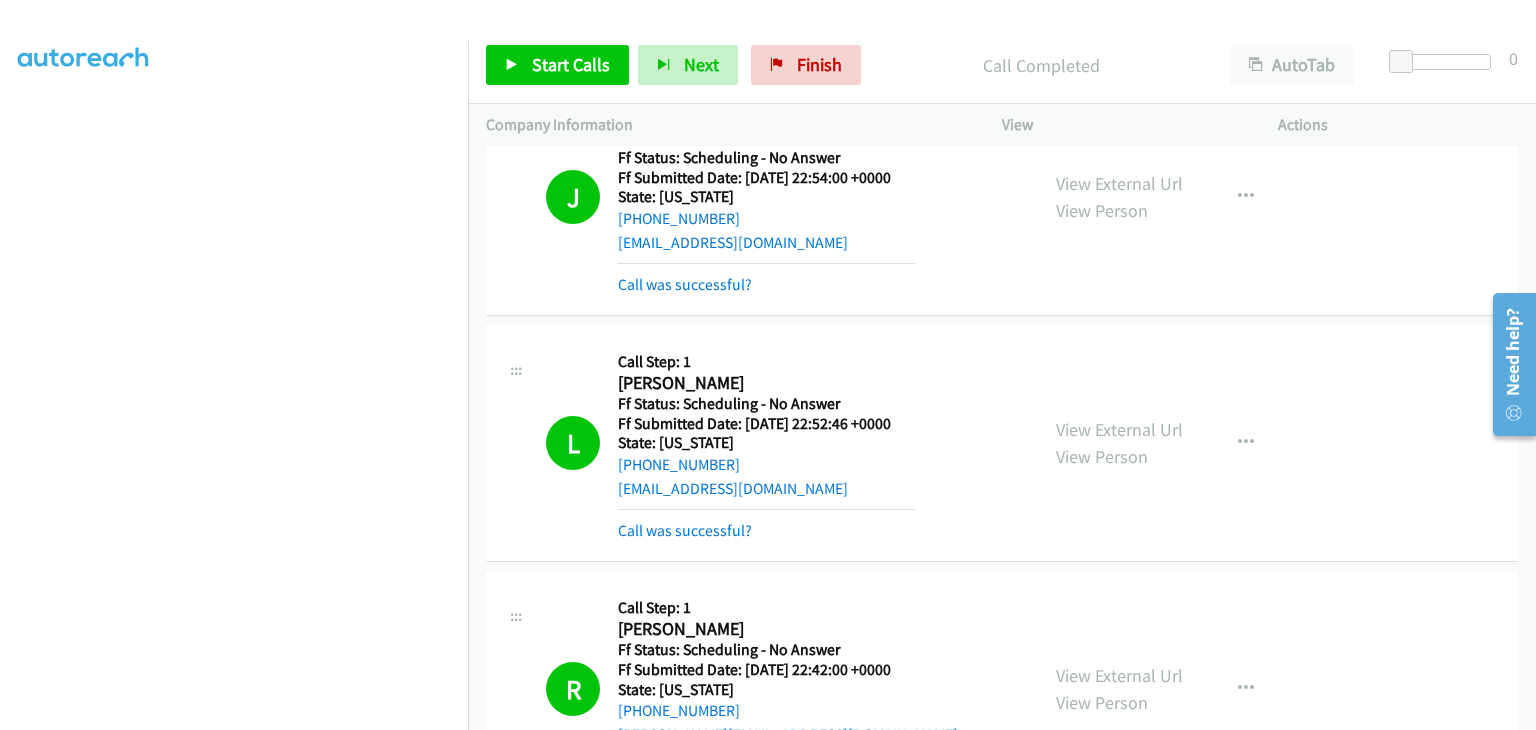 scroll, scrollTop: 442, scrollLeft: 0, axis: vertical 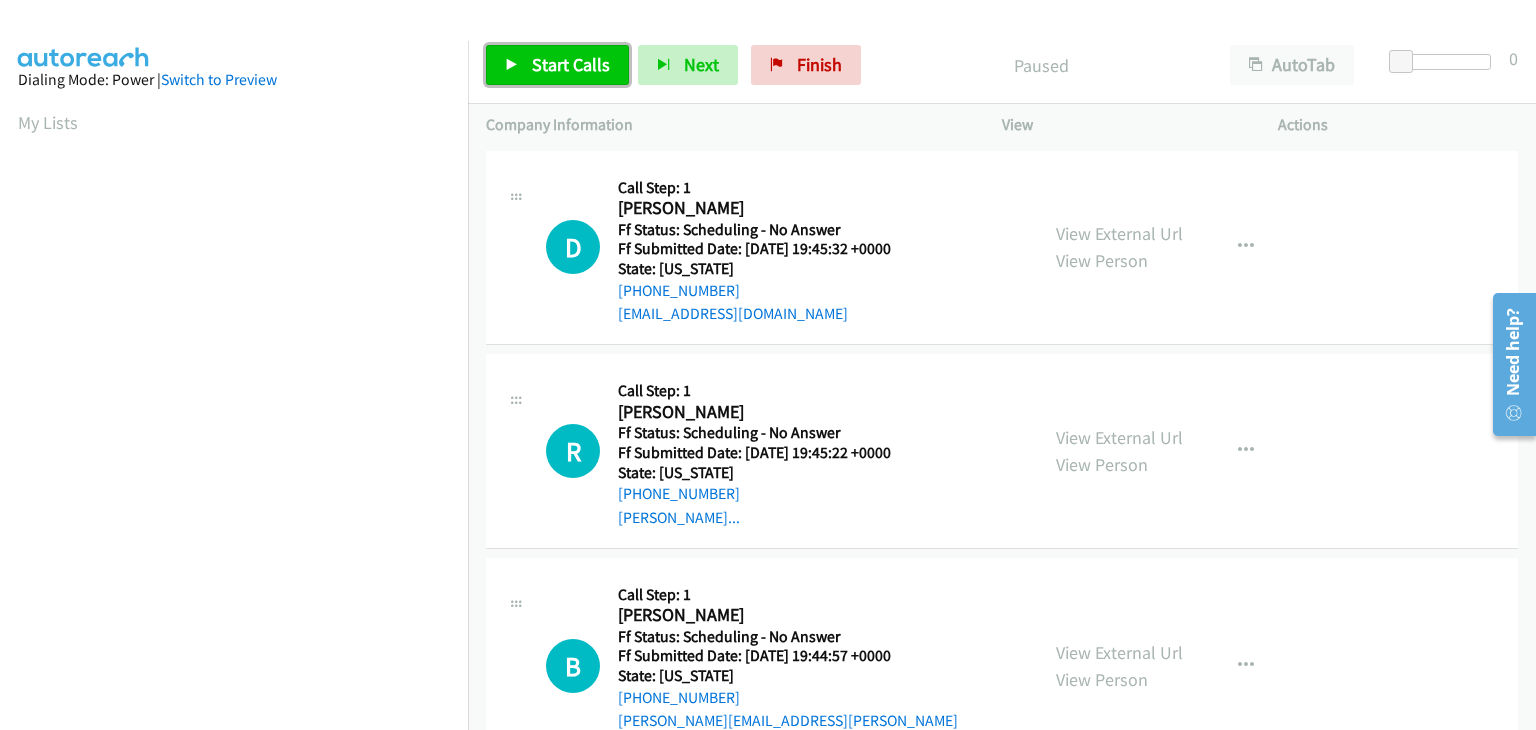 click on "Start Calls" at bounding box center (557, 65) 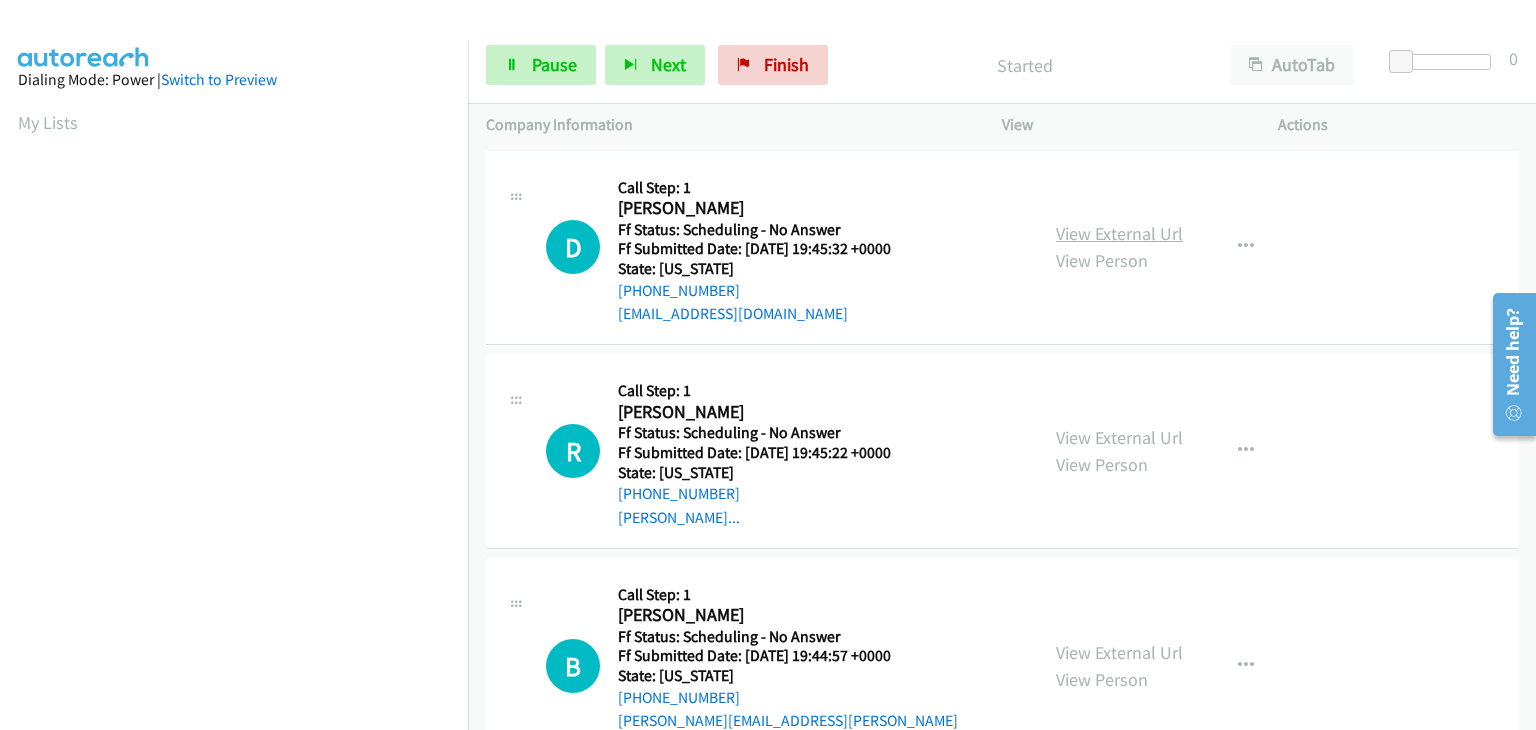 click on "View External Url" at bounding box center [1119, 233] 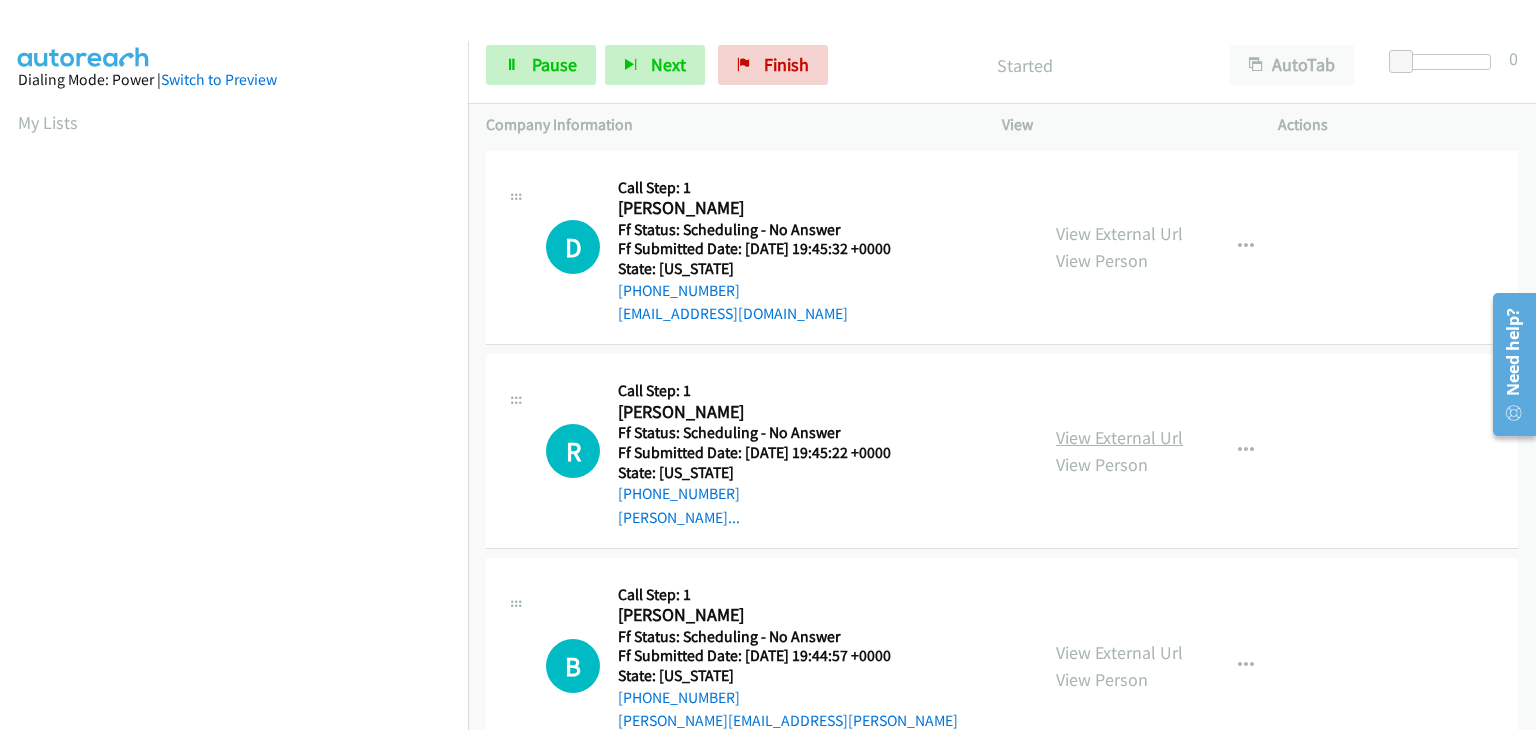 click on "View External Url" at bounding box center [1119, 437] 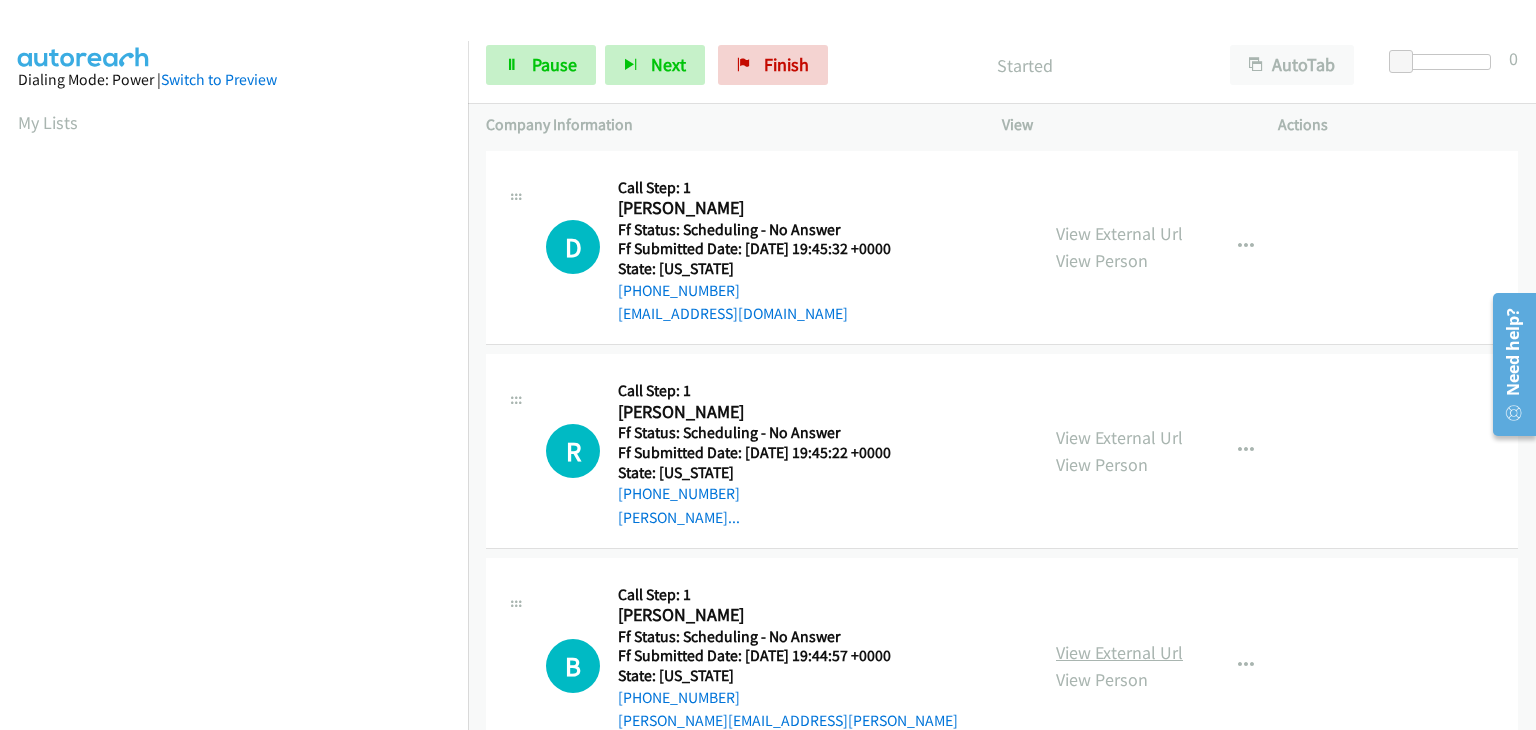 click on "View External Url" at bounding box center (1119, 652) 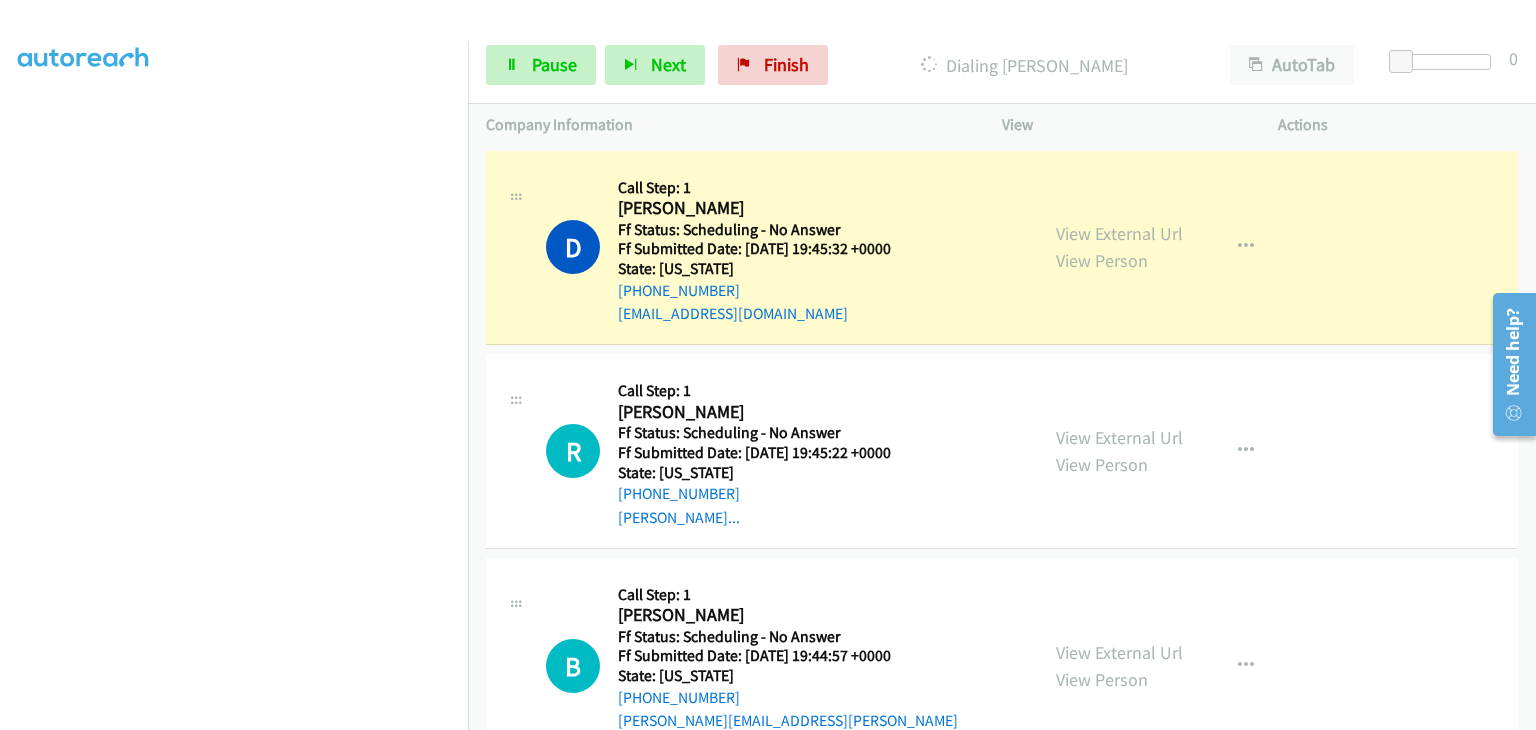 scroll, scrollTop: 392, scrollLeft: 0, axis: vertical 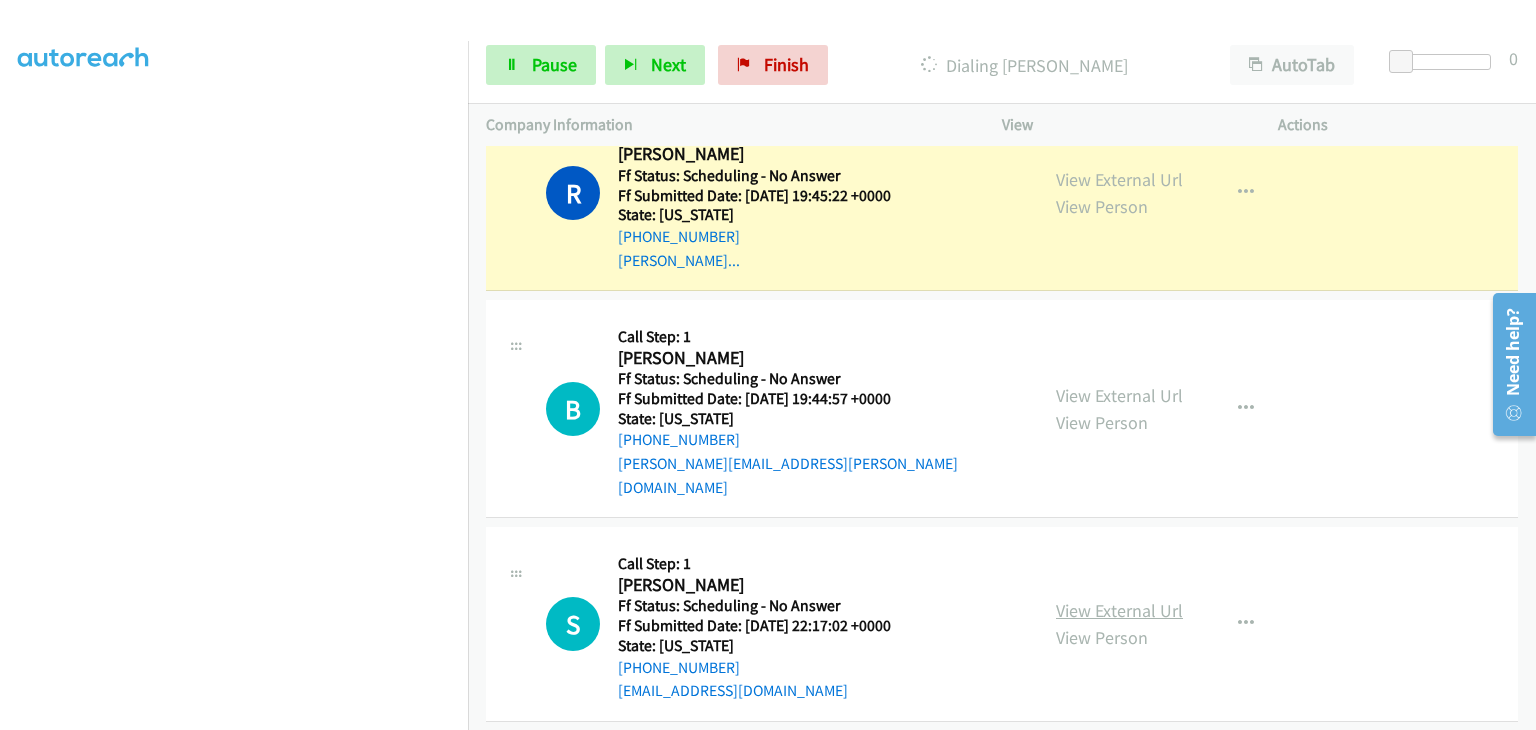 click on "View External Url" at bounding box center [1119, 610] 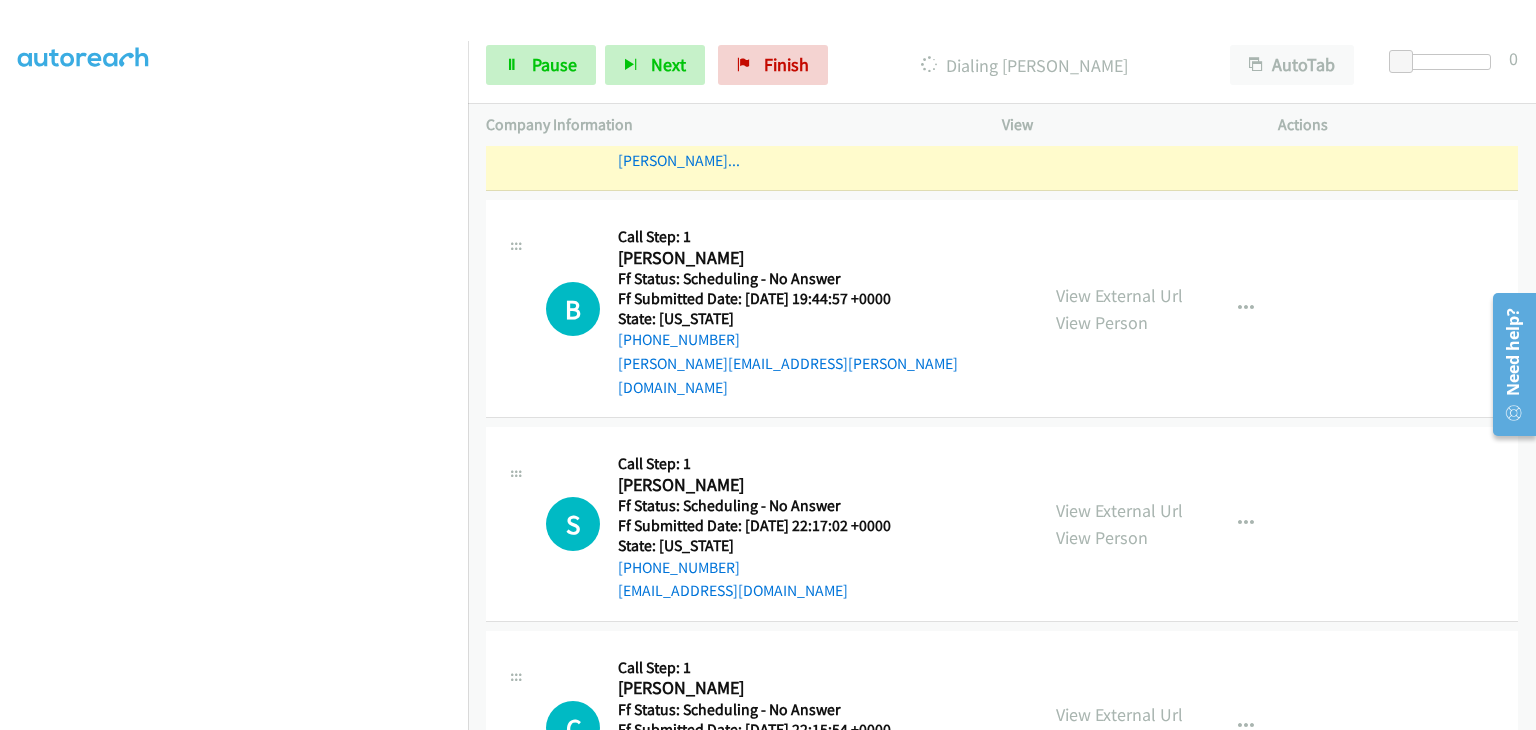 scroll, scrollTop: 500, scrollLeft: 0, axis: vertical 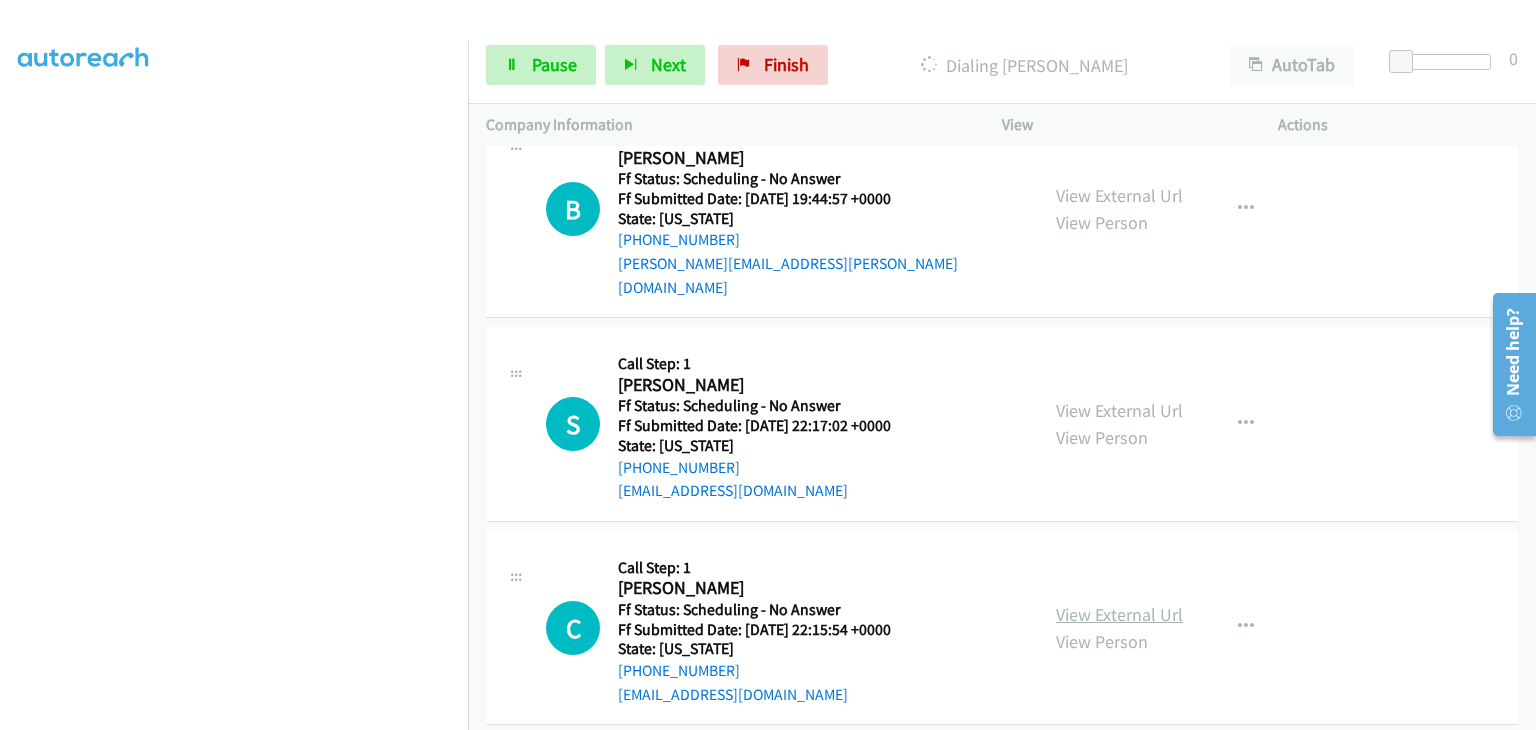 click on "View External Url" at bounding box center (1119, 614) 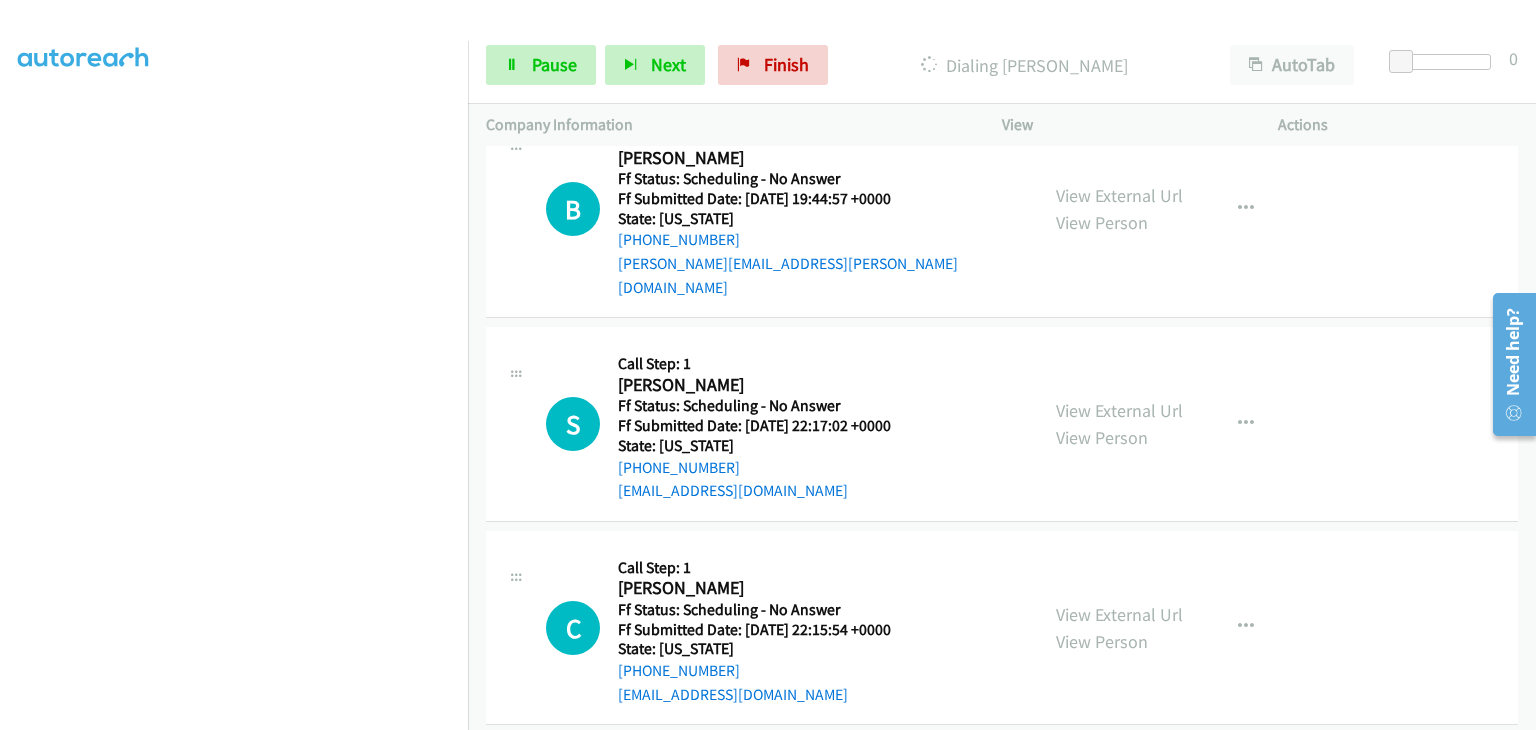 scroll, scrollTop: 392, scrollLeft: 0, axis: vertical 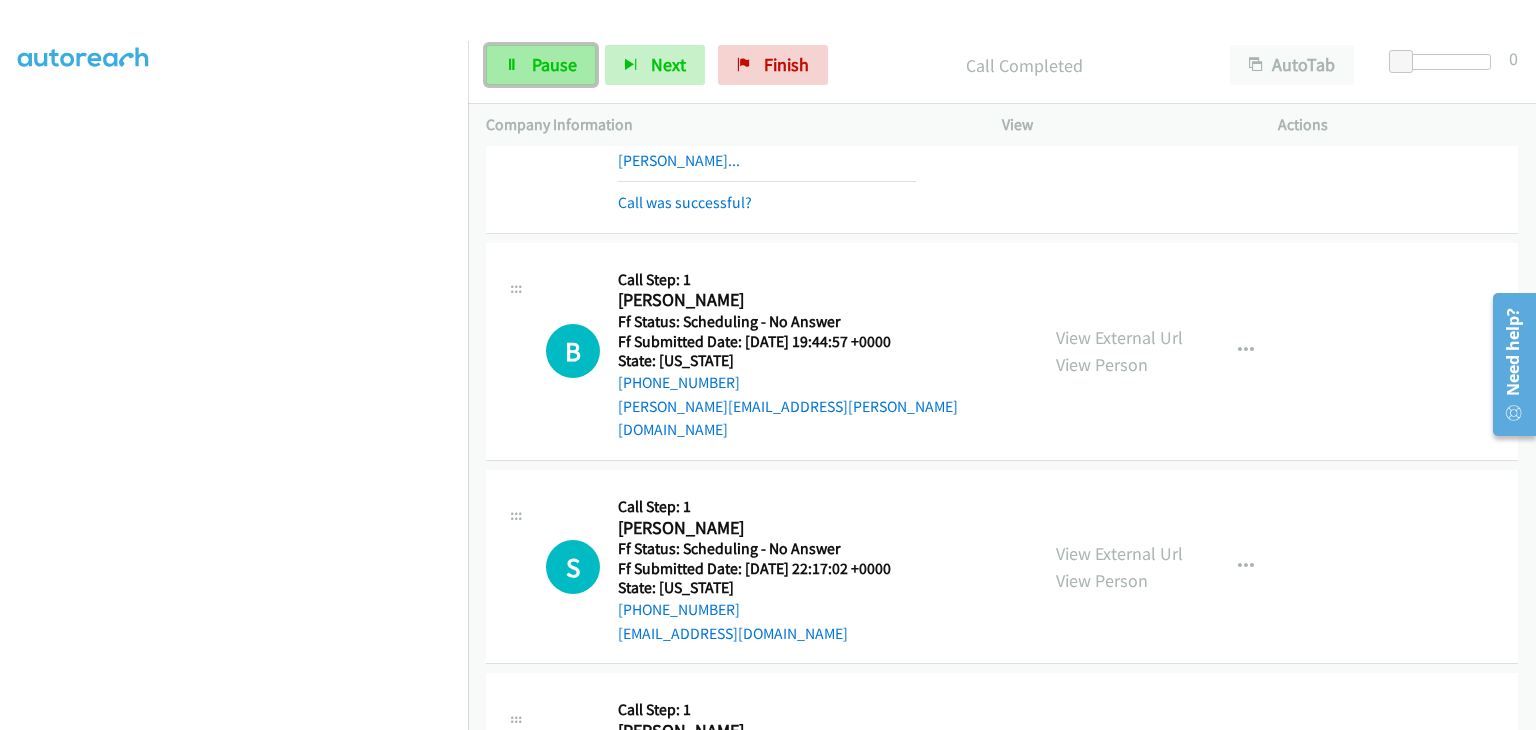 click on "Pause" at bounding box center (554, 64) 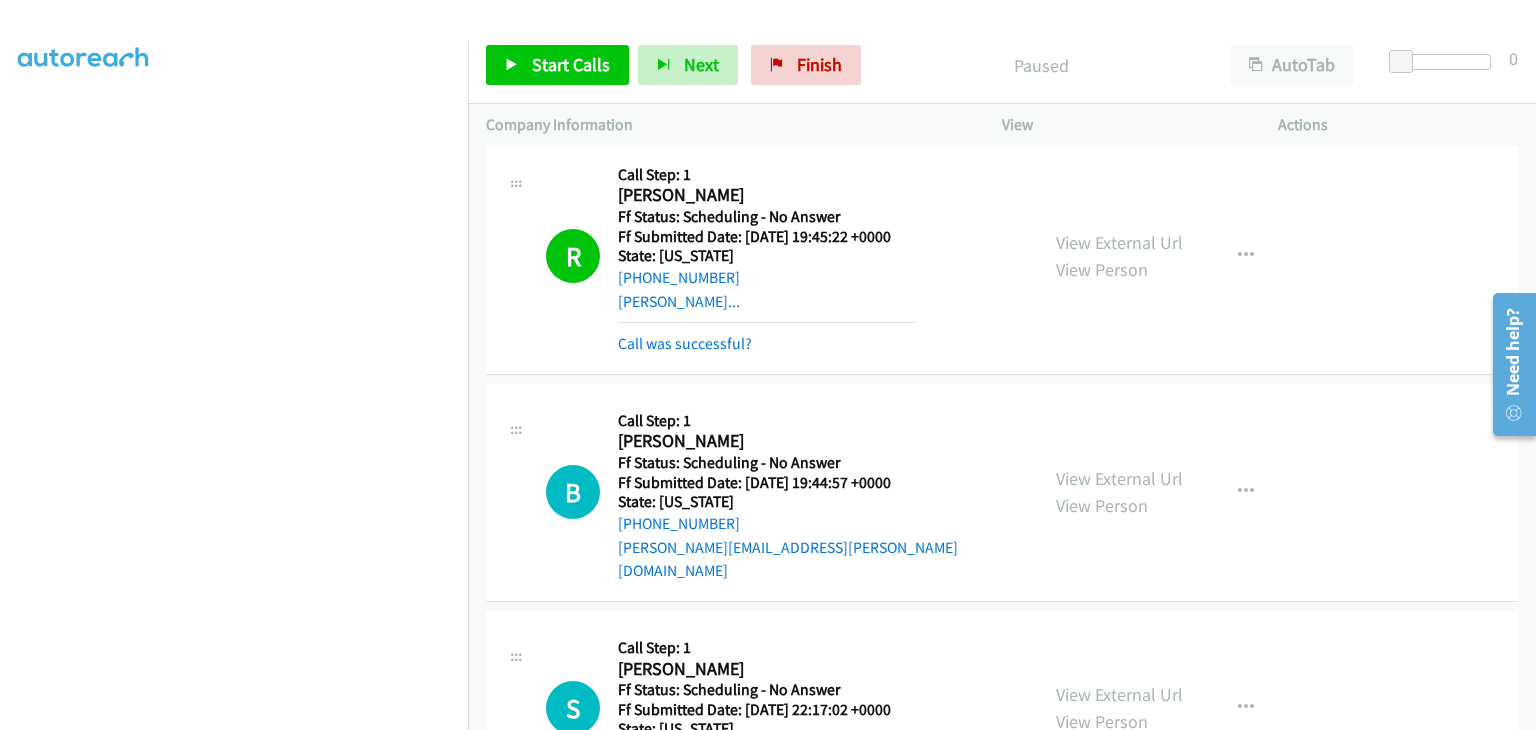 scroll, scrollTop: 200, scrollLeft: 0, axis: vertical 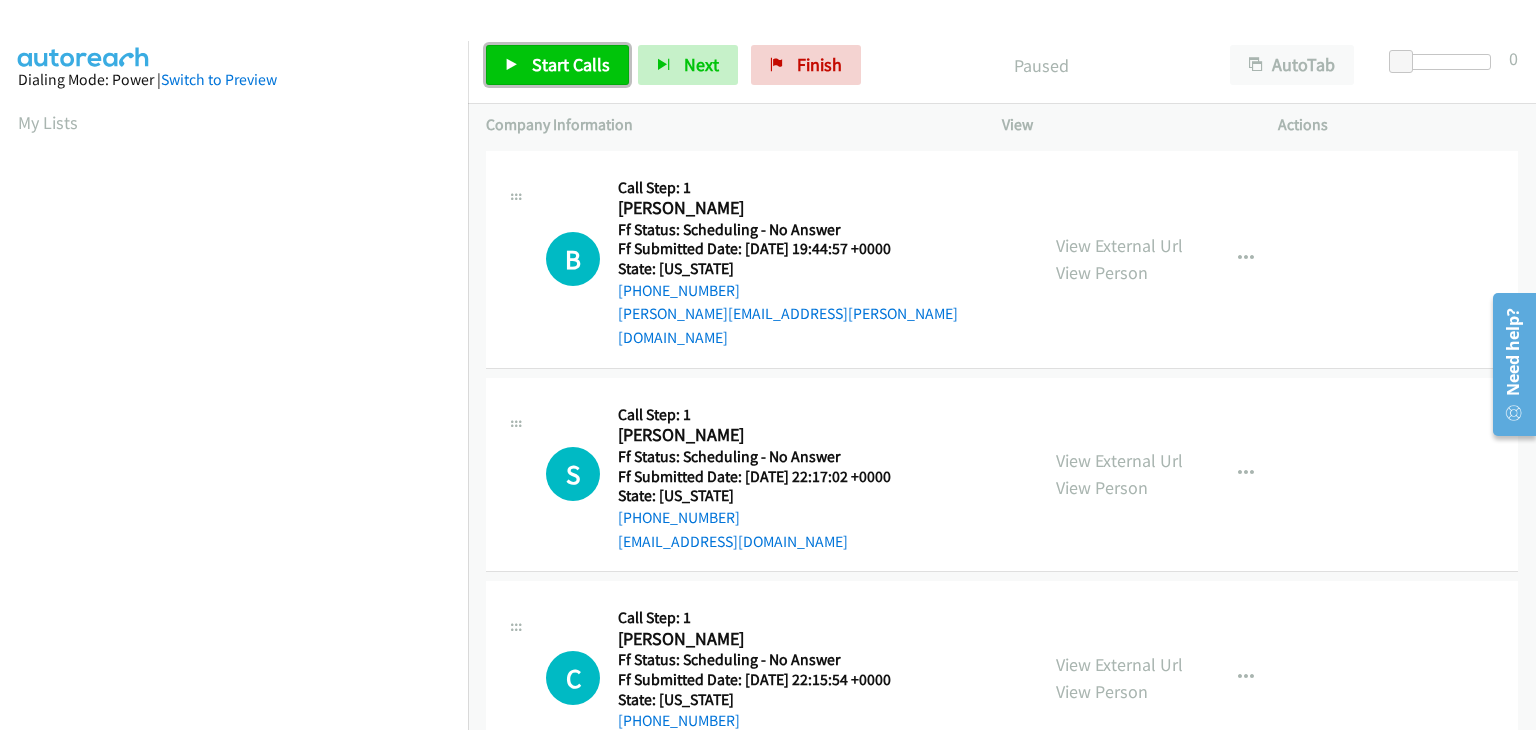 click on "Start Calls" at bounding box center [571, 64] 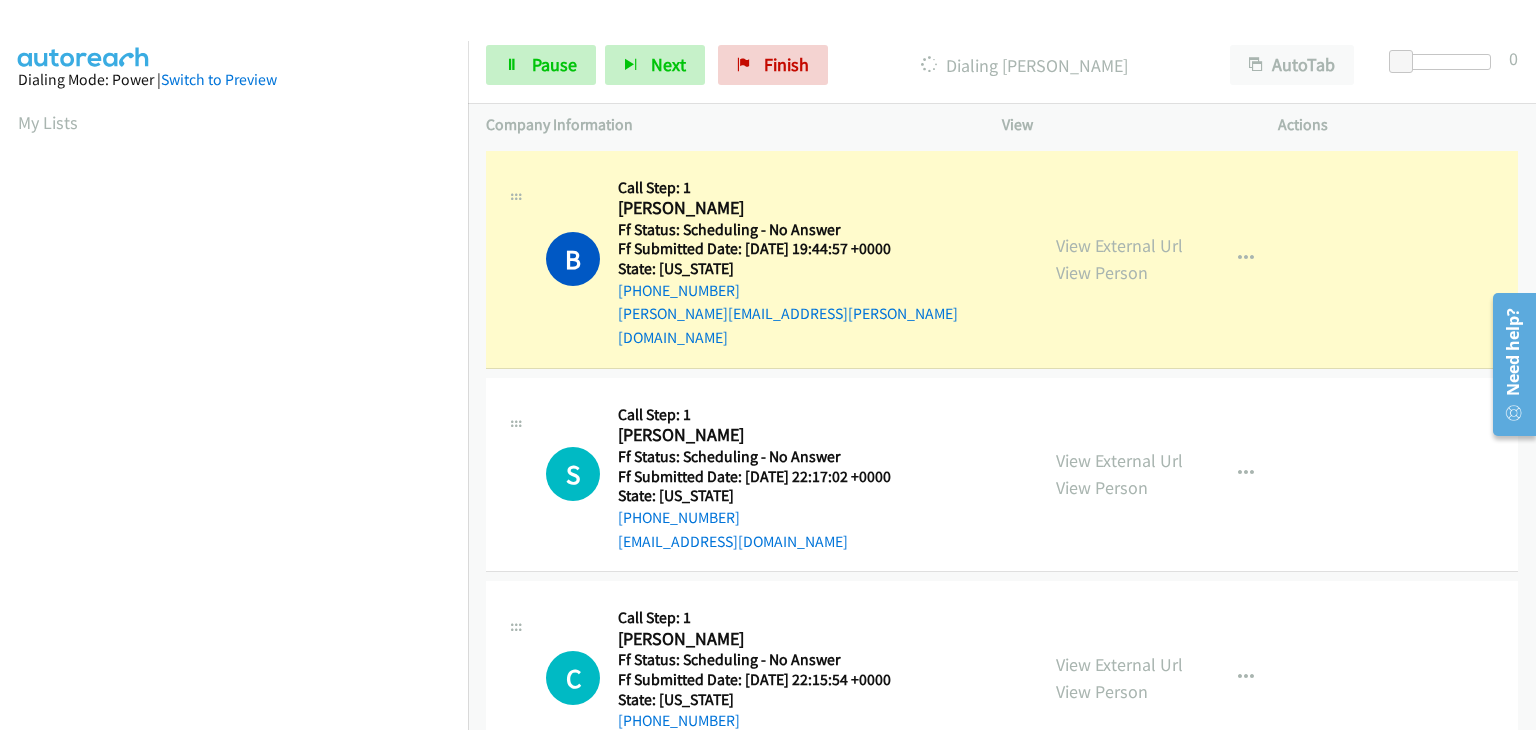 scroll, scrollTop: 392, scrollLeft: 0, axis: vertical 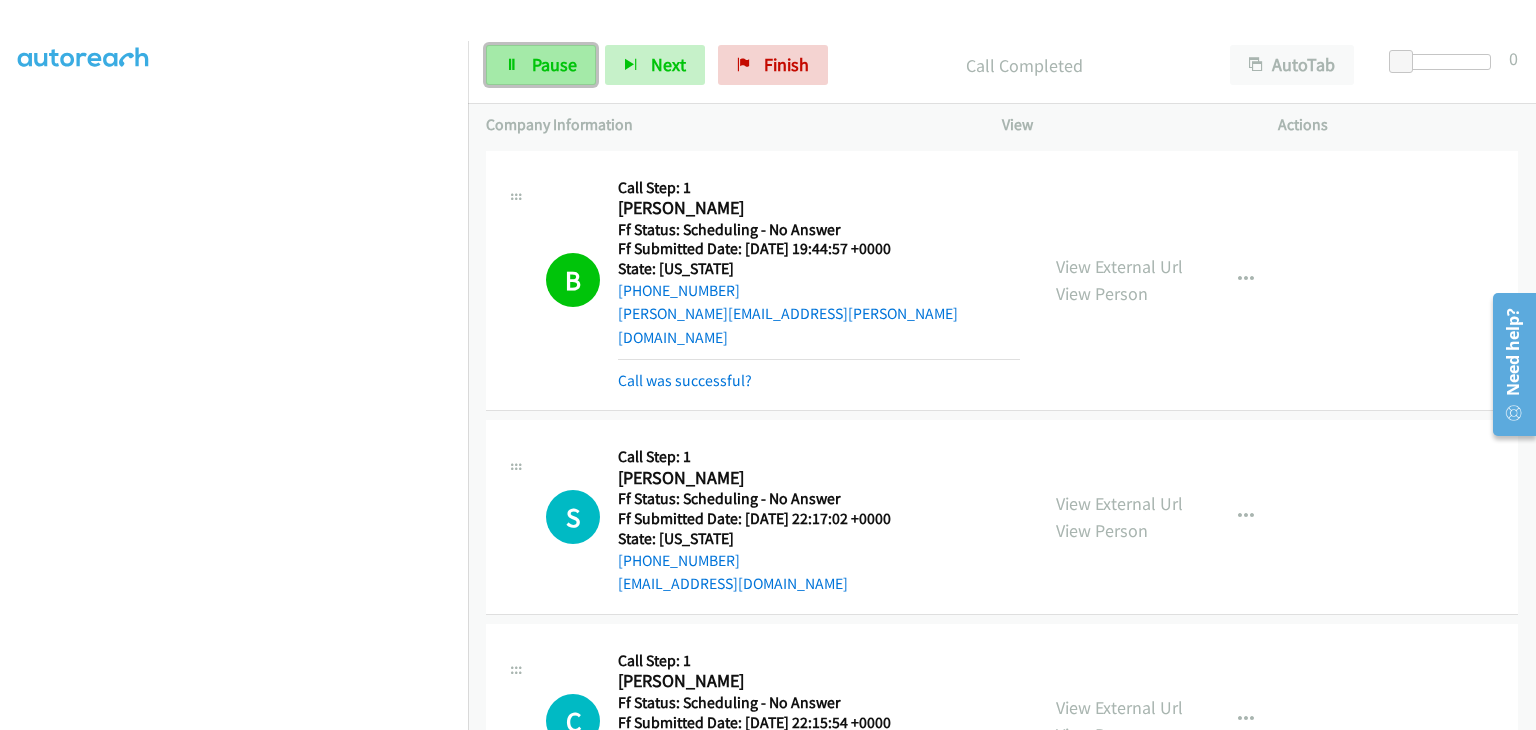 click on "Pause" at bounding box center [554, 64] 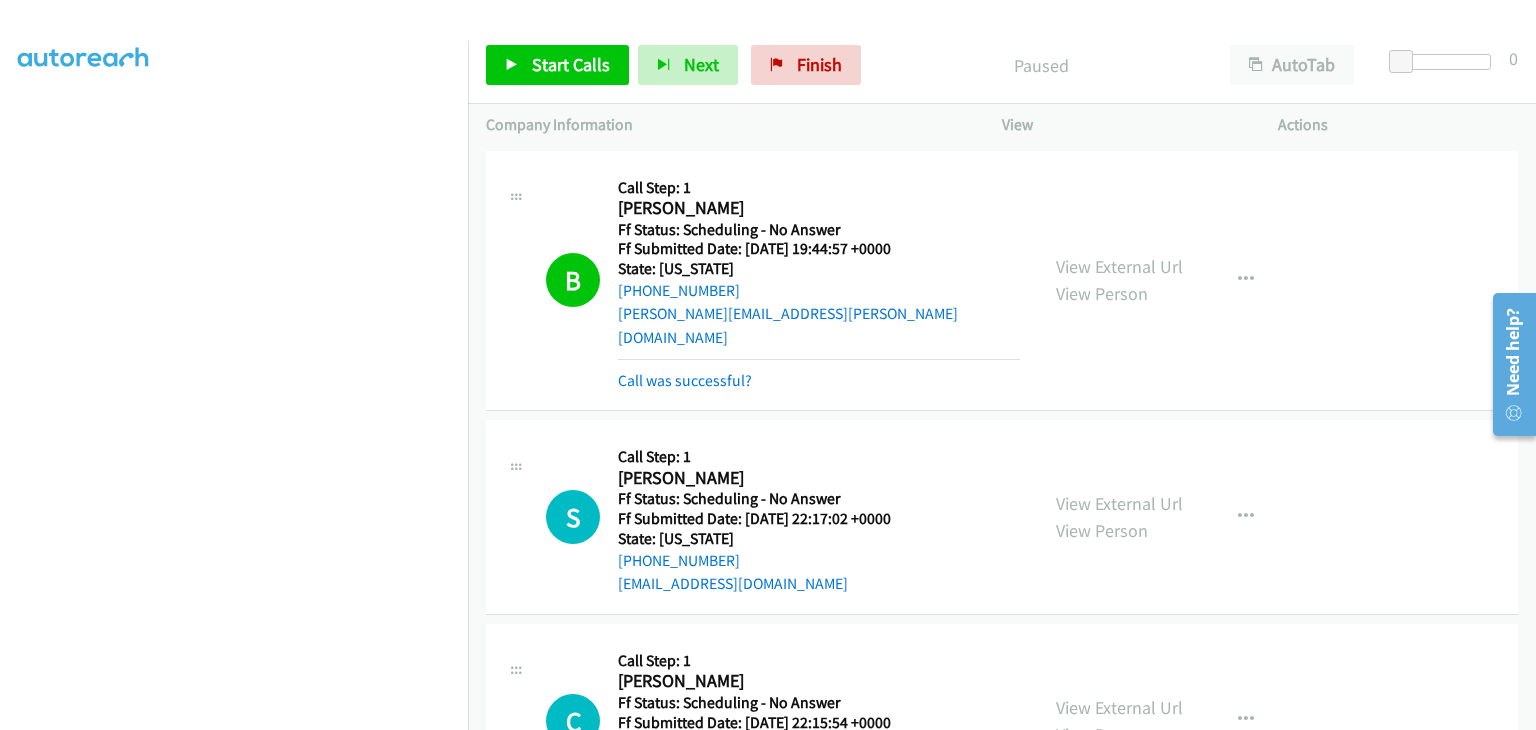 scroll, scrollTop: 192, scrollLeft: 0, axis: vertical 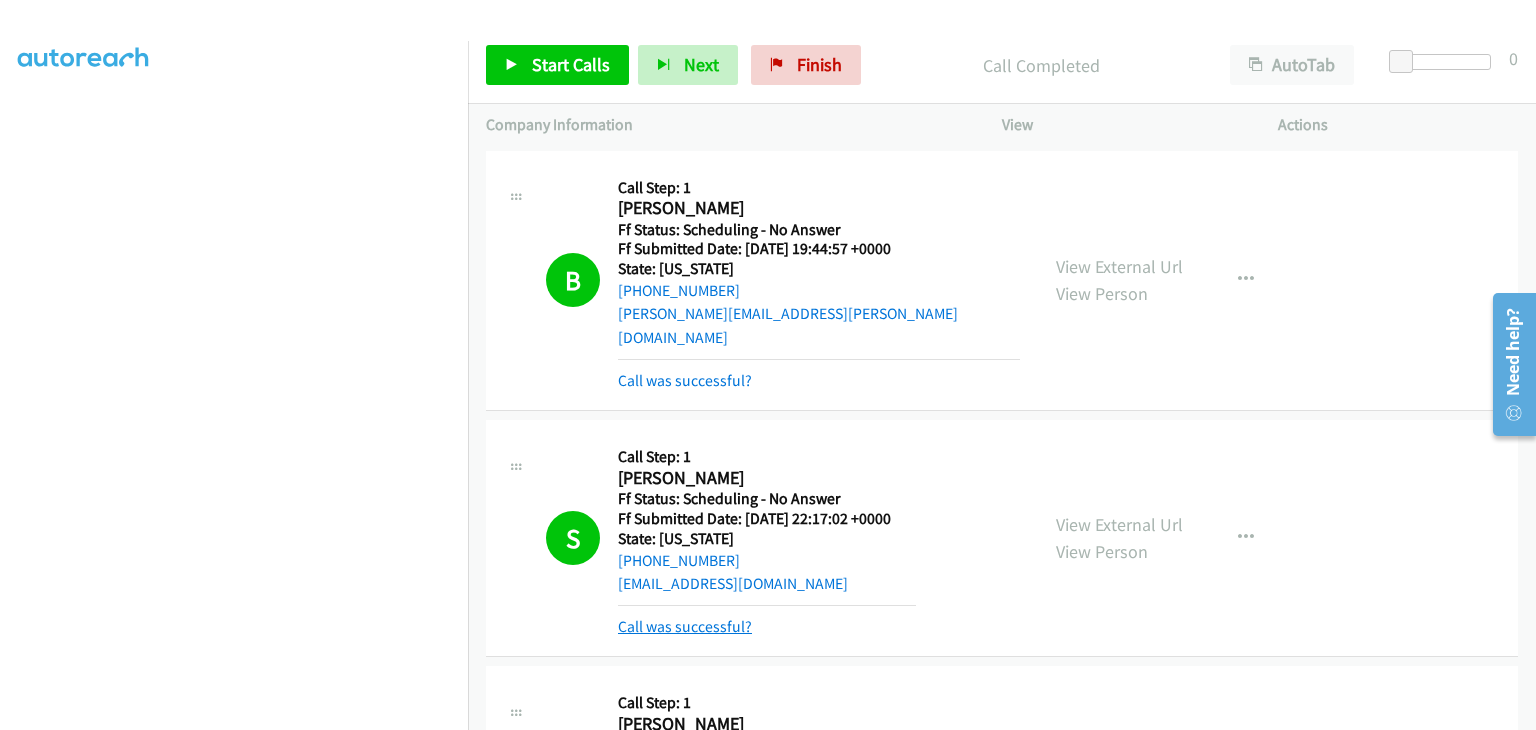 click on "Call was successful?" at bounding box center [685, 626] 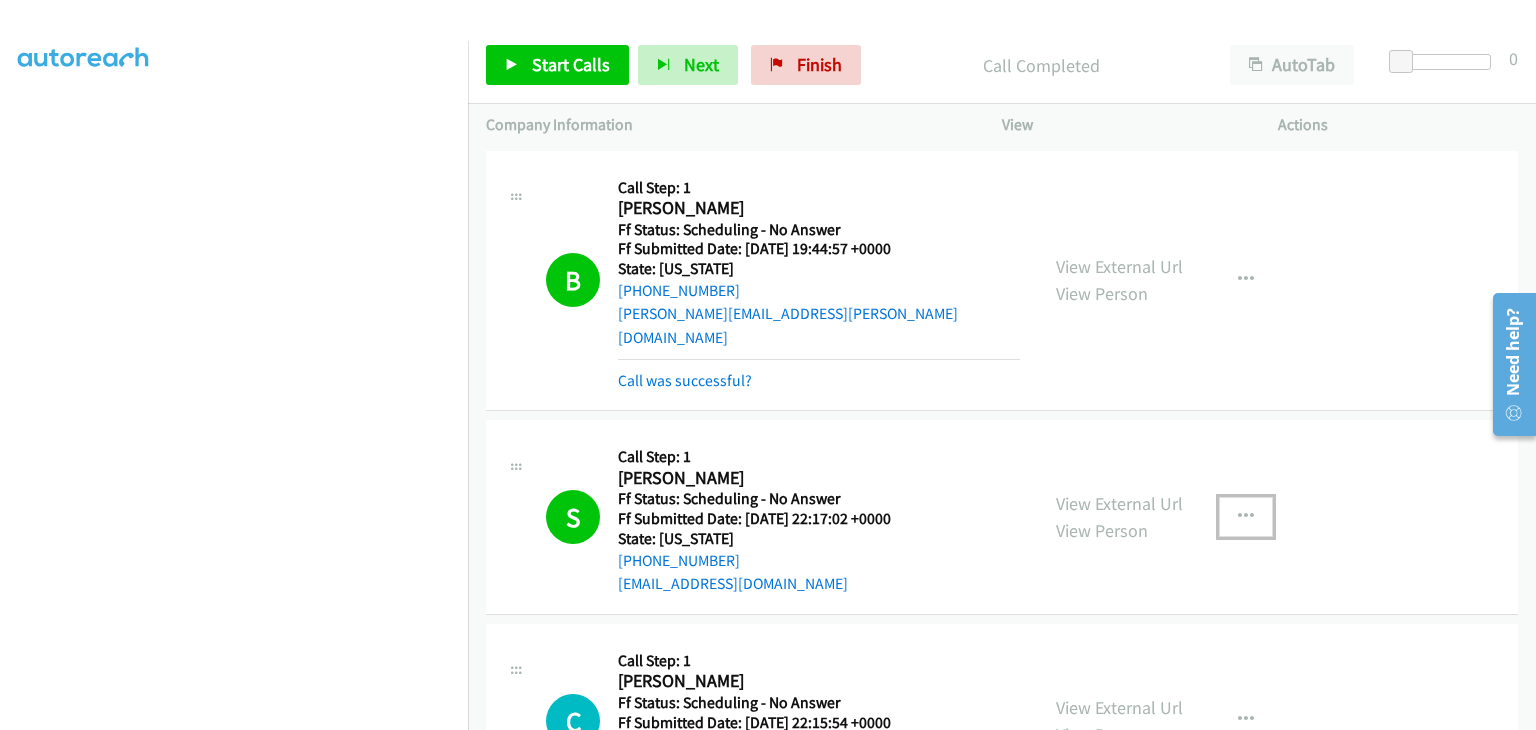 click at bounding box center [1246, 517] 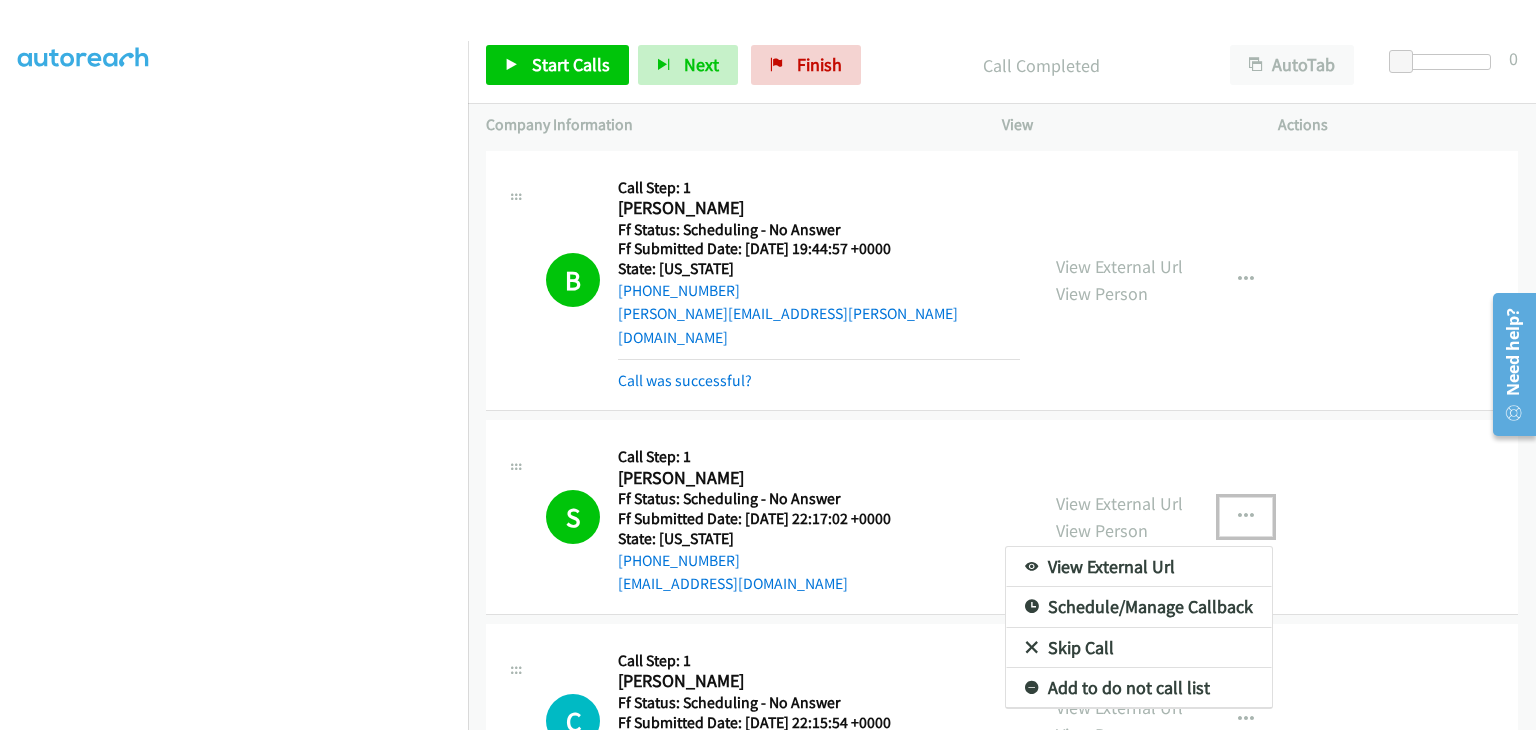 click on "Add to do not call list" at bounding box center (1139, 688) 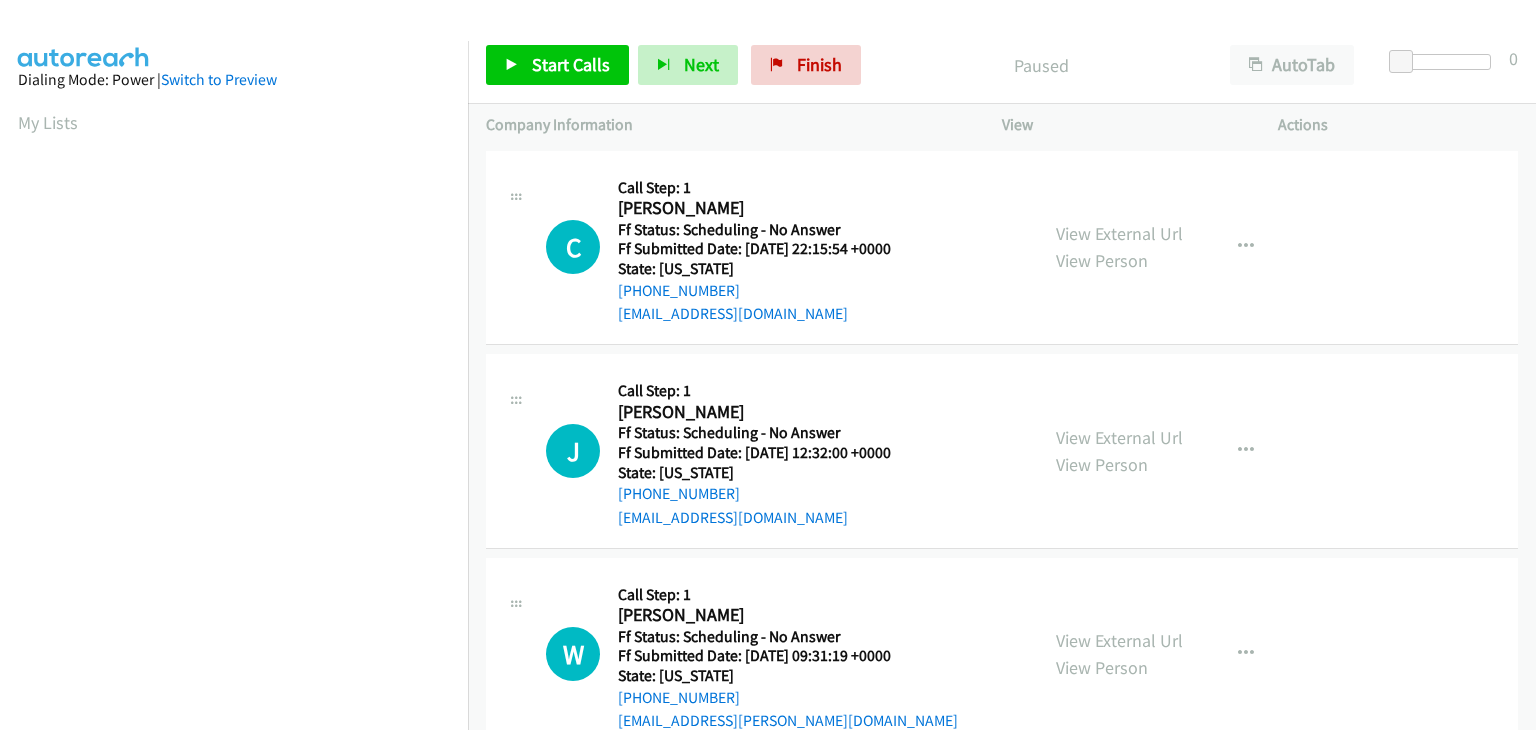 scroll, scrollTop: 0, scrollLeft: 0, axis: both 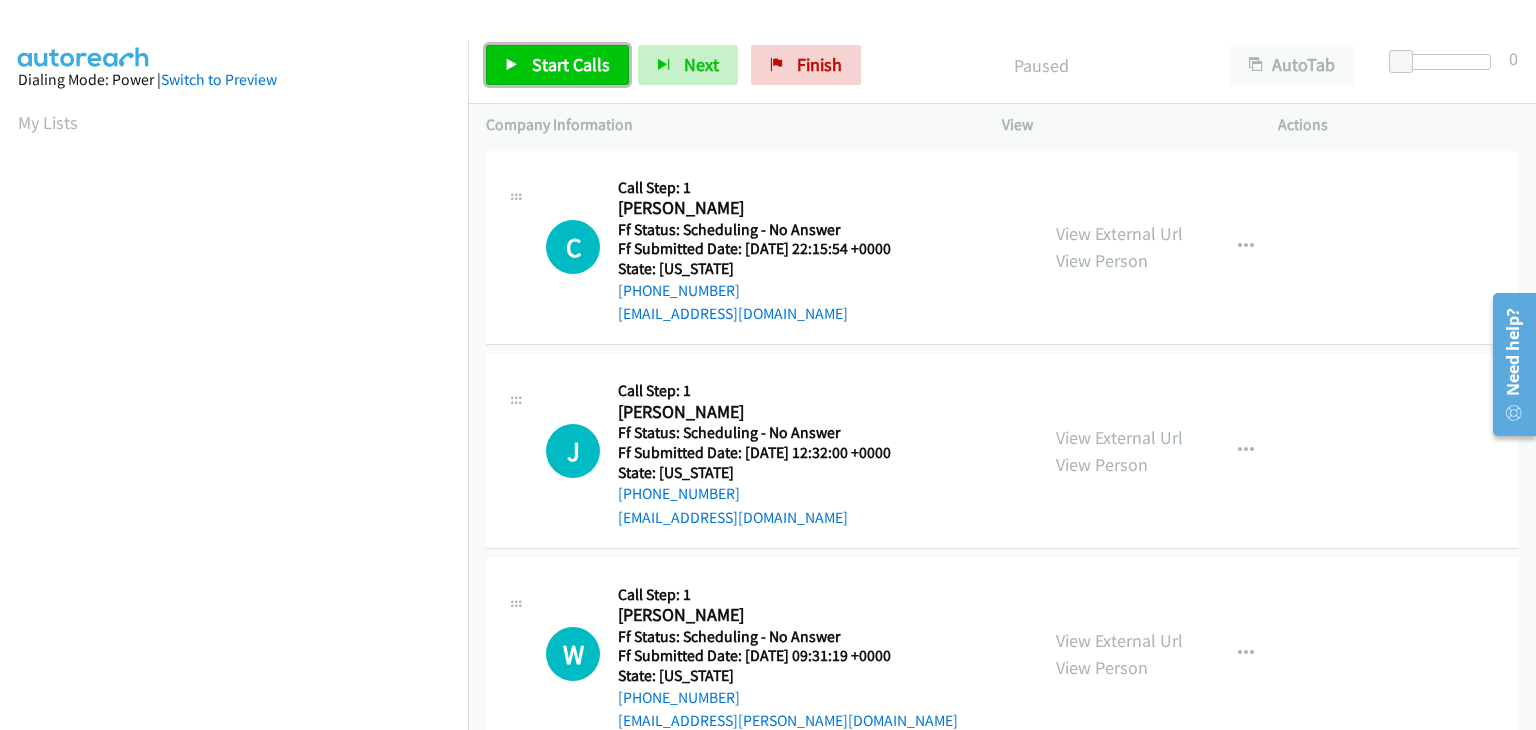 click on "Start Calls" at bounding box center [557, 65] 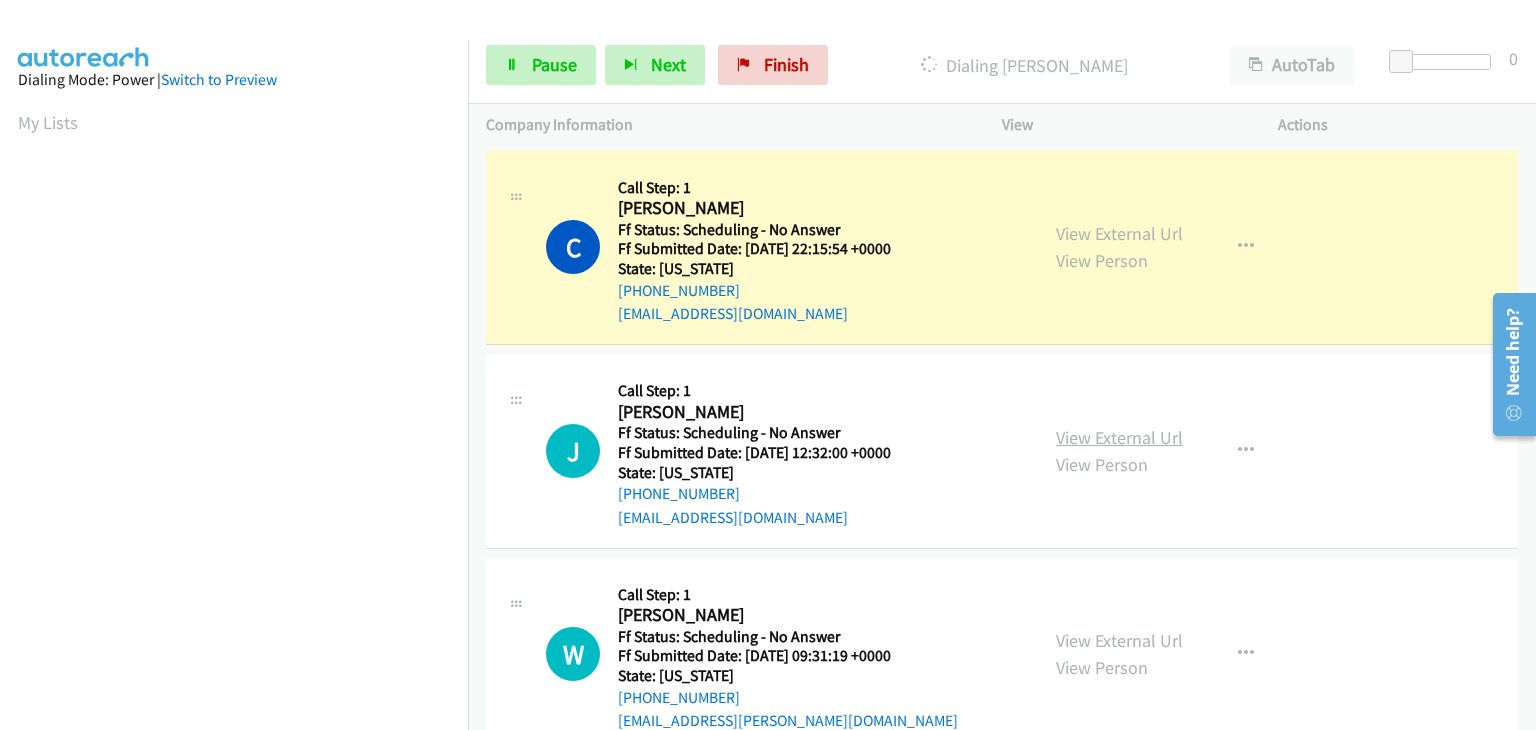click on "View External Url" at bounding box center [1119, 437] 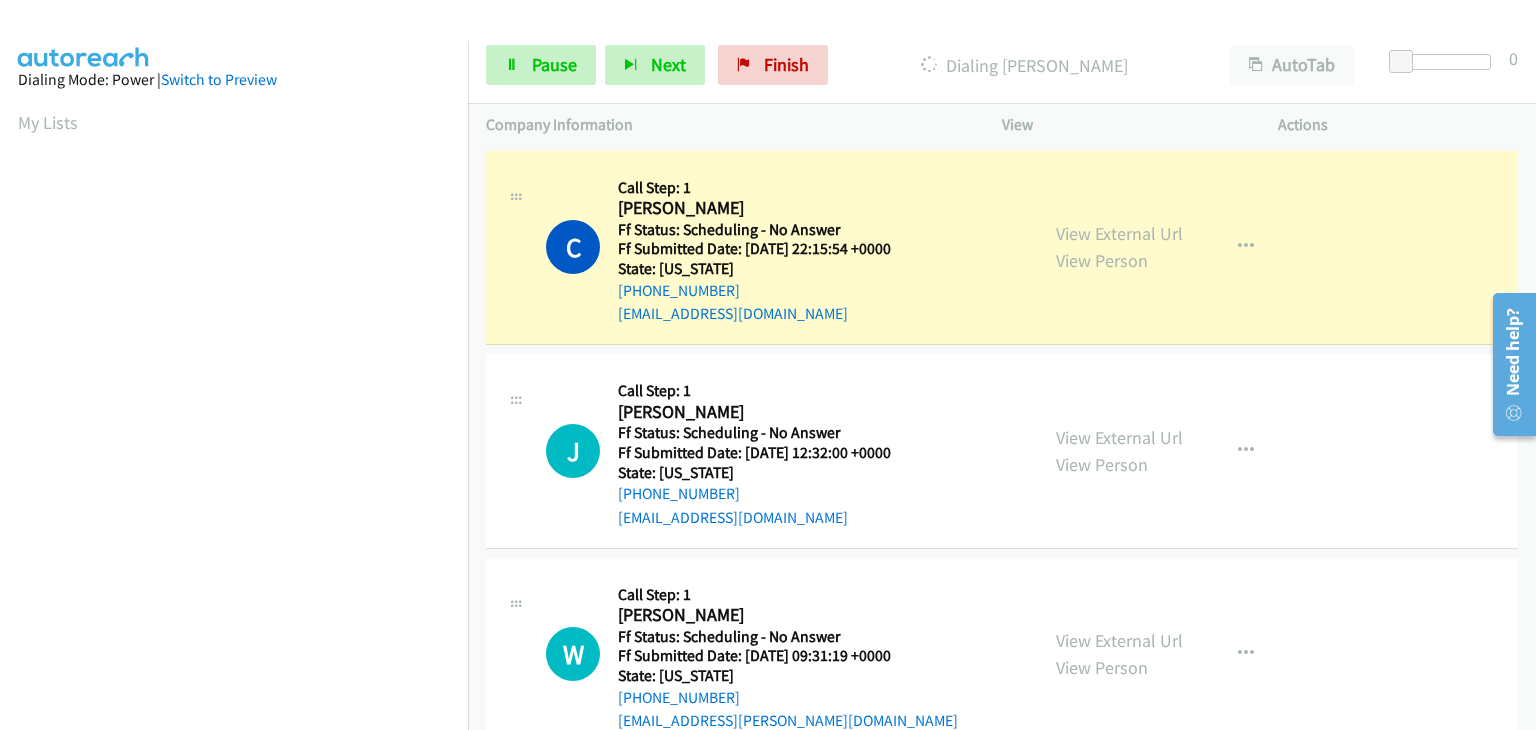 scroll, scrollTop: 392, scrollLeft: 0, axis: vertical 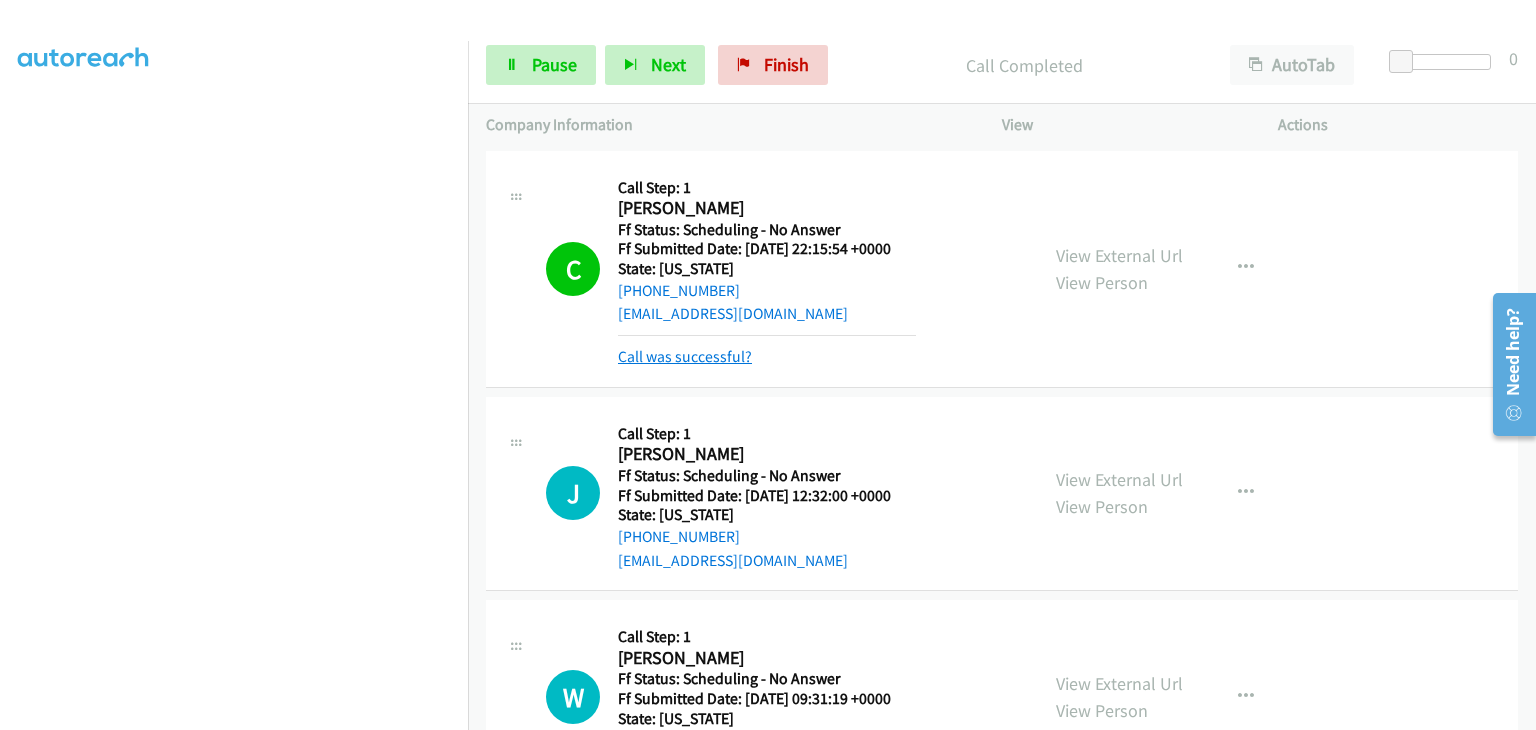 click on "Call was successful?" at bounding box center (685, 356) 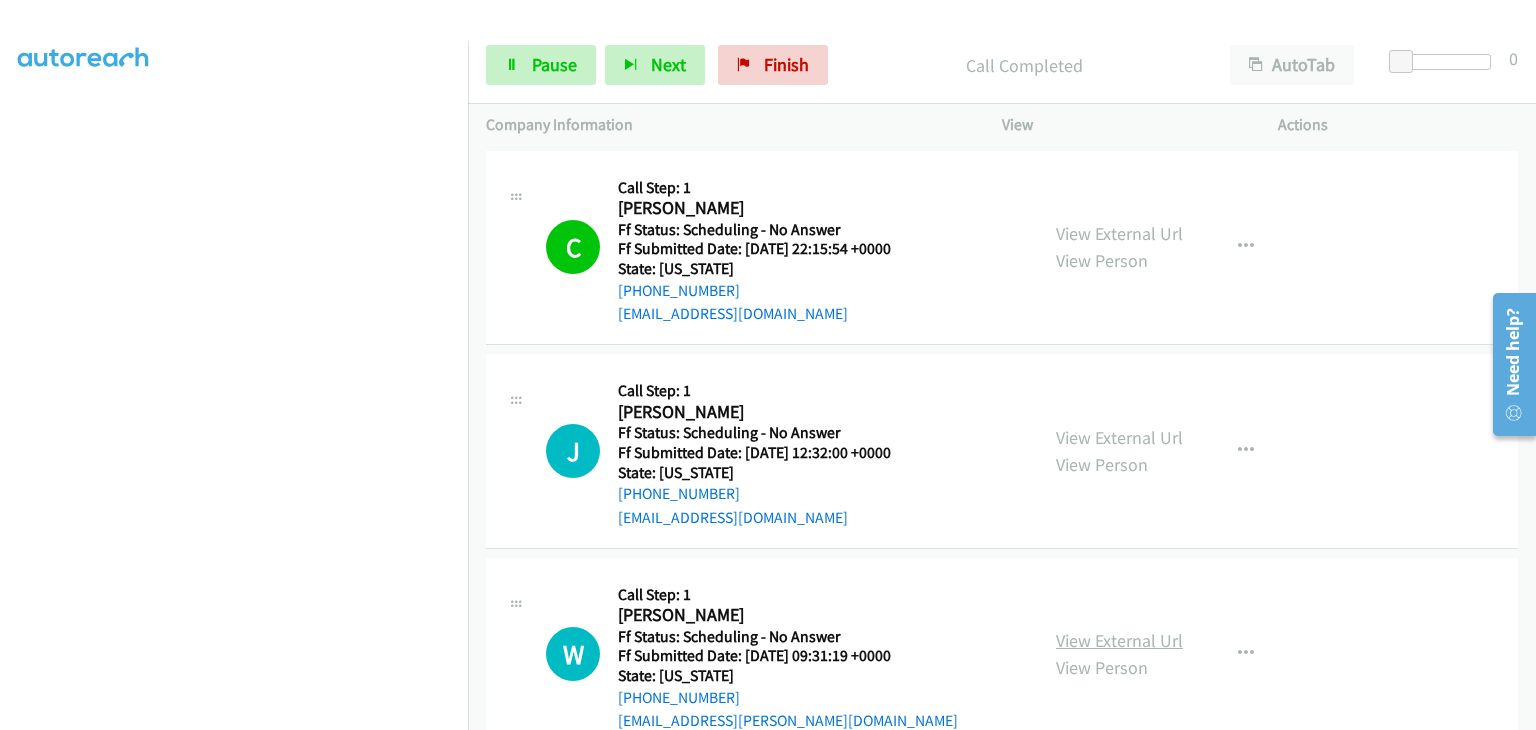 click on "View External Url" at bounding box center (1119, 640) 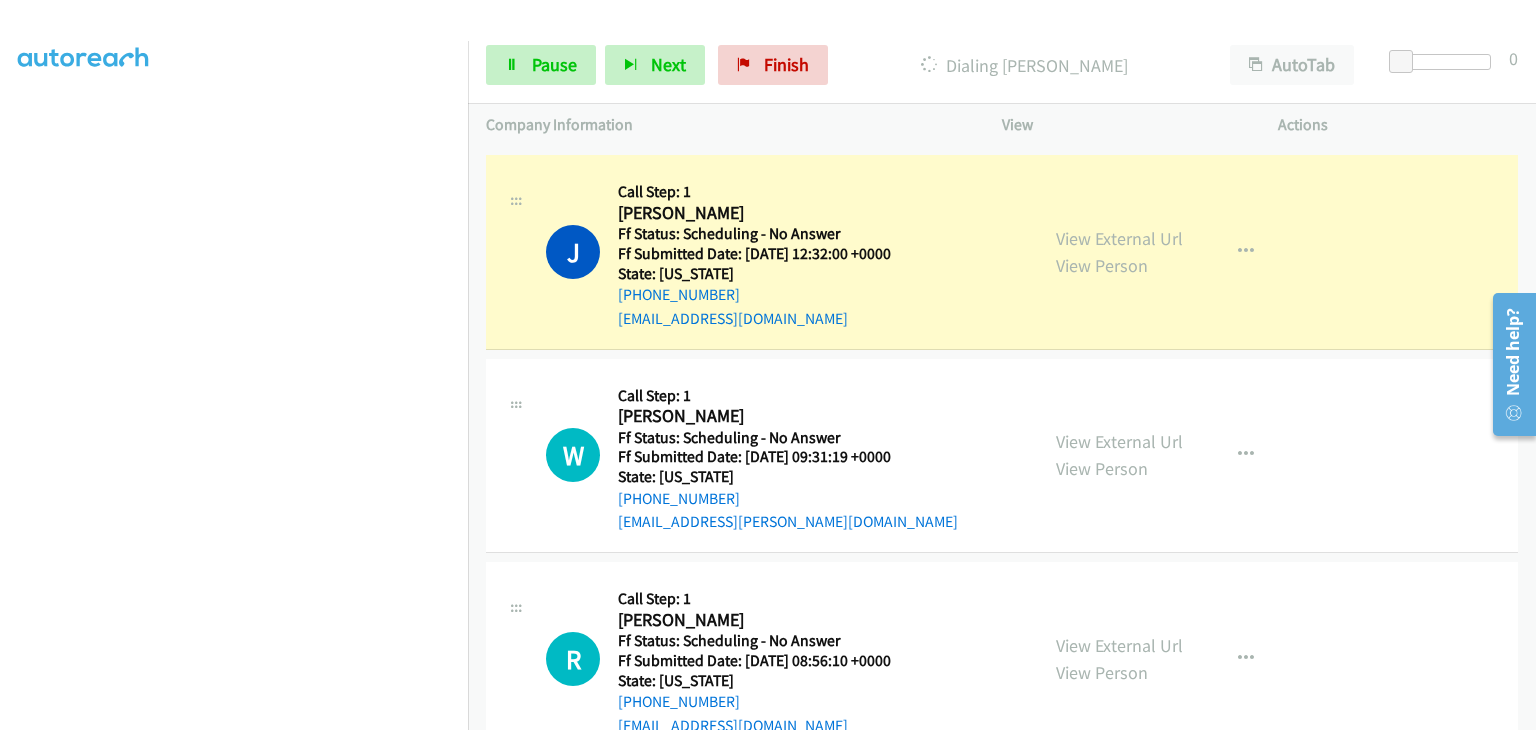 scroll, scrollTop: 200, scrollLeft: 0, axis: vertical 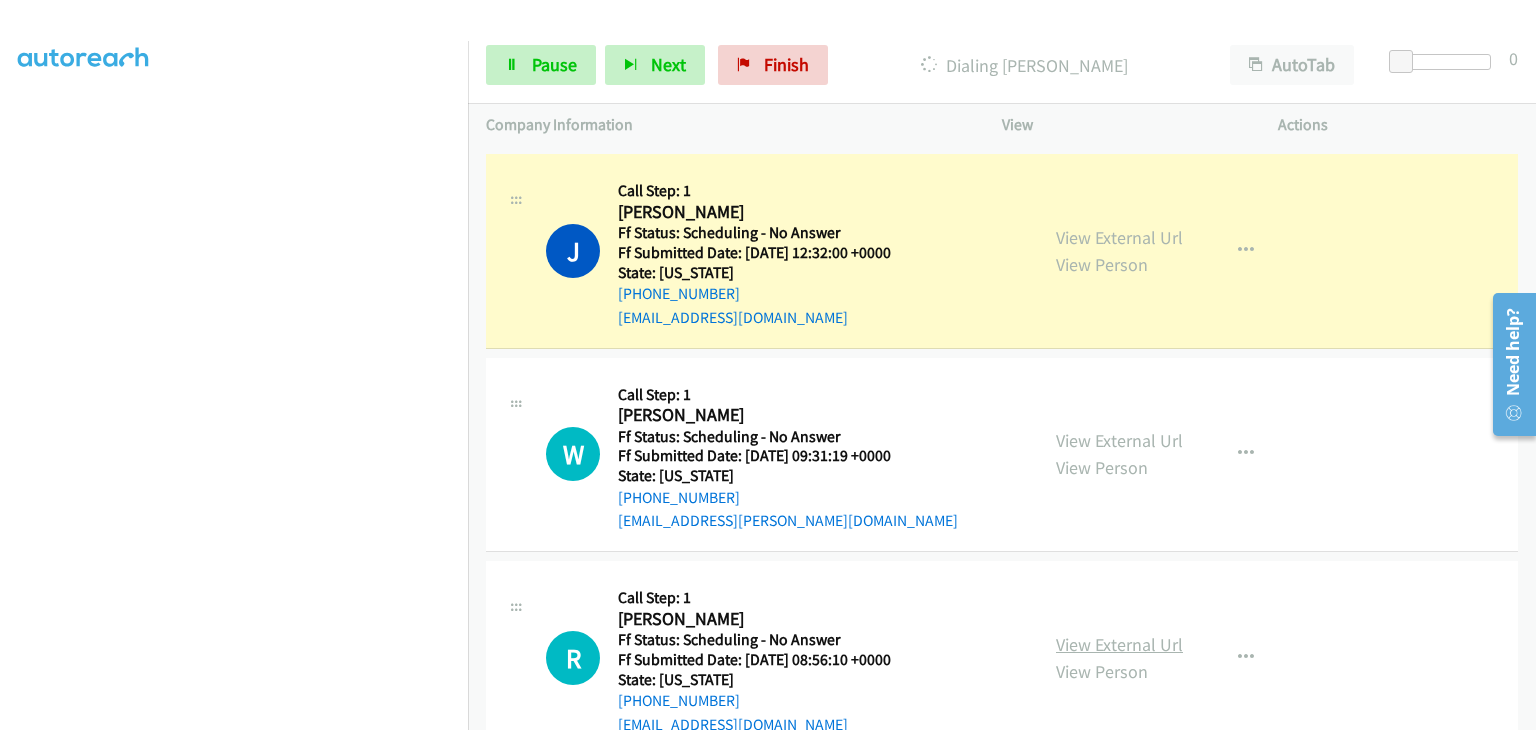 click on "View External Url" at bounding box center [1119, 644] 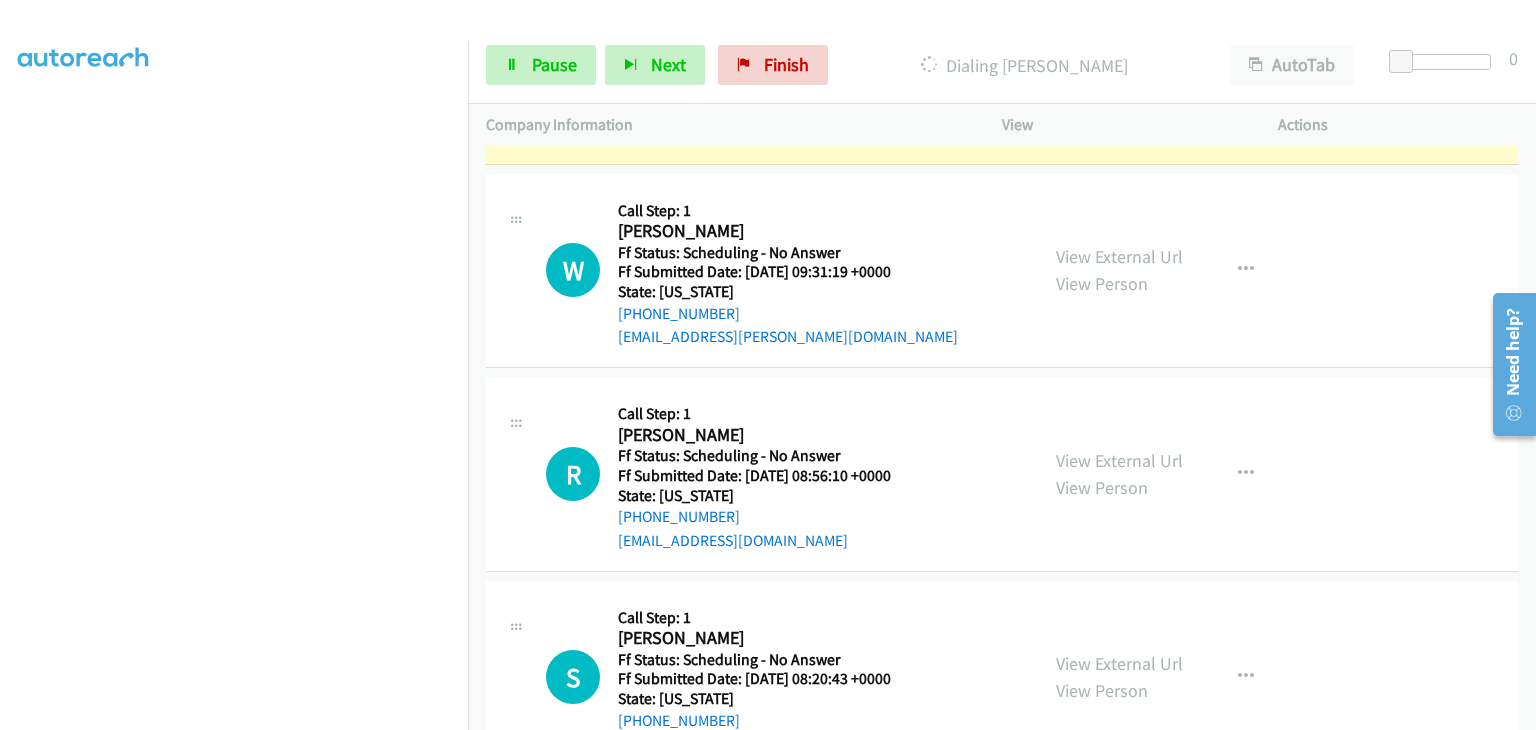 scroll, scrollTop: 400, scrollLeft: 0, axis: vertical 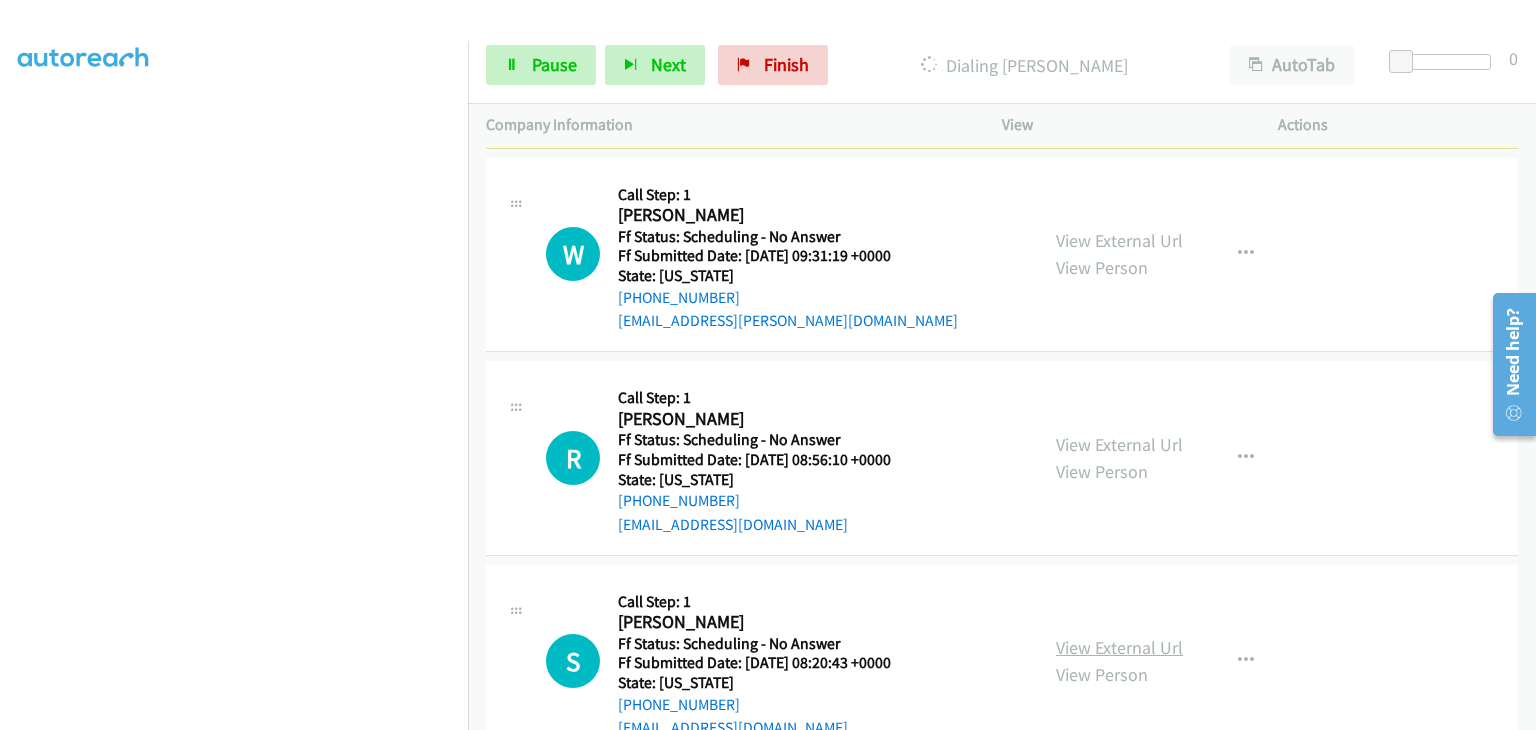 click on "View External Url" at bounding box center (1119, 647) 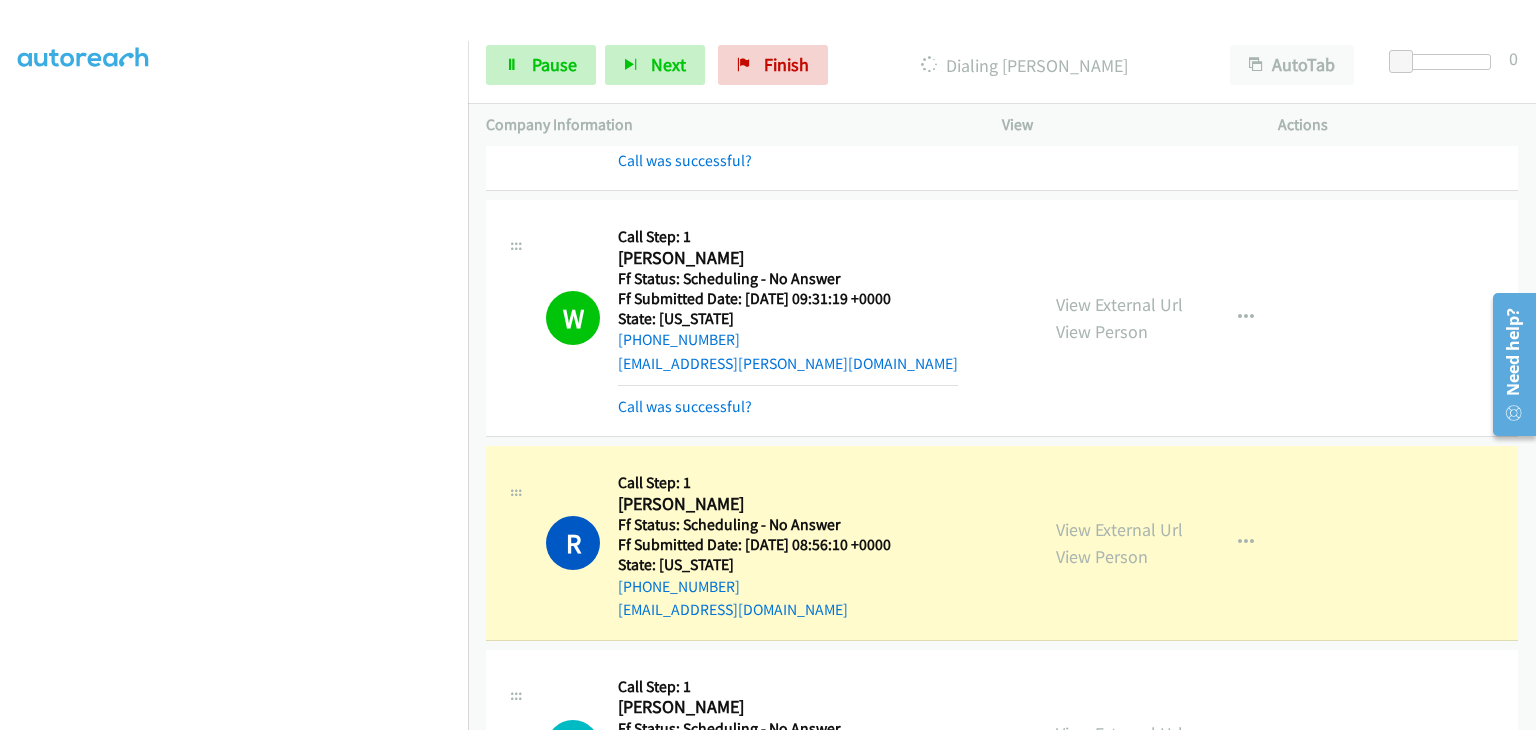 scroll, scrollTop: 392, scrollLeft: 0, axis: vertical 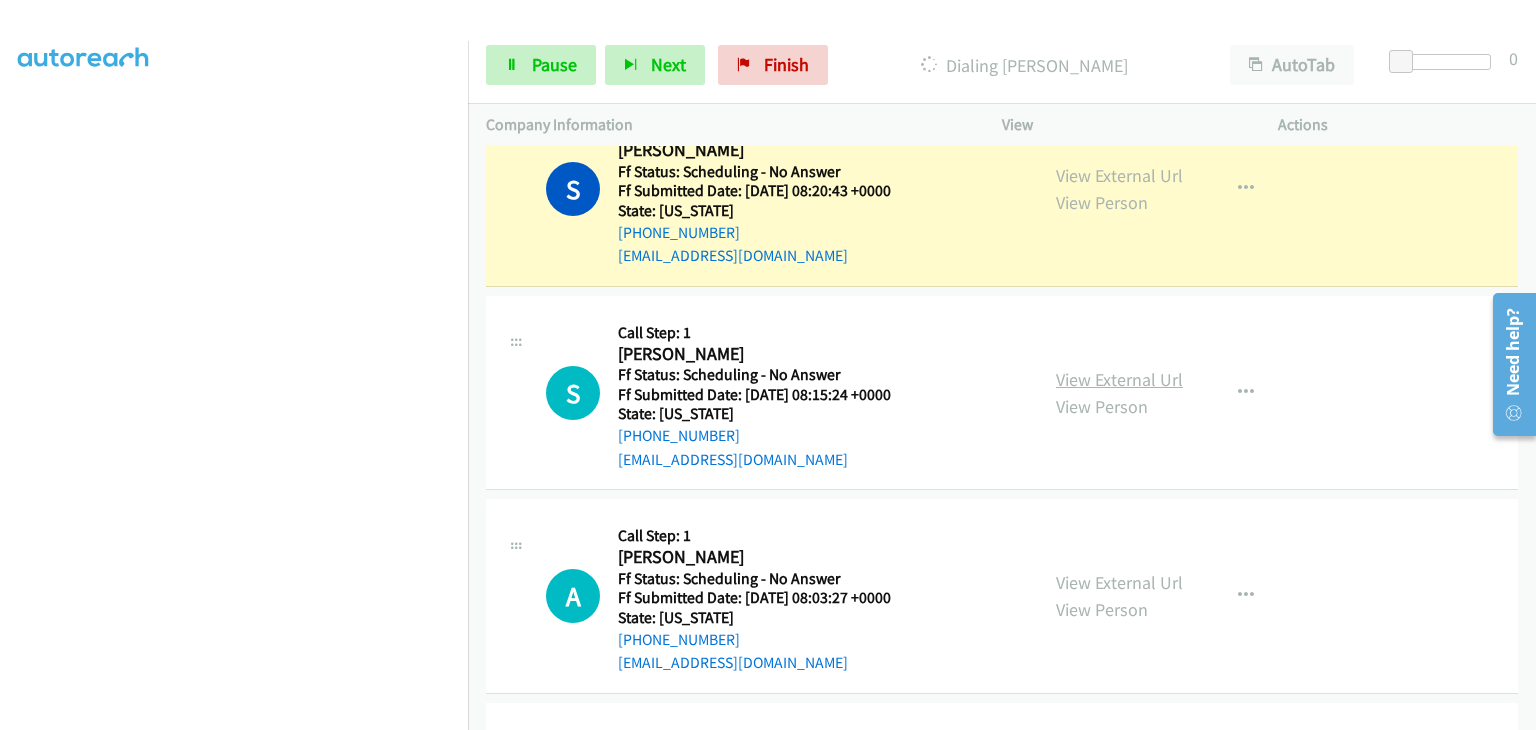 click on "View External Url" at bounding box center (1119, 379) 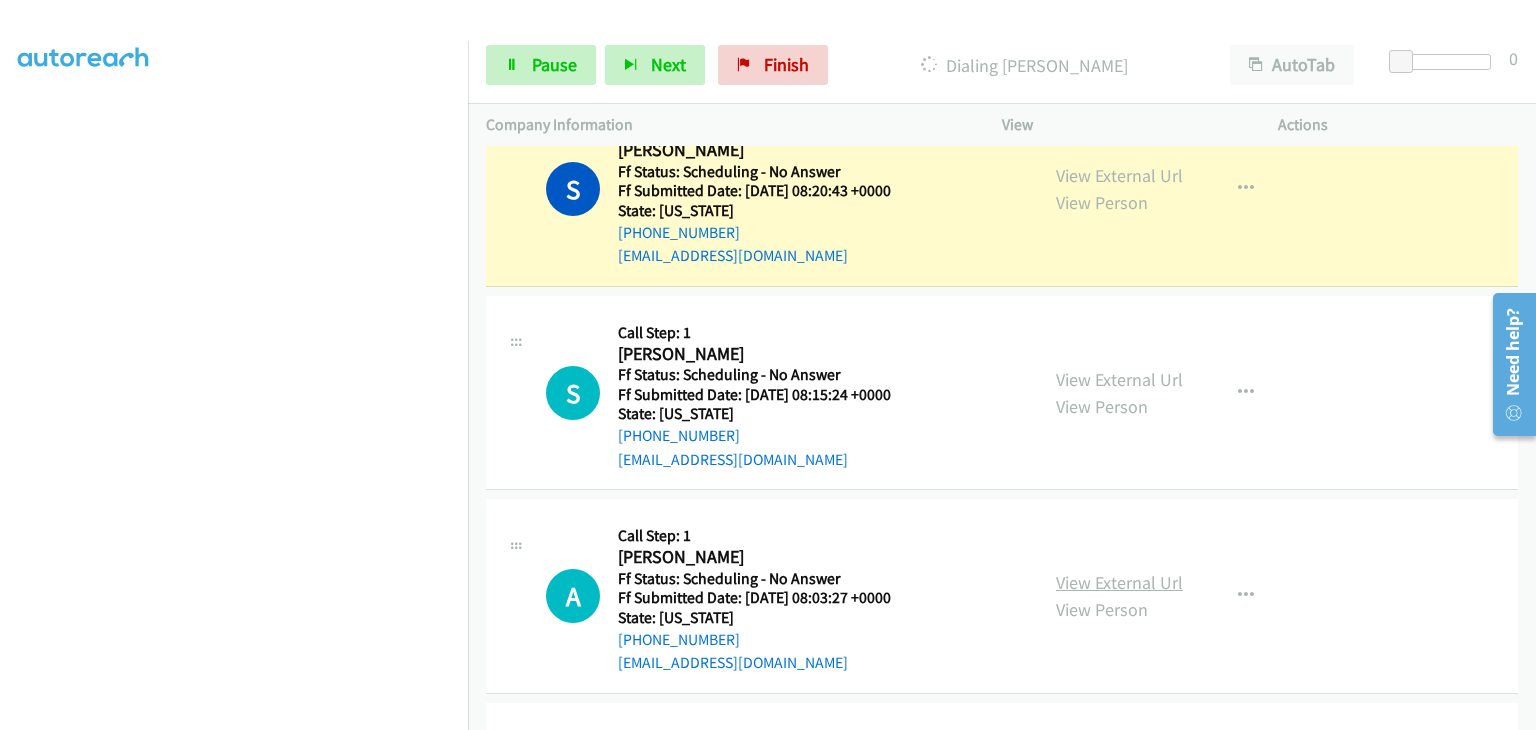 click on "View External Url" at bounding box center (1119, 582) 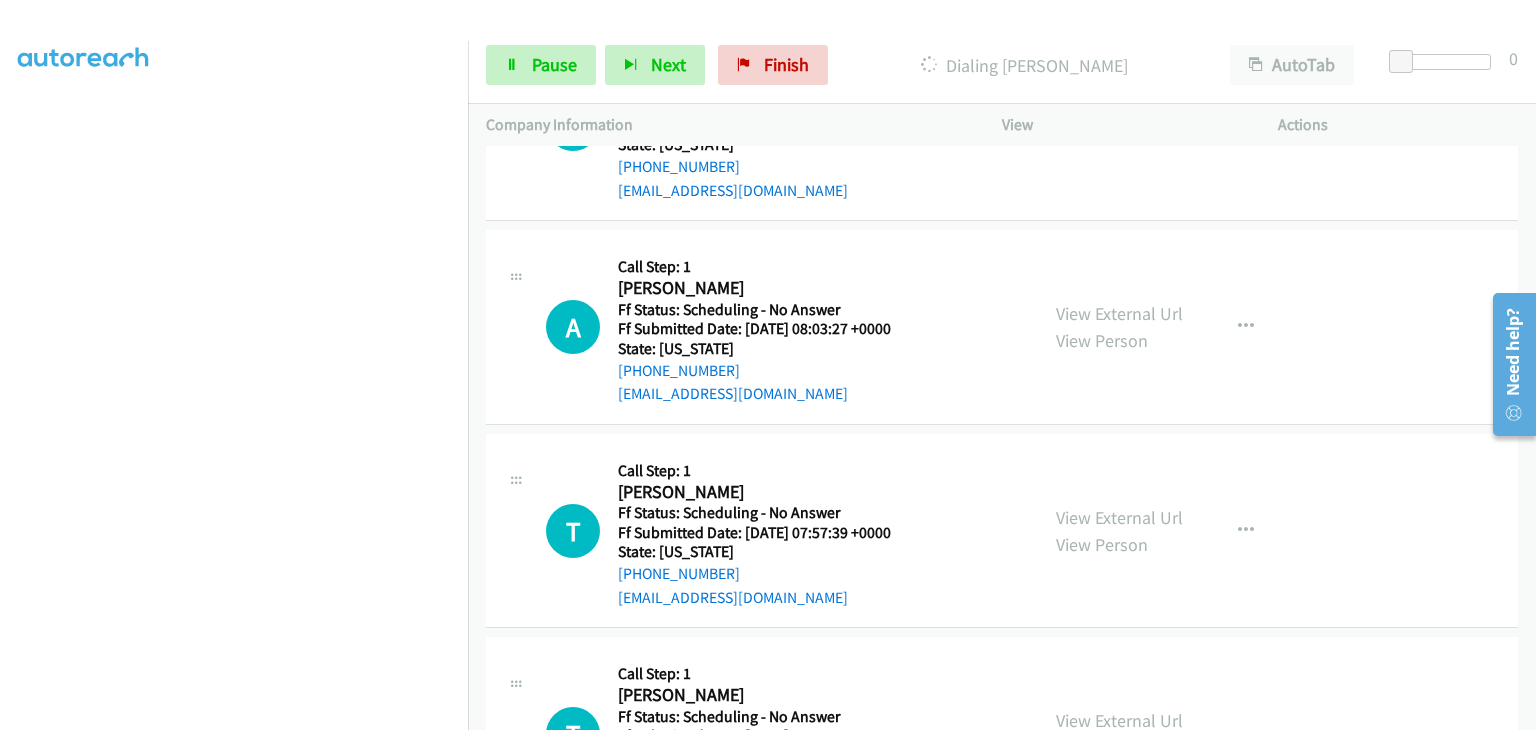 scroll, scrollTop: 1300, scrollLeft: 0, axis: vertical 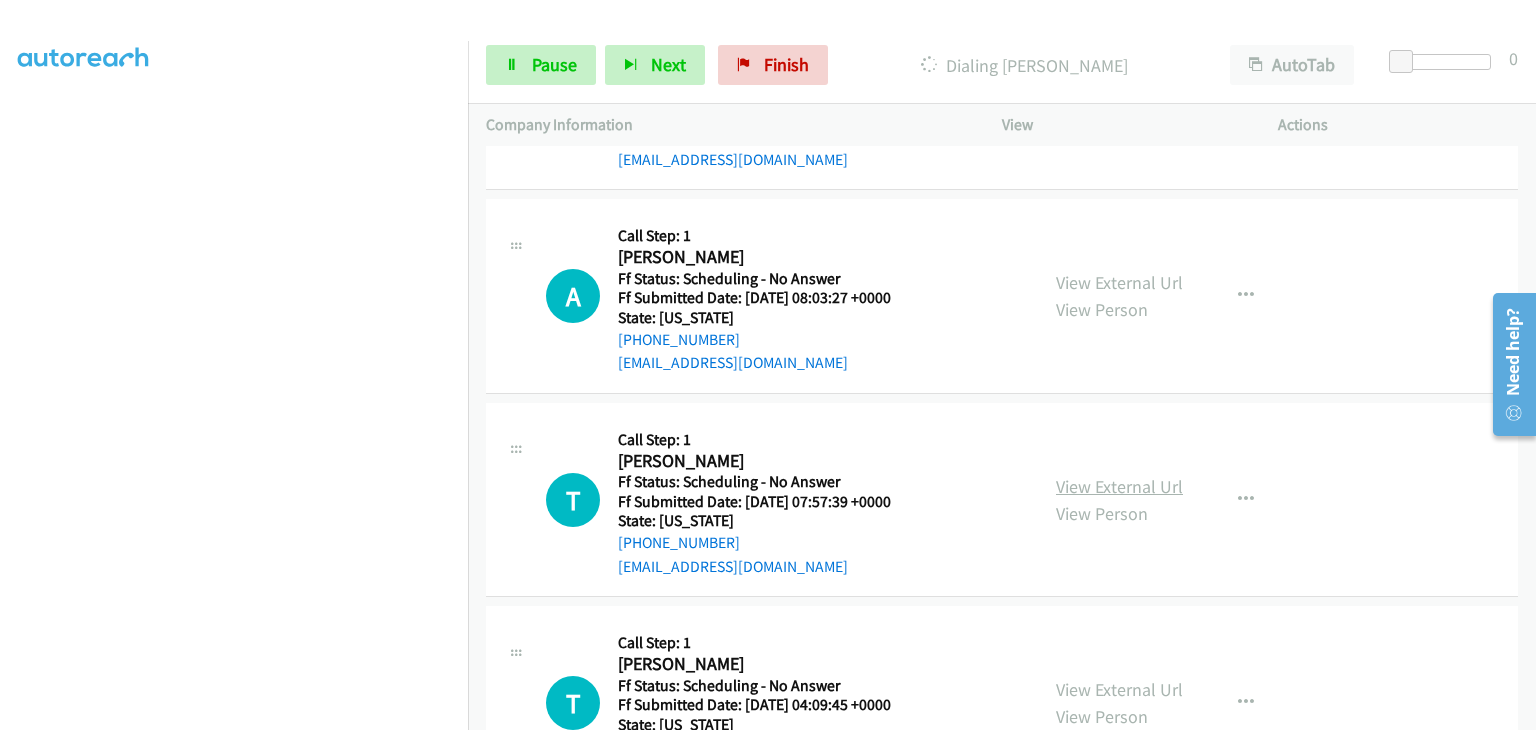 click on "View External Url" at bounding box center (1119, 486) 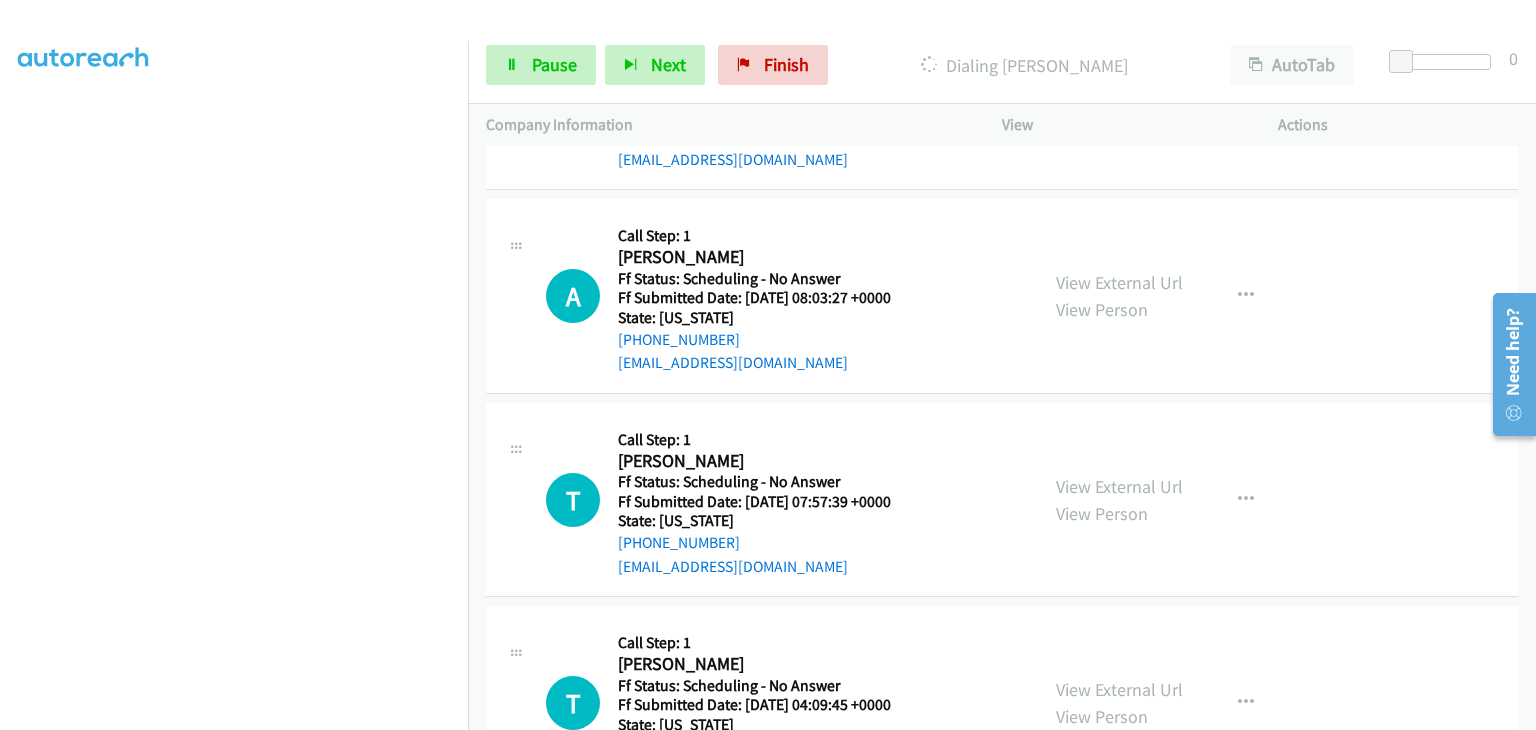 scroll, scrollTop: 392, scrollLeft: 0, axis: vertical 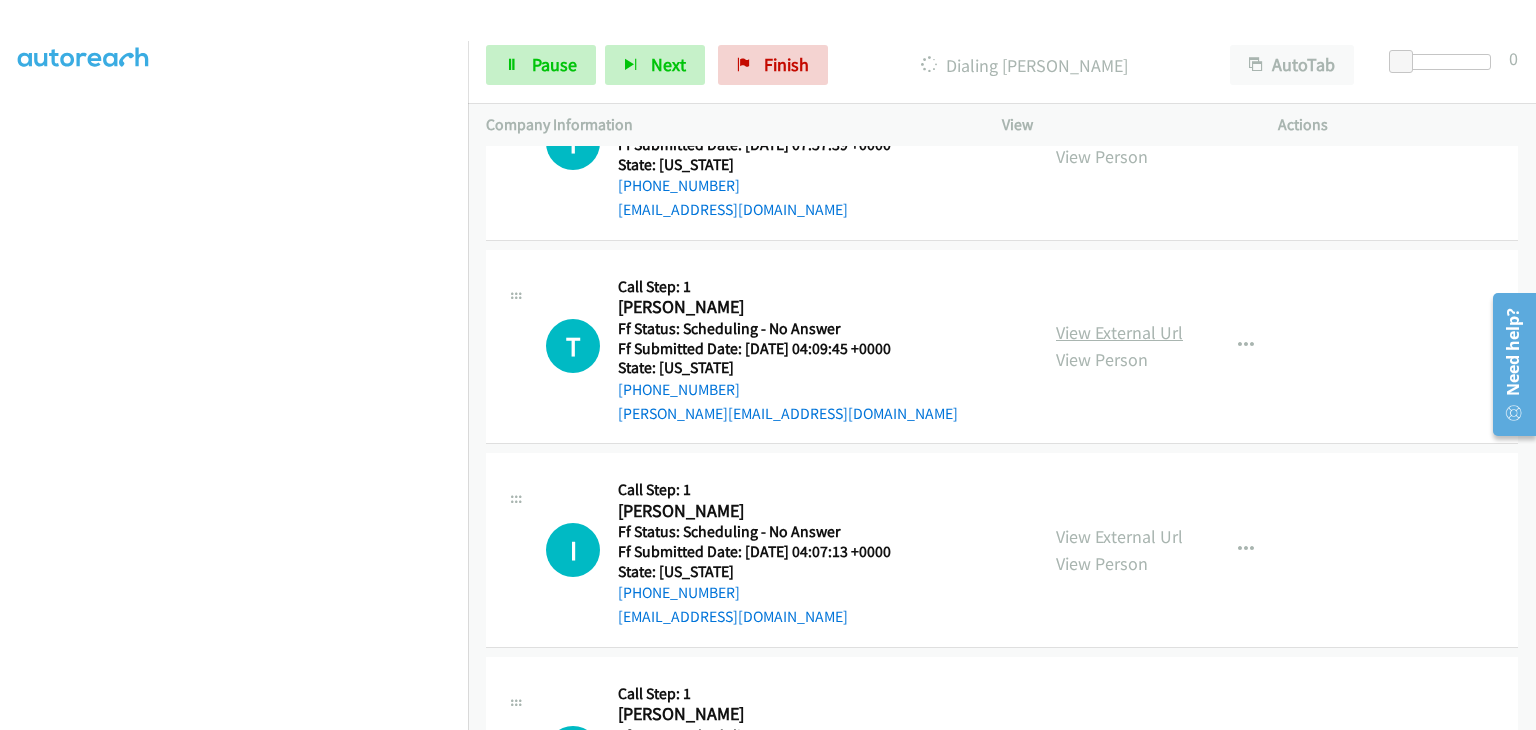 click on "View External Url" at bounding box center [1119, 332] 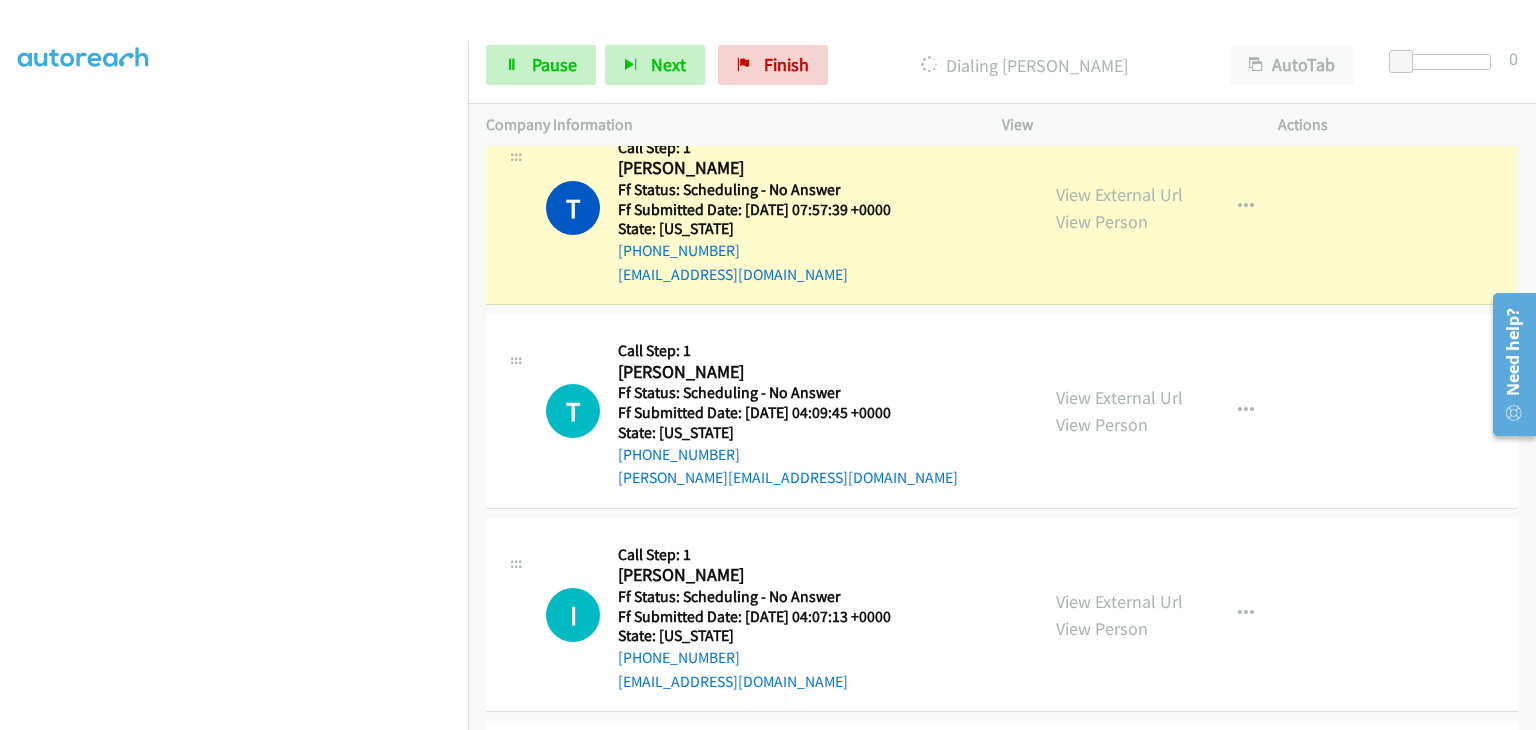 scroll, scrollTop: 1684, scrollLeft: 0, axis: vertical 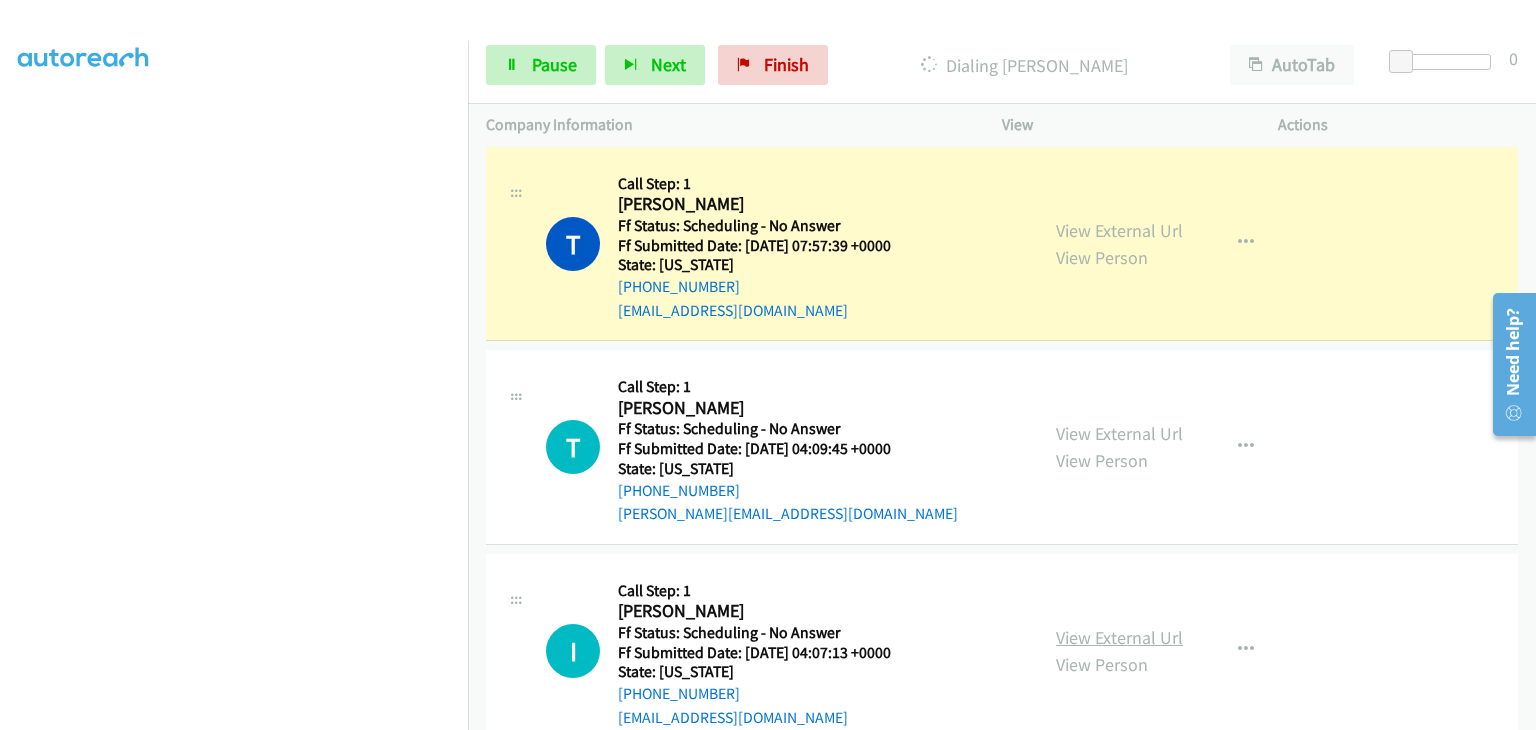 click on "View External Url" at bounding box center [1119, 637] 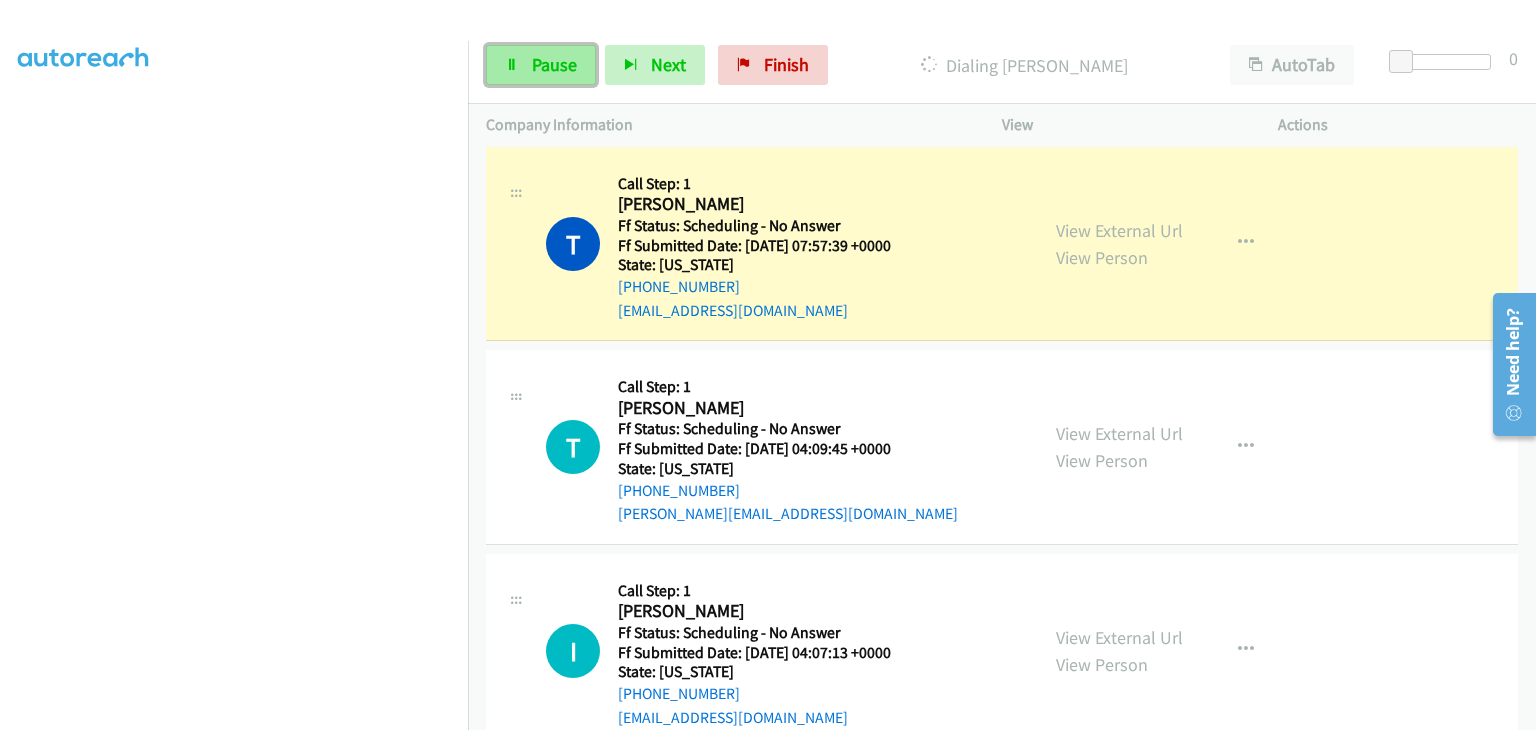click on "Pause" at bounding box center [554, 64] 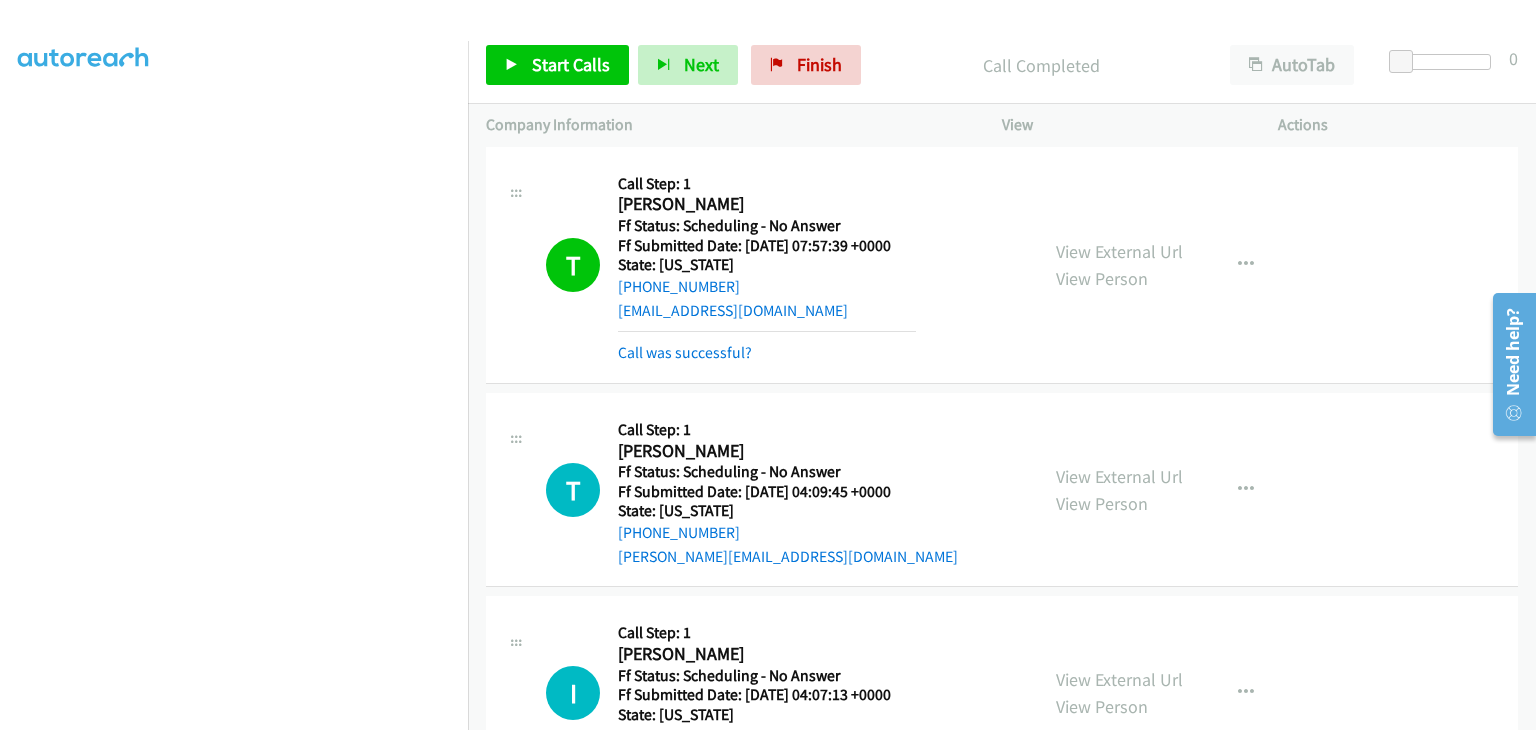 click on "Call was successful?" at bounding box center (767, 353) 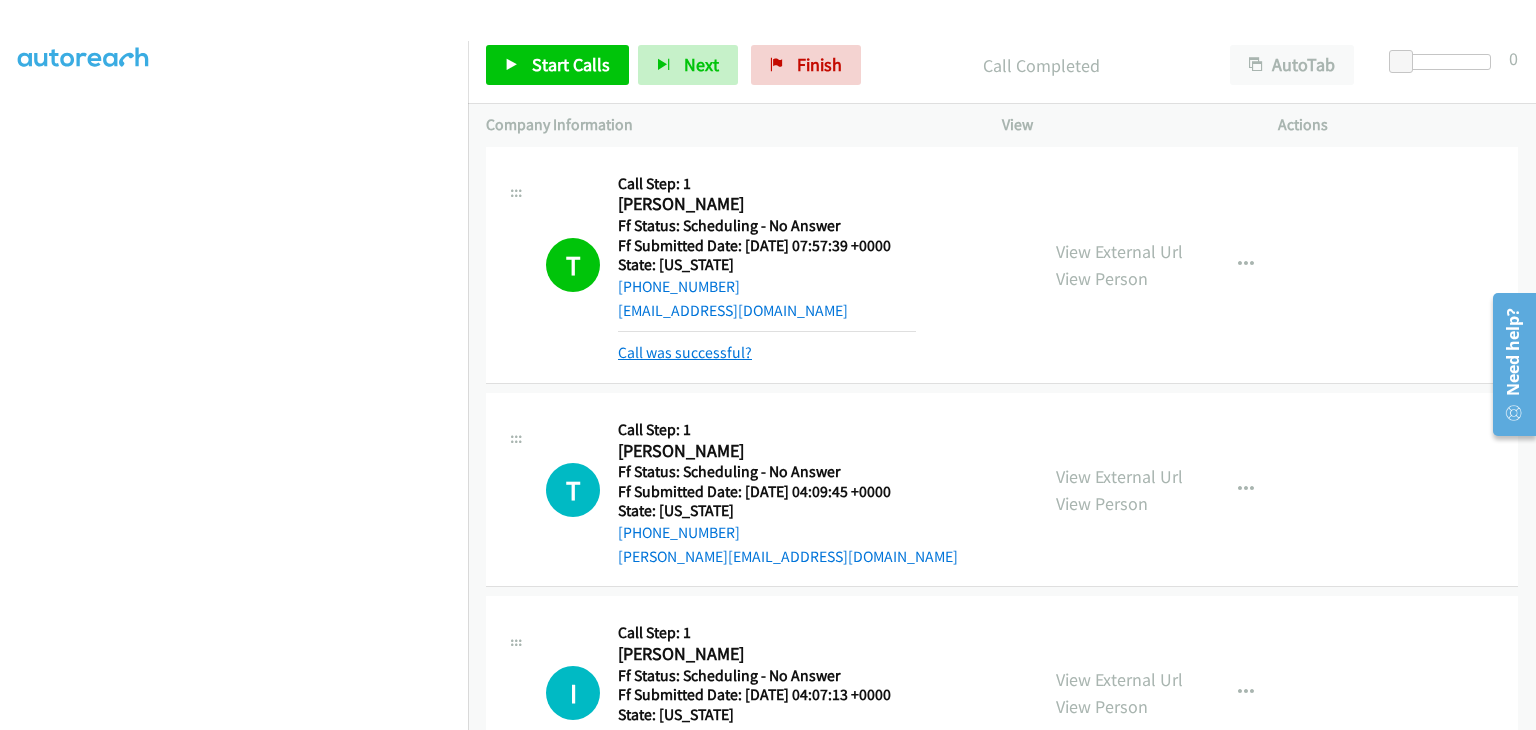 click on "Call was successful?" at bounding box center [685, 352] 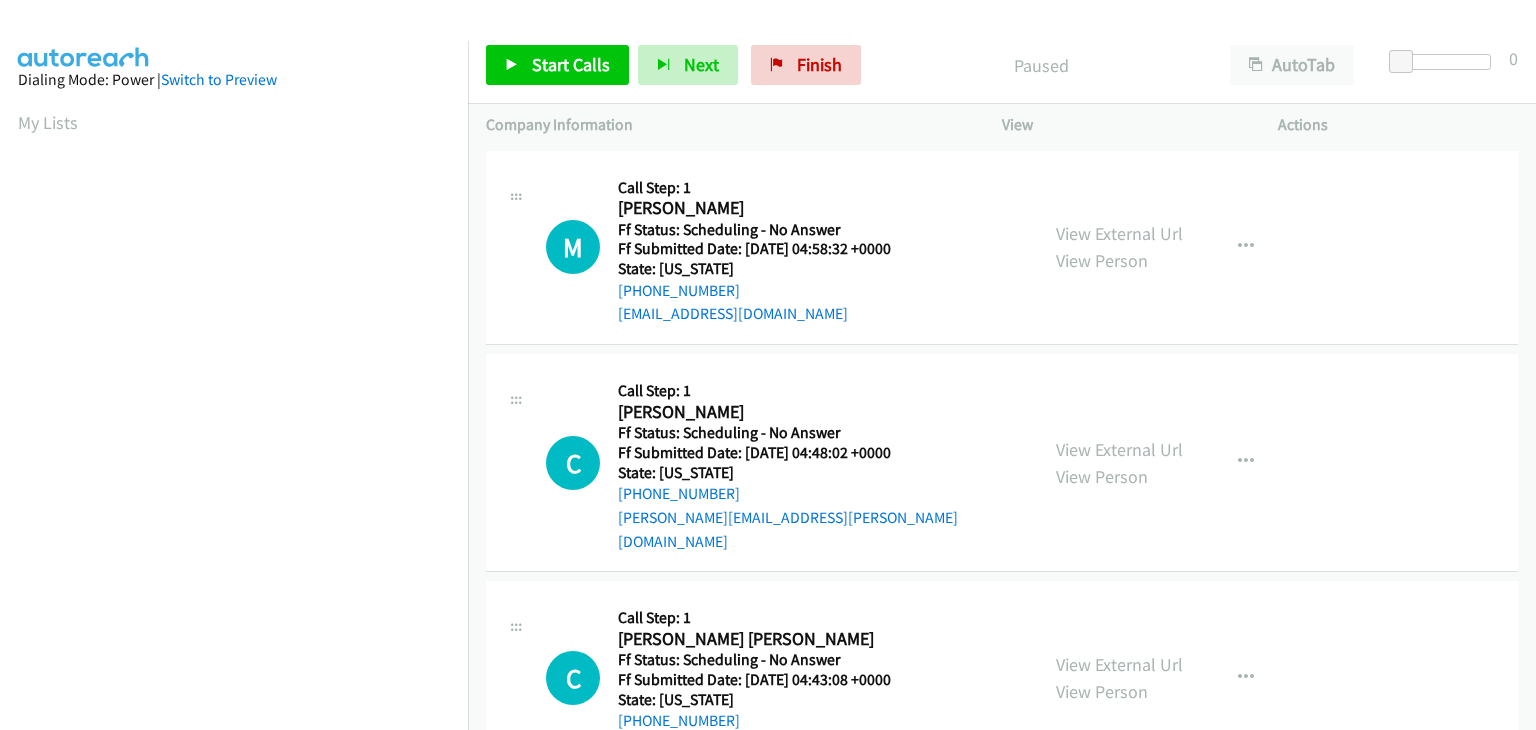 scroll, scrollTop: 0, scrollLeft: 0, axis: both 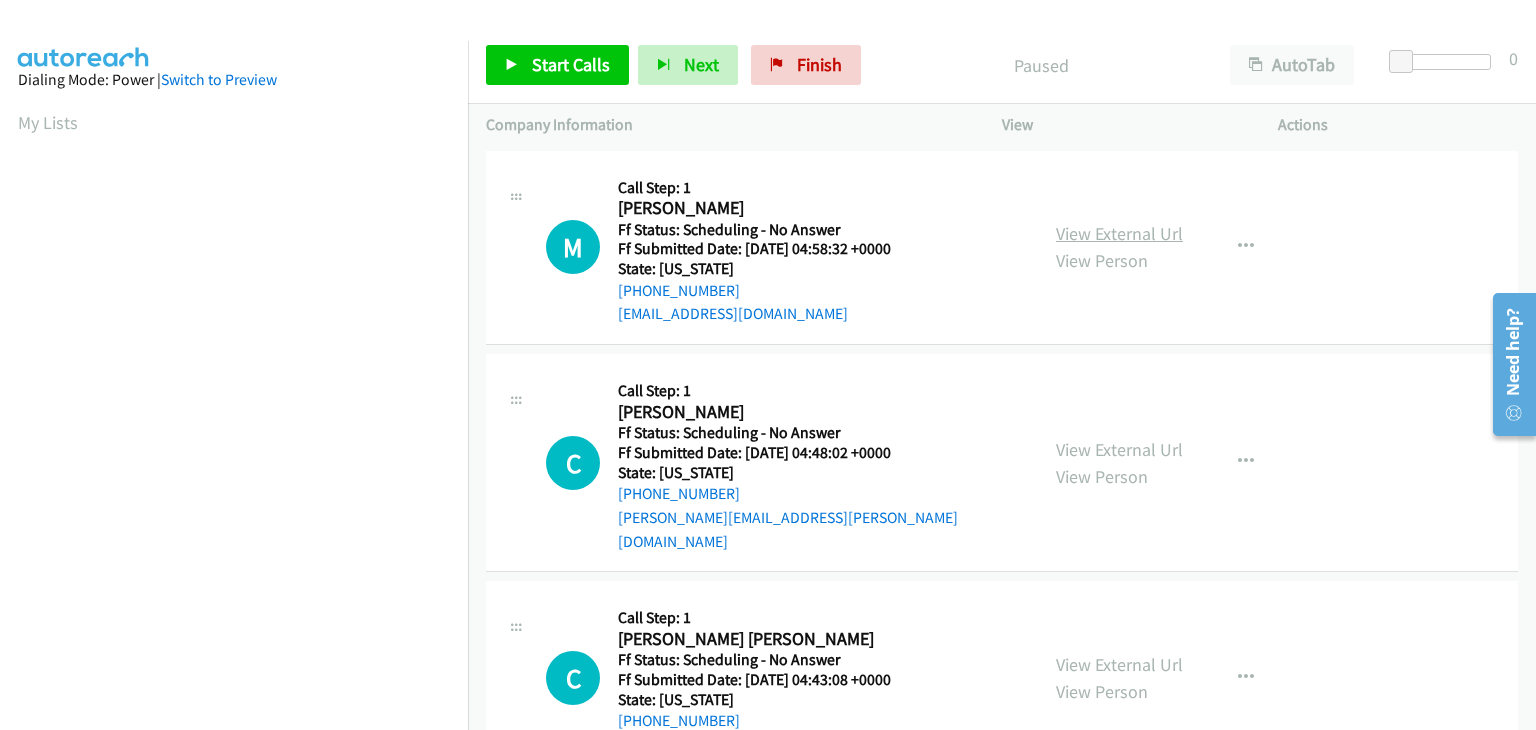 click on "View External Url" at bounding box center [1119, 233] 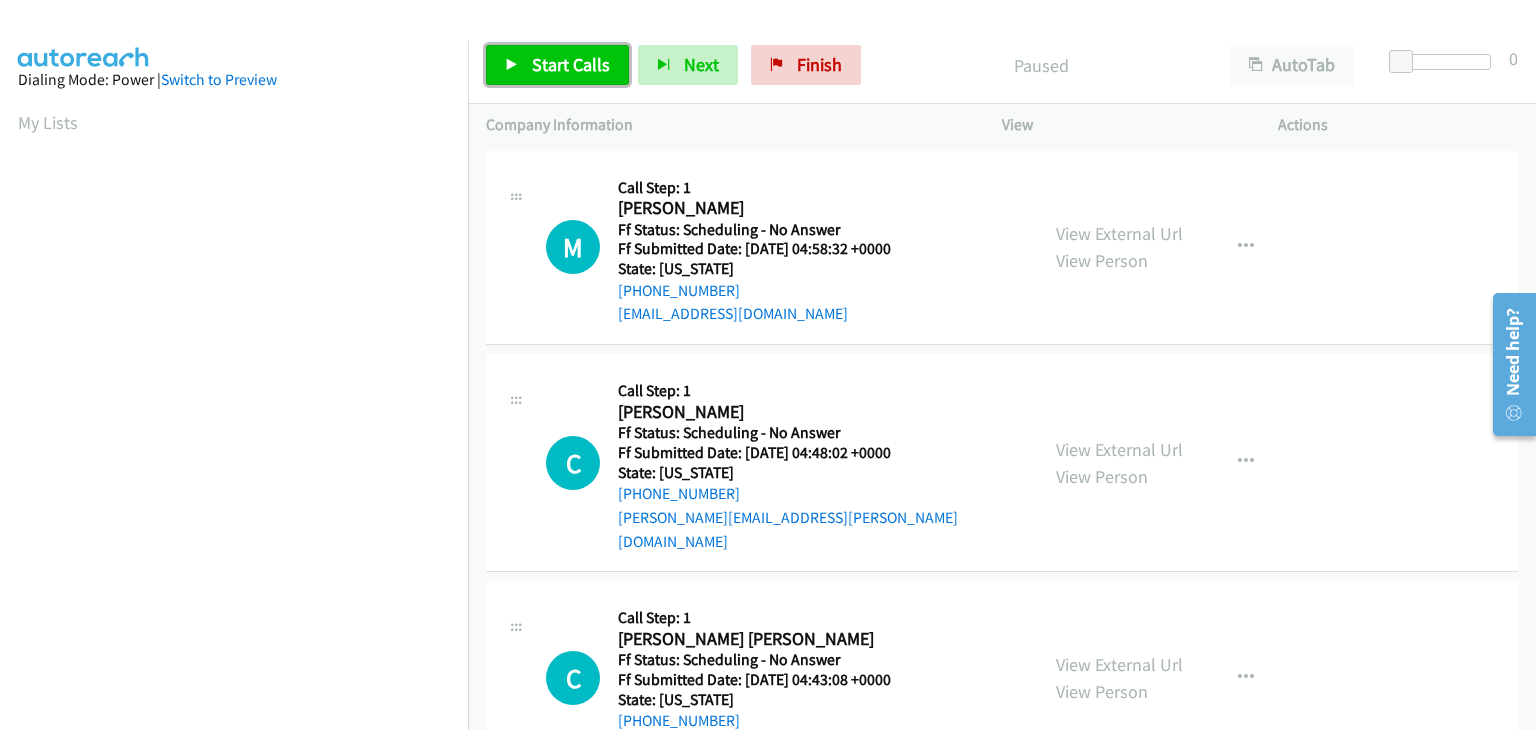 click on "Start Calls" at bounding box center (571, 64) 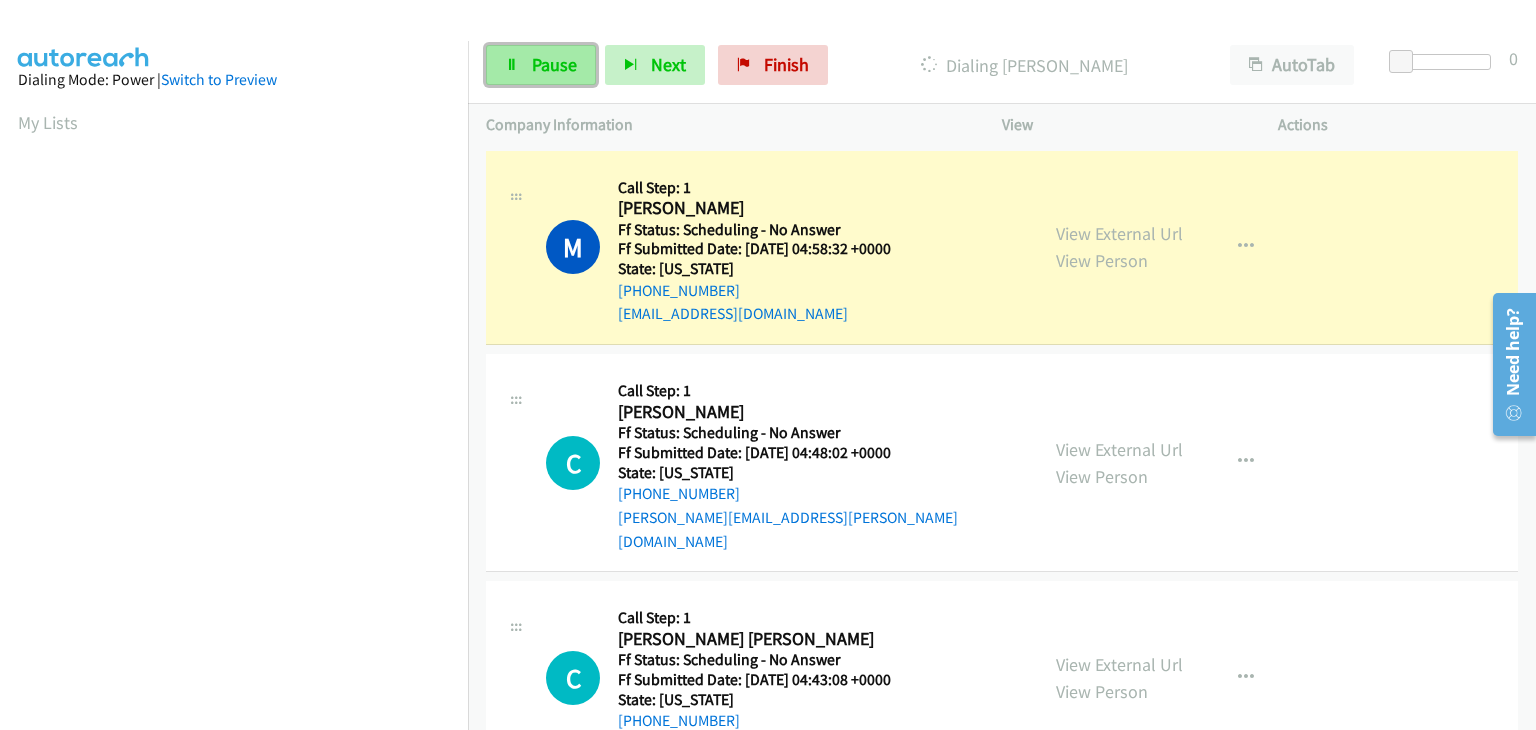 click on "Pause" at bounding box center (554, 64) 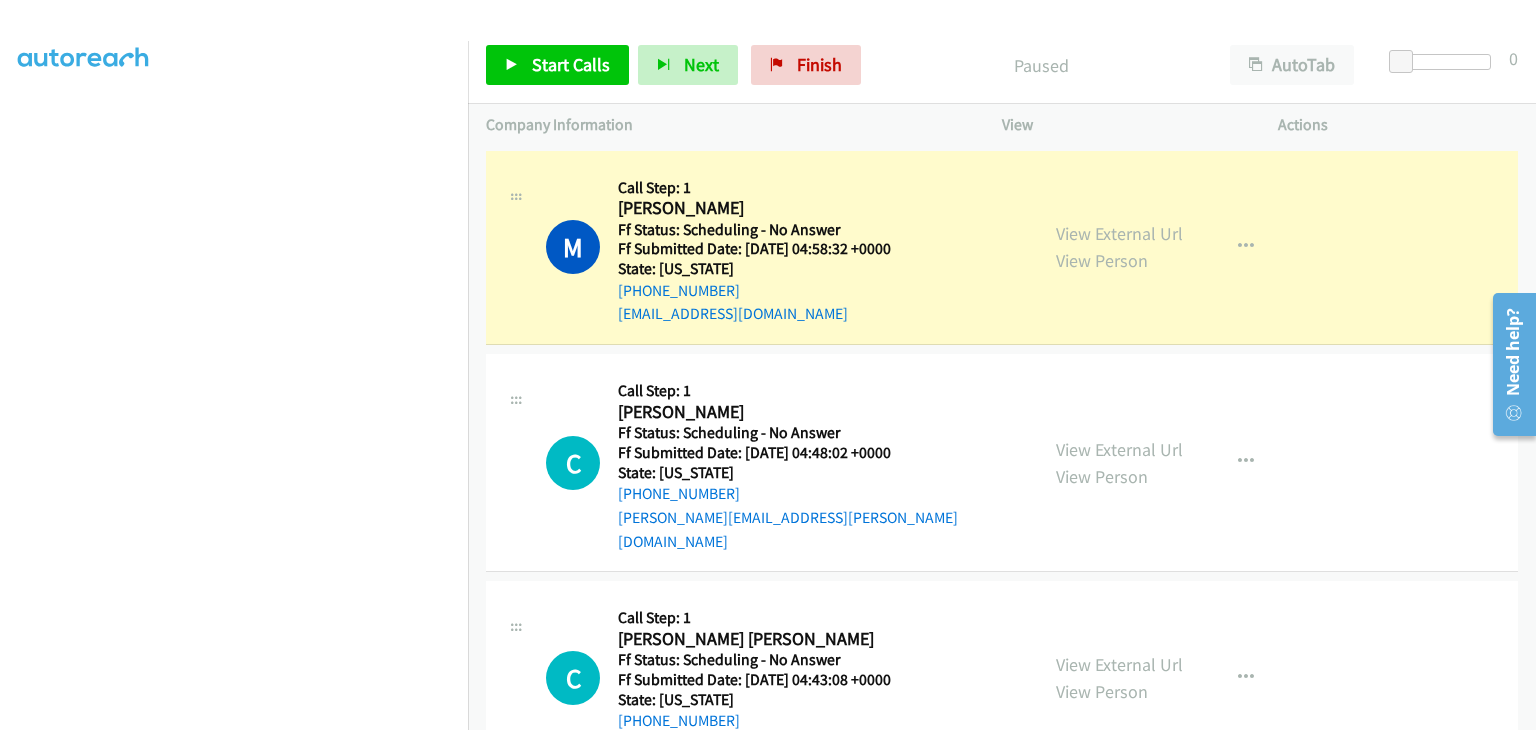 scroll, scrollTop: 392, scrollLeft: 0, axis: vertical 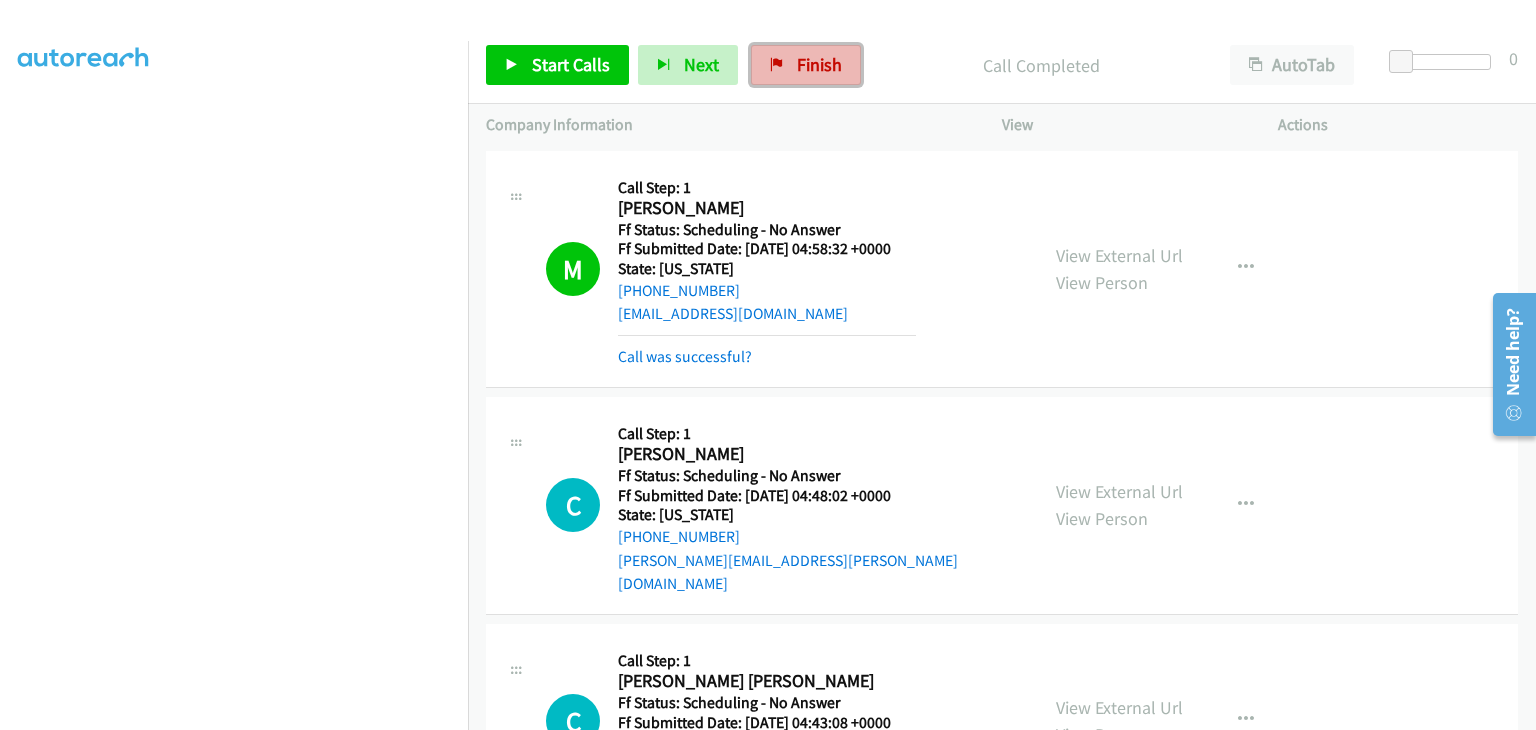 click on "Finish" at bounding box center (806, 65) 